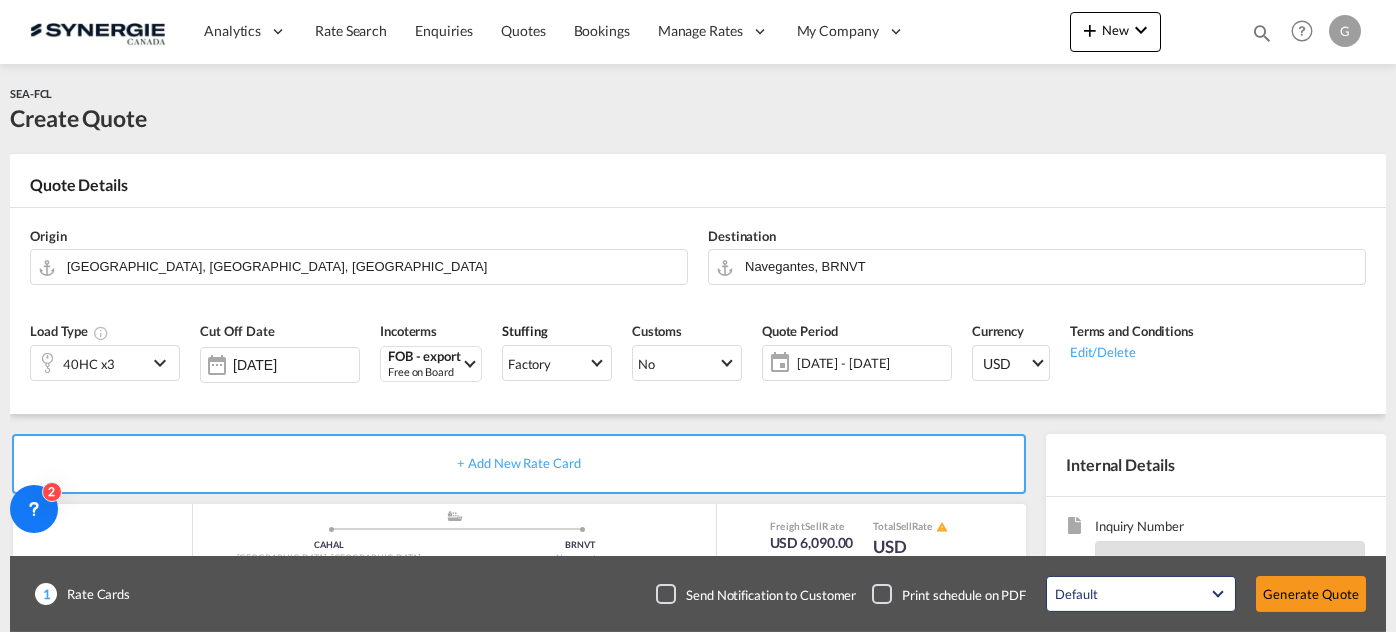 scroll, scrollTop: 0, scrollLeft: 0, axis: both 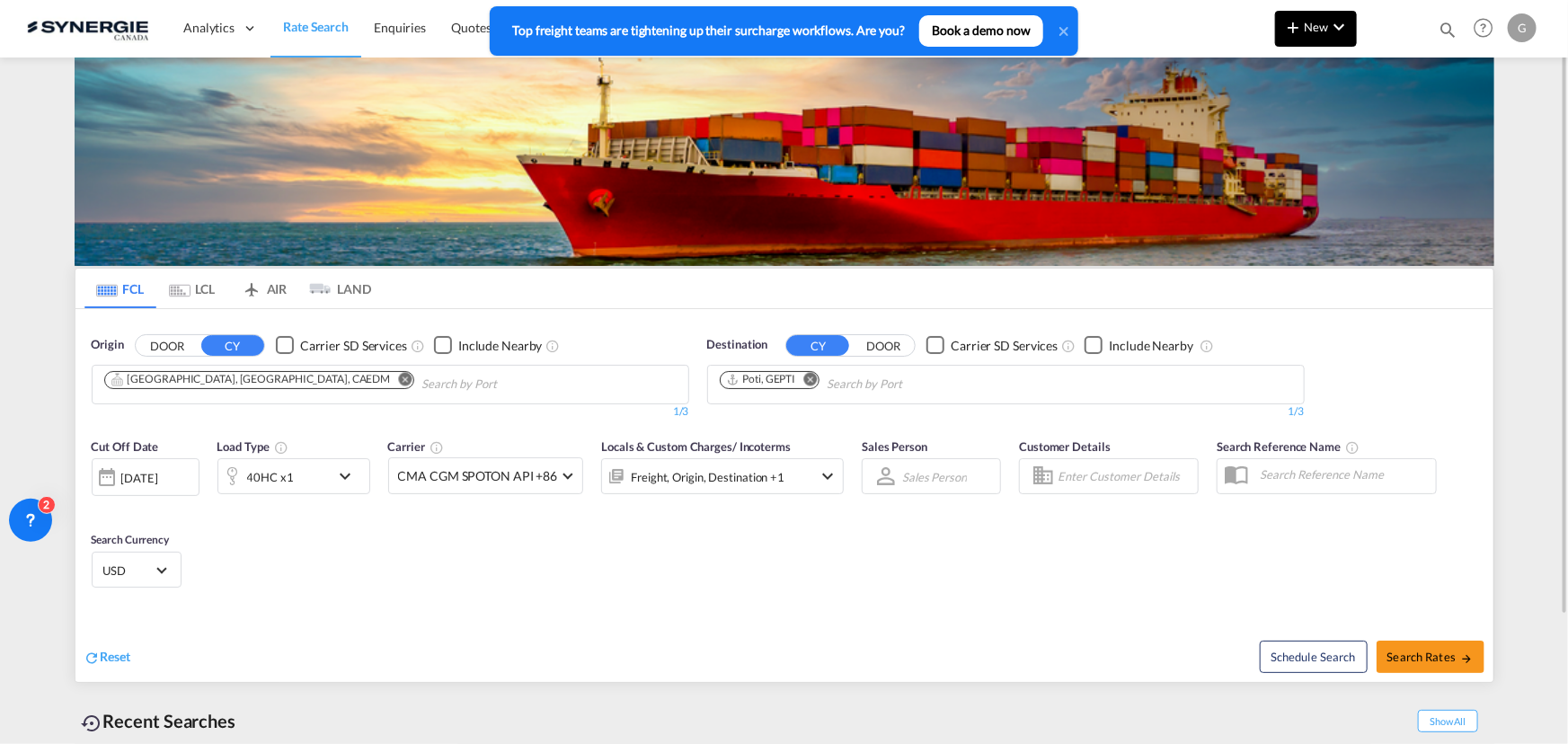 click on "New" at bounding box center (1316, 29) 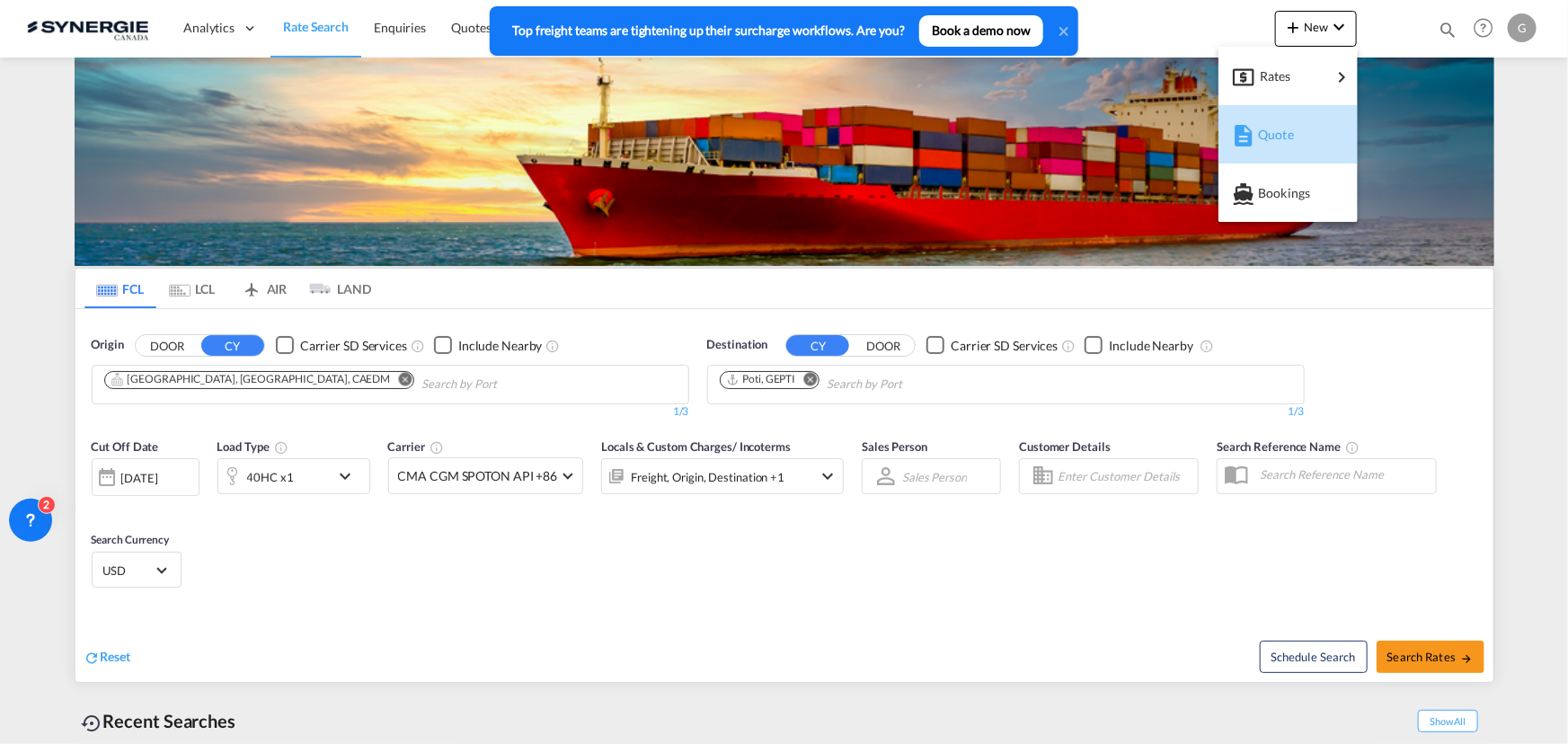 click on "Quote" at bounding box center [1291, 135] 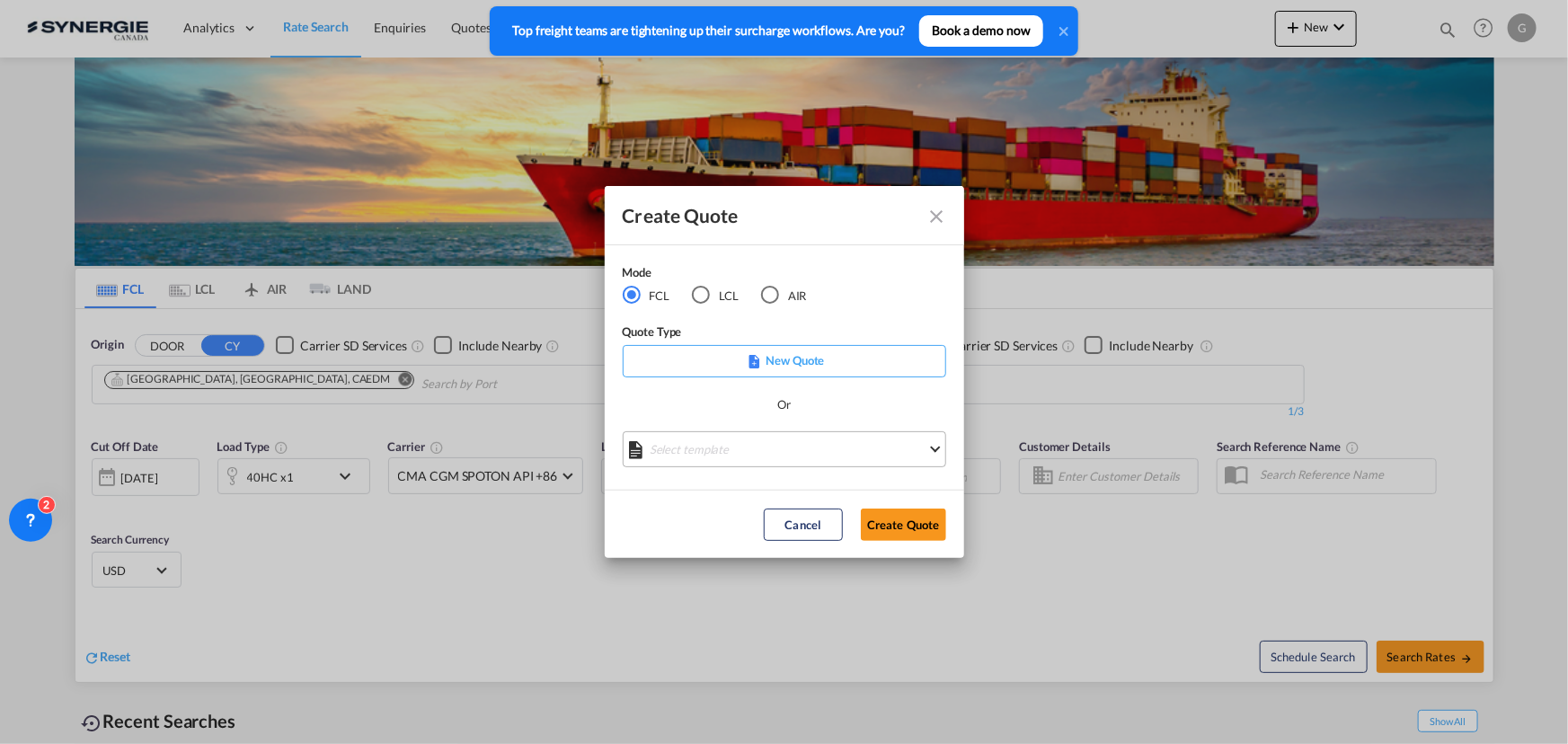 click on "Select template
*NEW* FCL FREEHAND / DAP
[PERSON_NAME]  |
[DATE]
*NEW* Import FCL
[PERSON_NAME]  |
[DATE]
*New* Export FCL
[PERSON_NAME]  |
[DATE]
NEW FCL EXPORT [GEOGRAPHIC_DATA]
[PERSON_NAME]  |
[DATE]
[GEOGRAPHIC_DATA] 20' [GEOGRAPHIC_DATA]
[PERSON_NAME]  |
[DATE]
Custom clearance [GEOGRAPHIC_DATA] DDP
[PERSON_NAME]  |
[DATE]
Custom Clearance [GEOGRAPHIC_DATA] DDU
[PERSON_NAME]  |
[DATE]
CUSTOM CLEARANCE CANADA DDP
[PERSON_NAME]  |
[DATE]
FCL IMPORT
[PERSON_NAME]  |
[DATE]
FREEHAND FCL
[PERSON_NAME]  |
[DATE] Done" at bounding box center (784, 449) 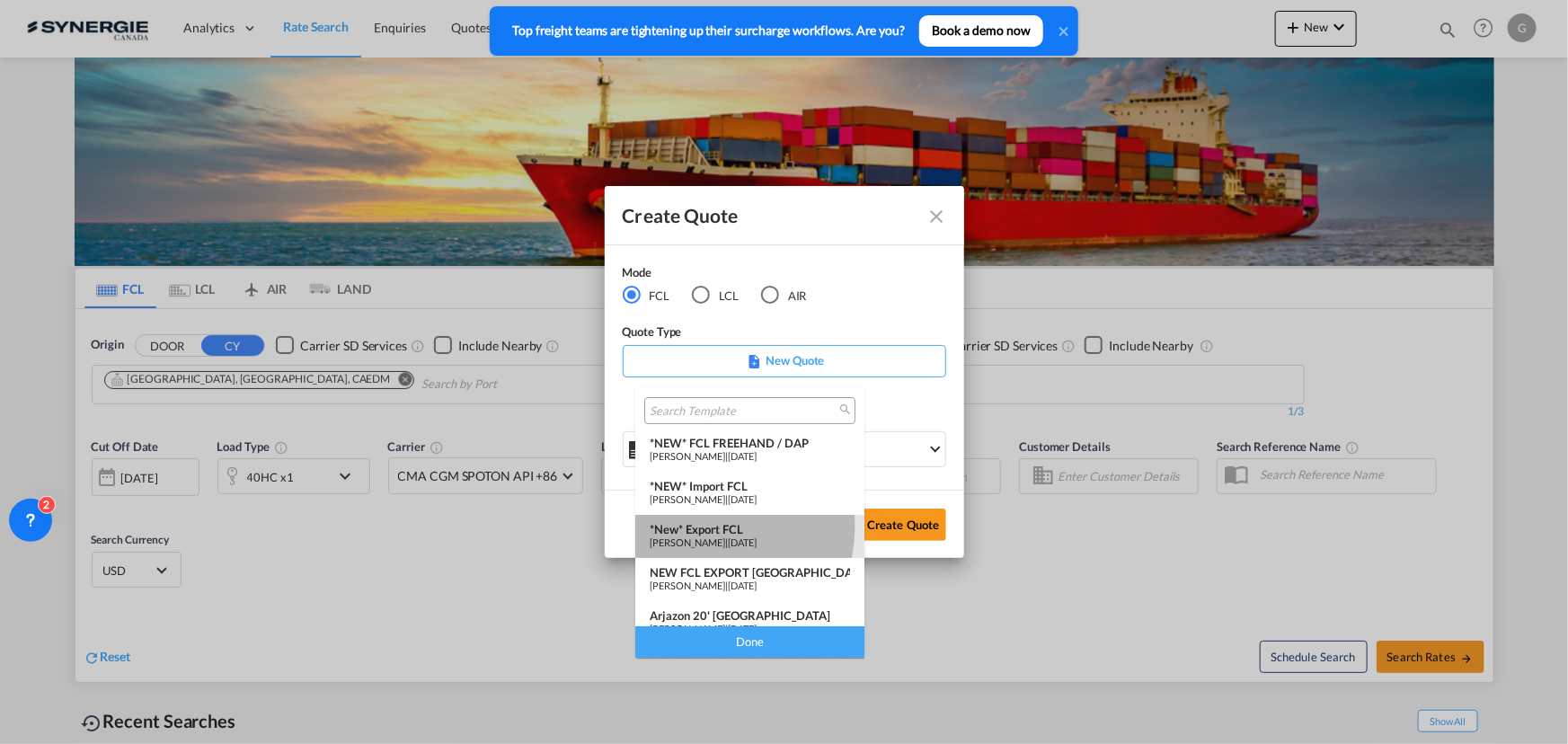click on "*New* Export FCL" at bounding box center (749, 529) 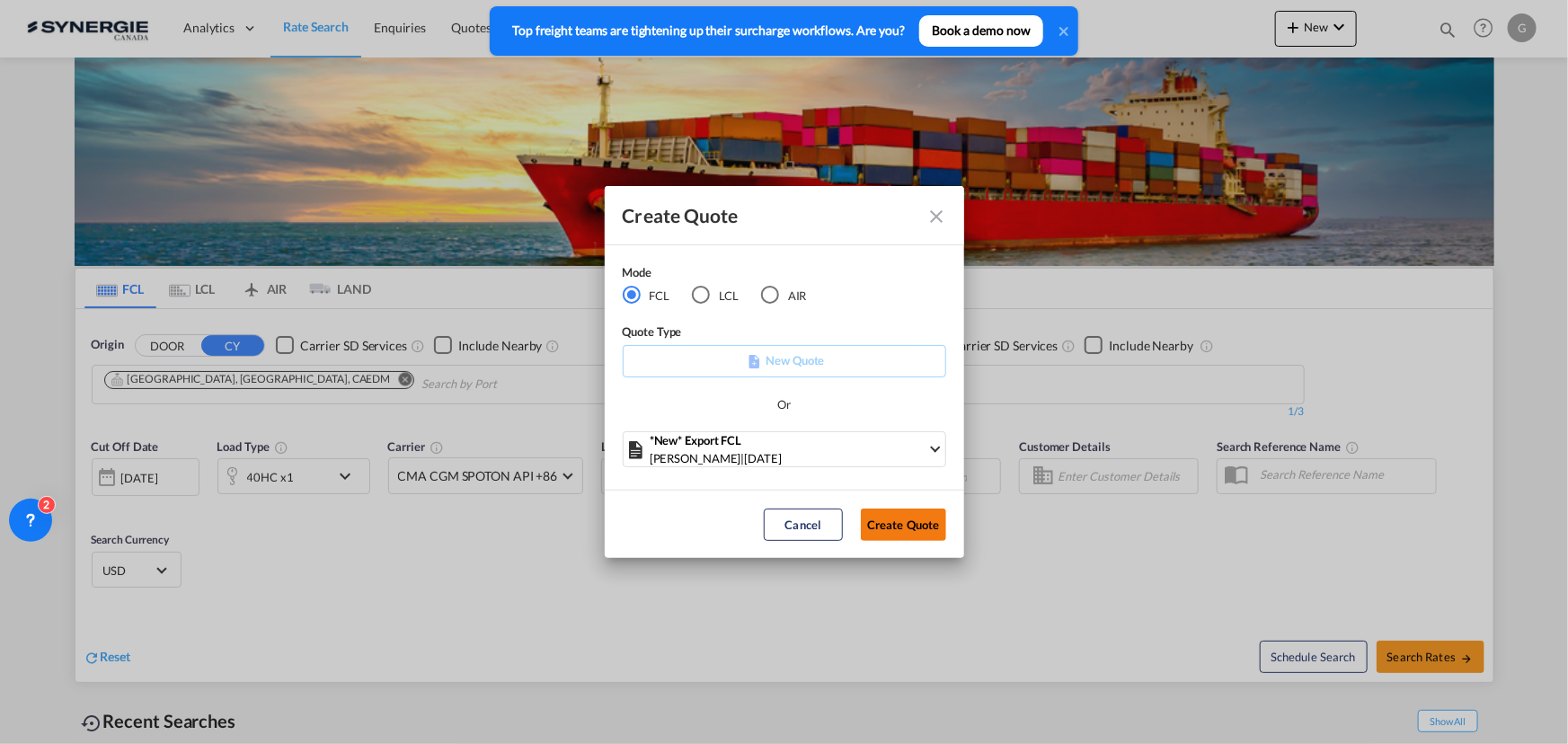 click on "Create Quote" 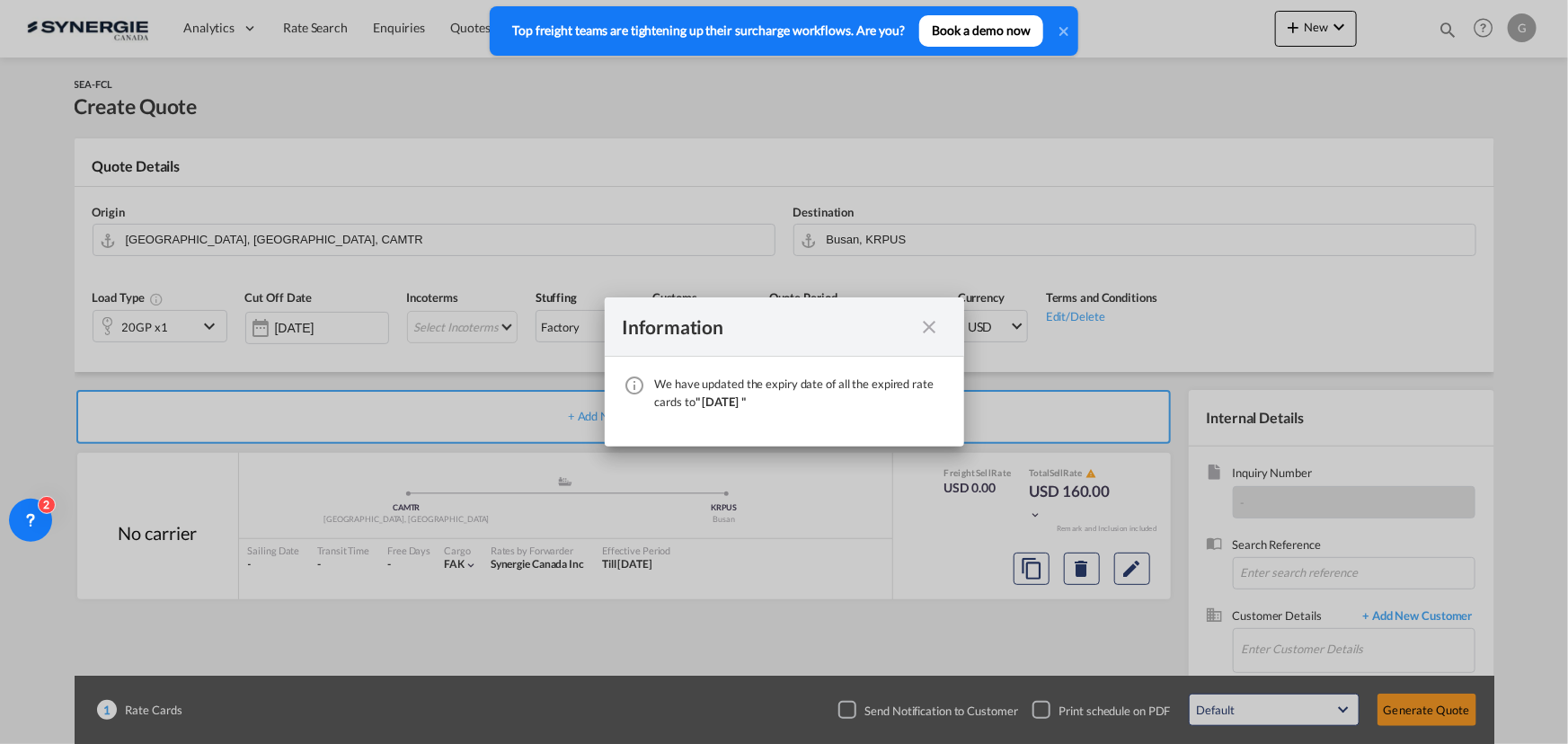 click at bounding box center [930, 327] 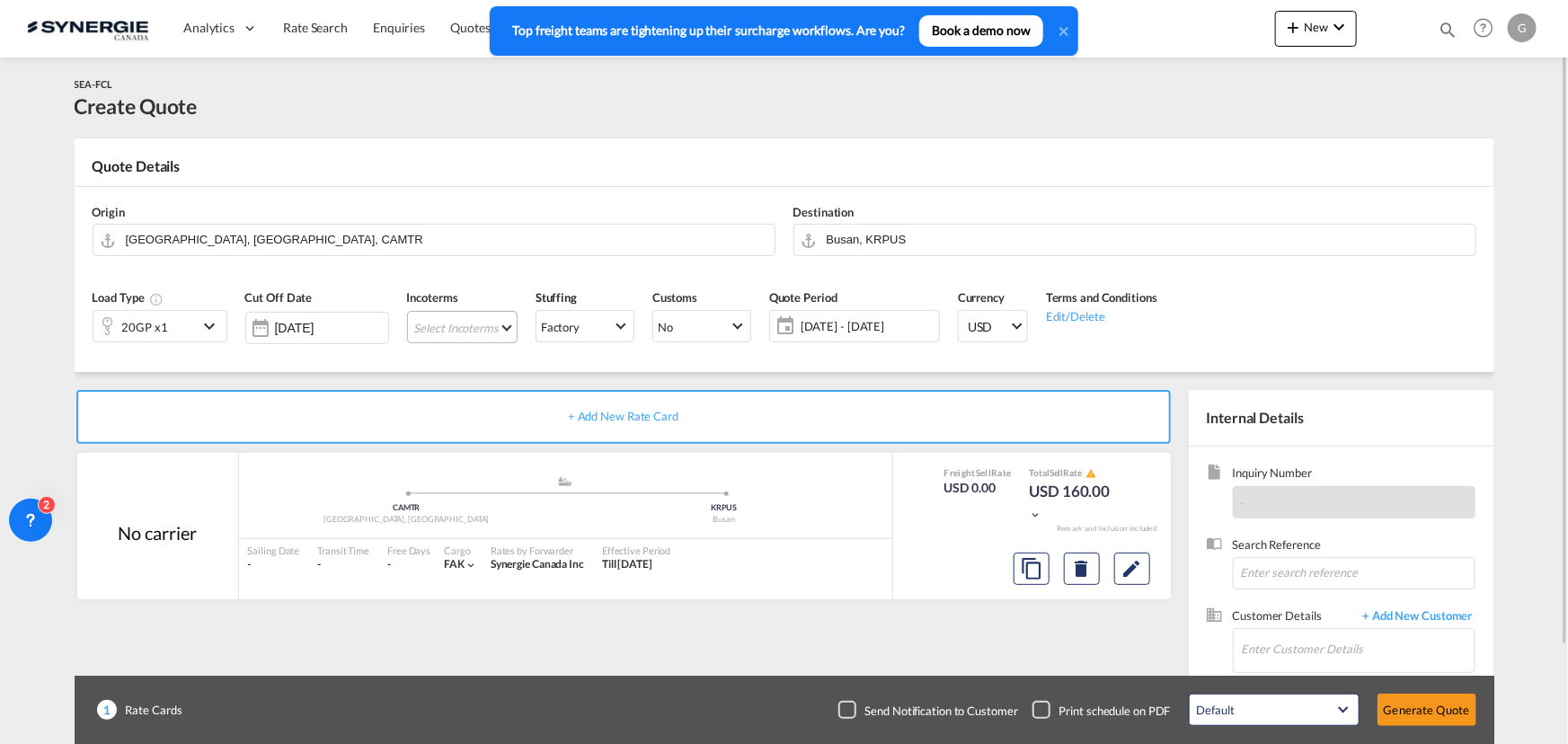 click on "Select Incoterms
FCA - import
Free Carrier CIP - export
Carriage and Insurance Paid to CIF - import
Cost,Insurance and Freight DDP - export
Delivery Duty Paid CIF - export
Cost,Insurance and Freight FOB - export
Free on Board FOB - import
Free on Board CFR - import
Cost and Freight CPT - import
Carrier Paid to DAP - export
Delivered at Place DAP - import
Delivered at Place CIP - import
Carriage and Insurance Paid to EXW - export
Ex Works DPU - import
Delivery at Place Unloaded DPU - export
Delivery at Place Unloaded CPT - export
Carrier Paid to CFR - export
Cost and Freight FAS - import
Free Alongside Ship FCA - export
Free Carrier EXW - import
Ex Works FAS - export
Free Alongside Ship" at bounding box center (462, 327) 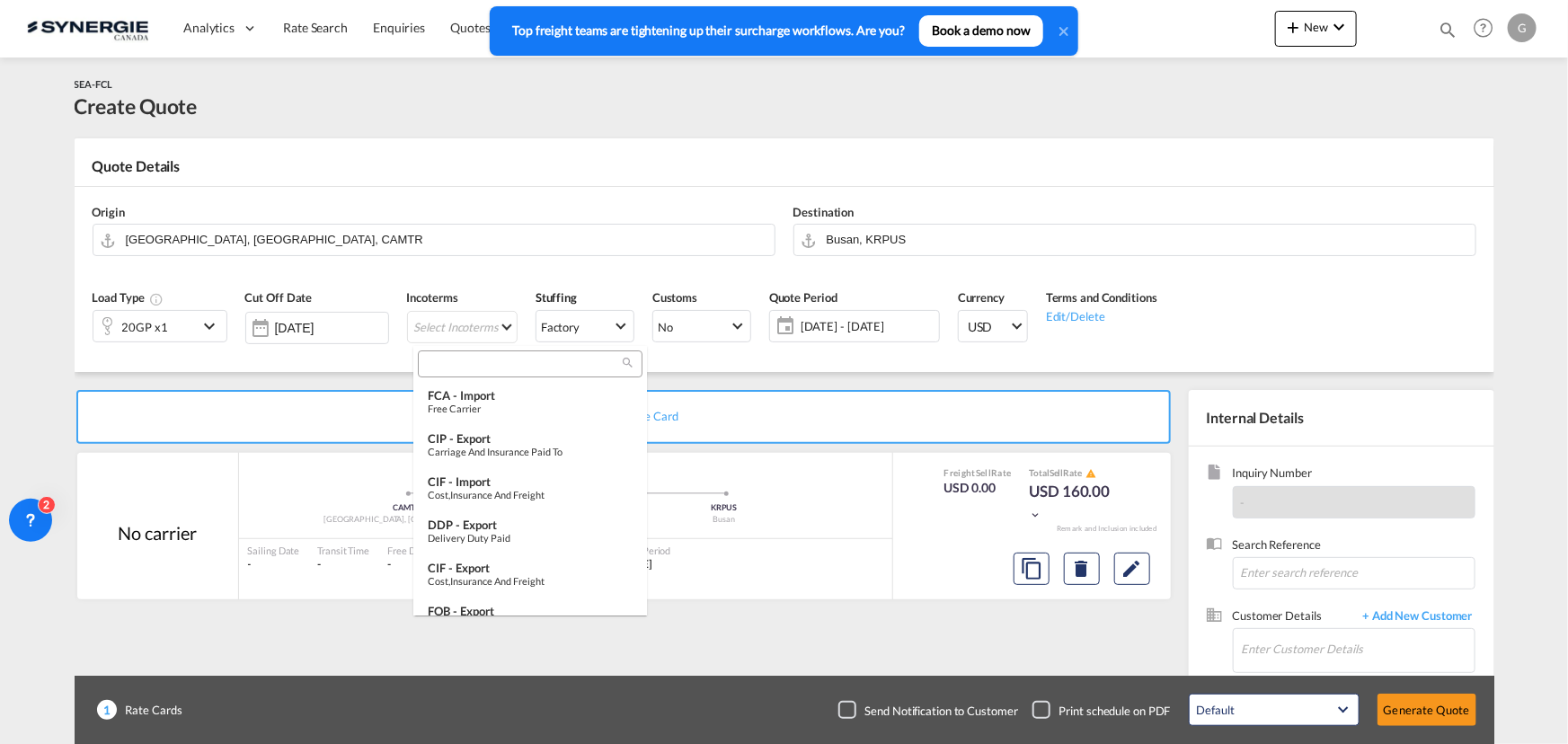 click at bounding box center (523, 364) 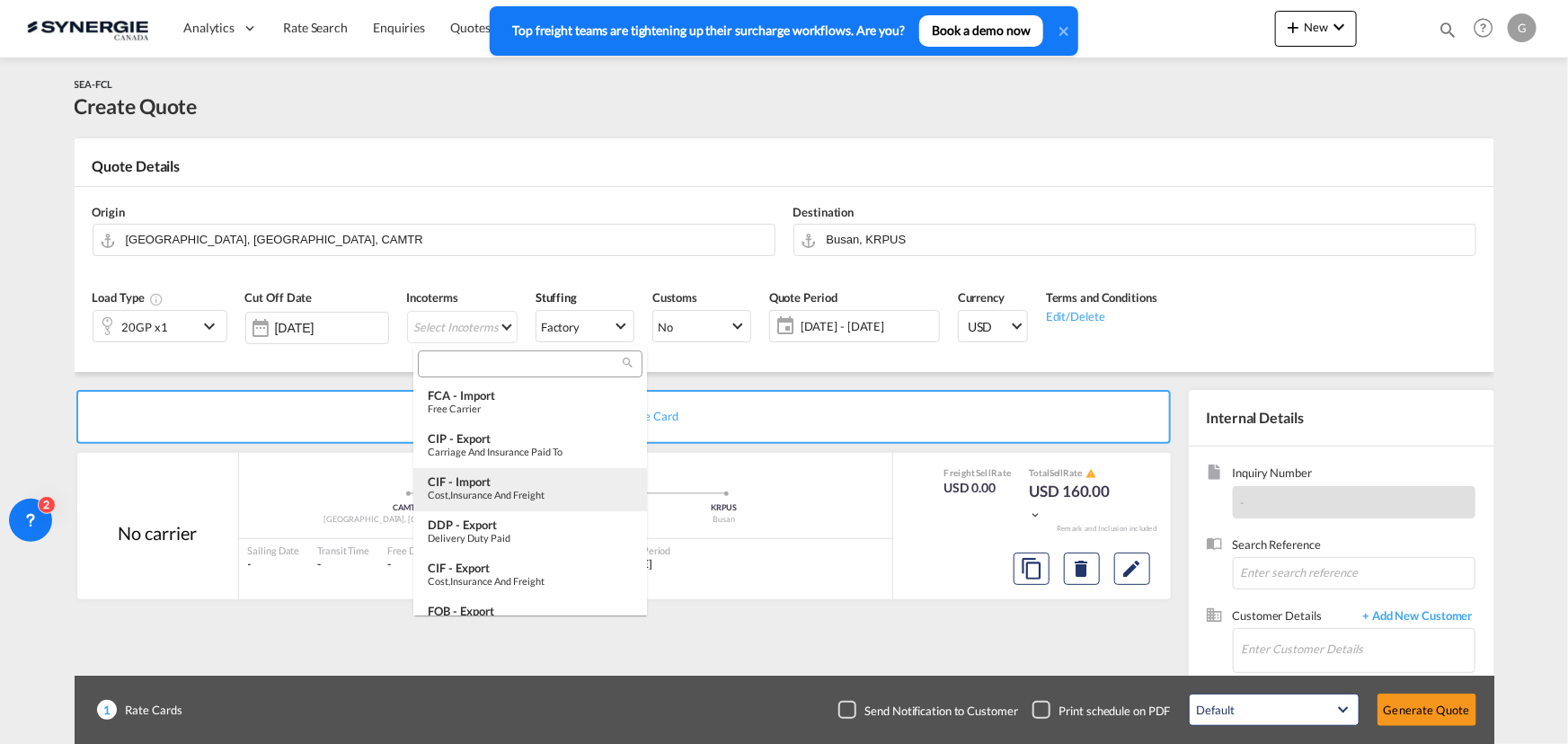 scroll, scrollTop: 81, scrollLeft: 0, axis: vertical 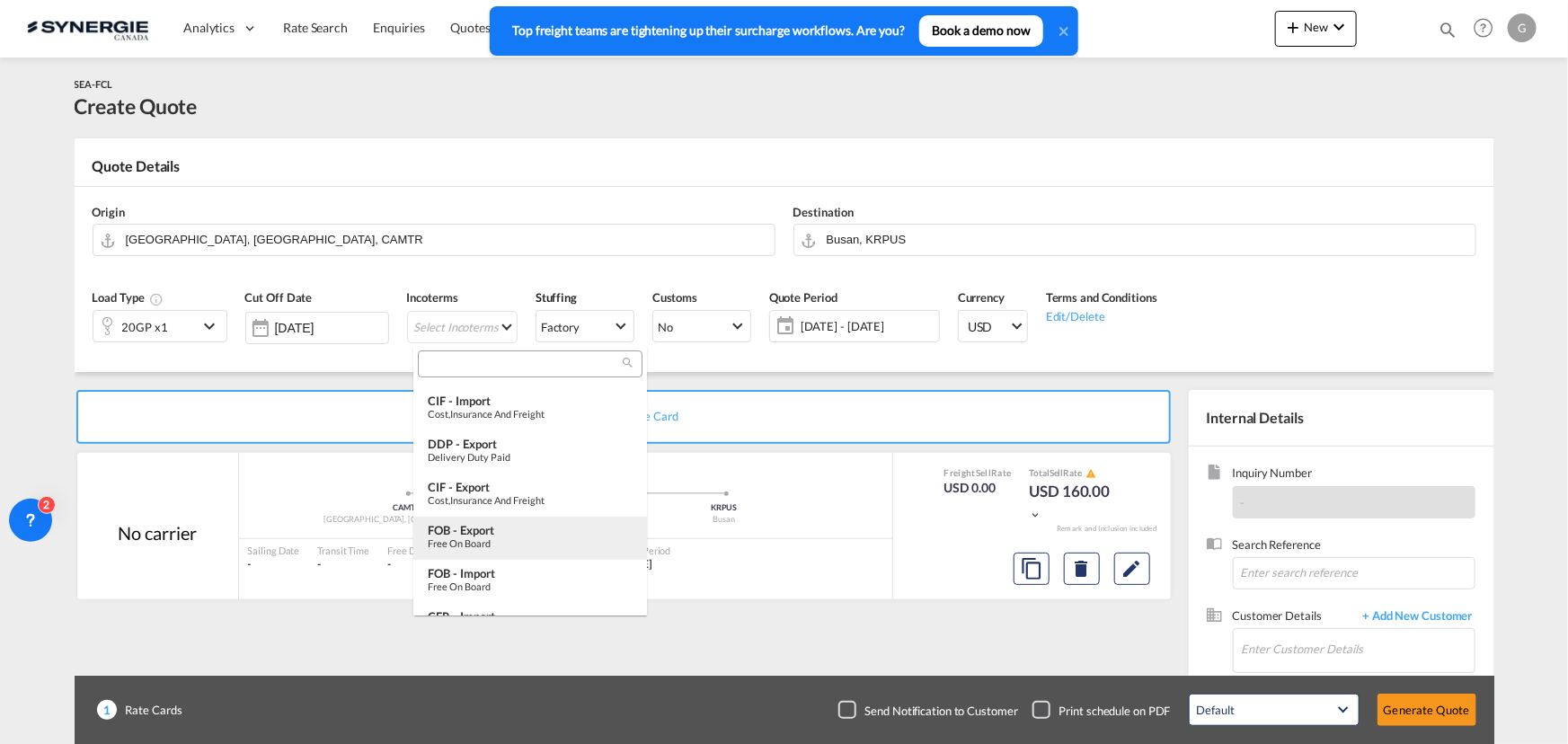 click on "FOB - export" at bounding box center [530, 530] 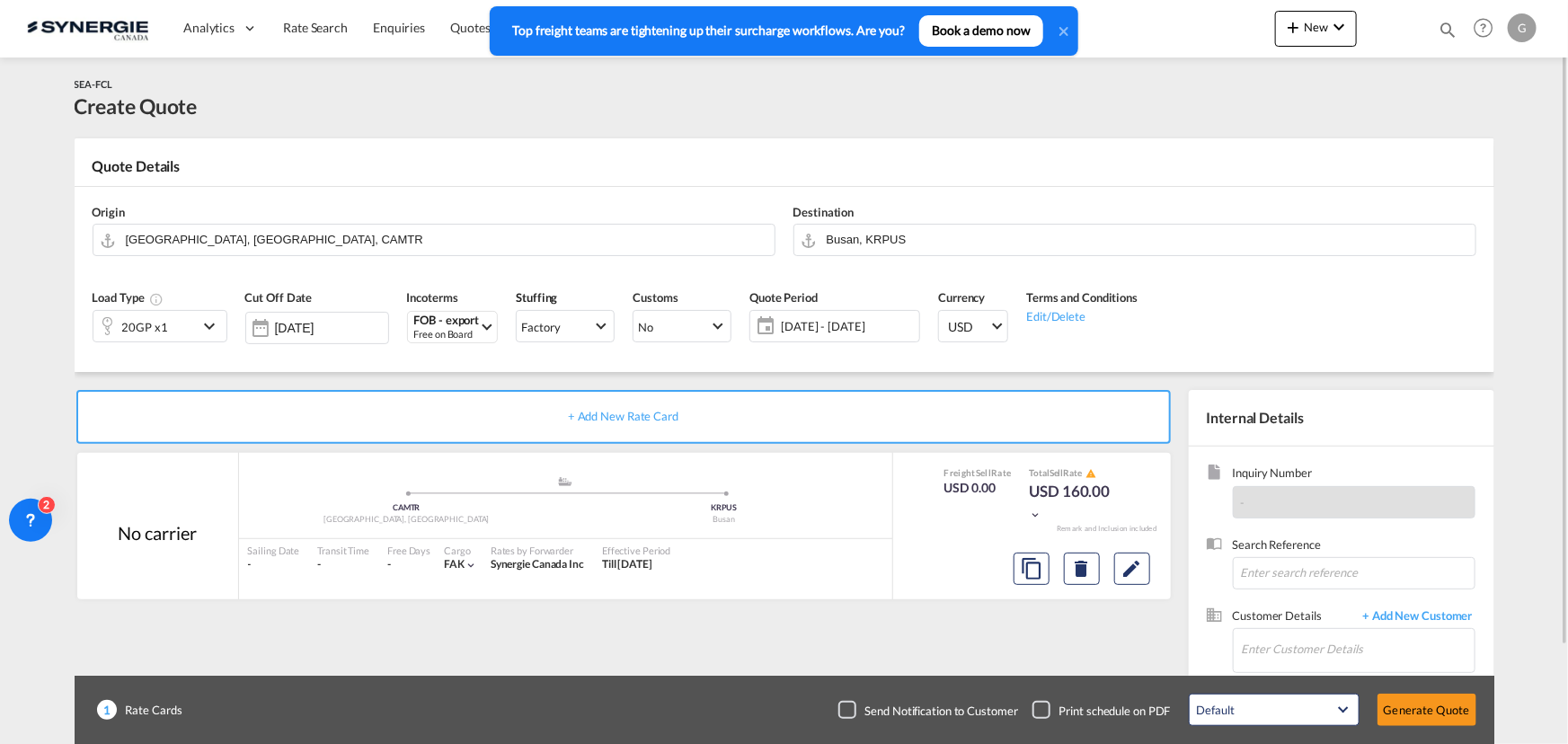 click on "20GP x1" at bounding box center (146, 326) 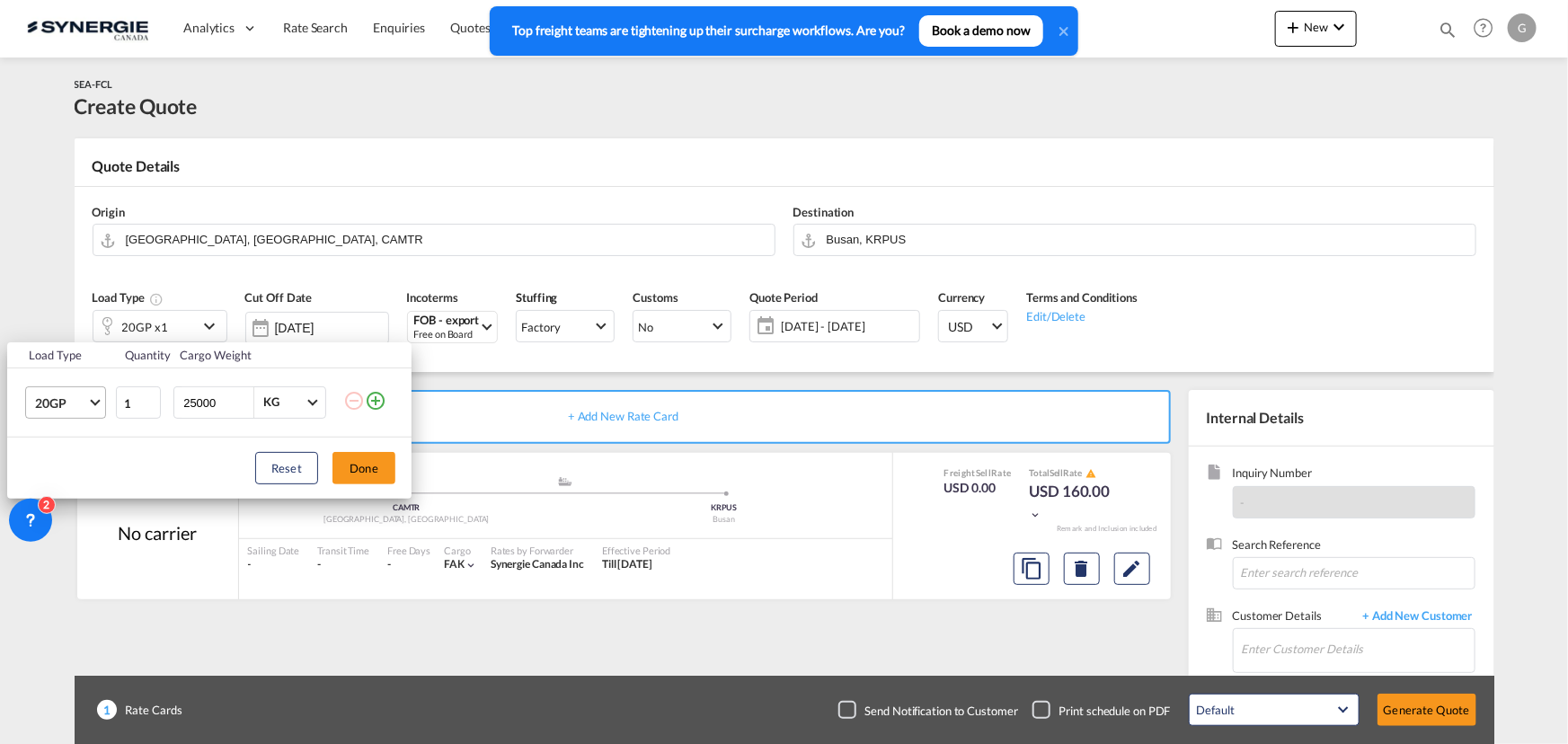 click on "20GP" at bounding box center (61, 403) 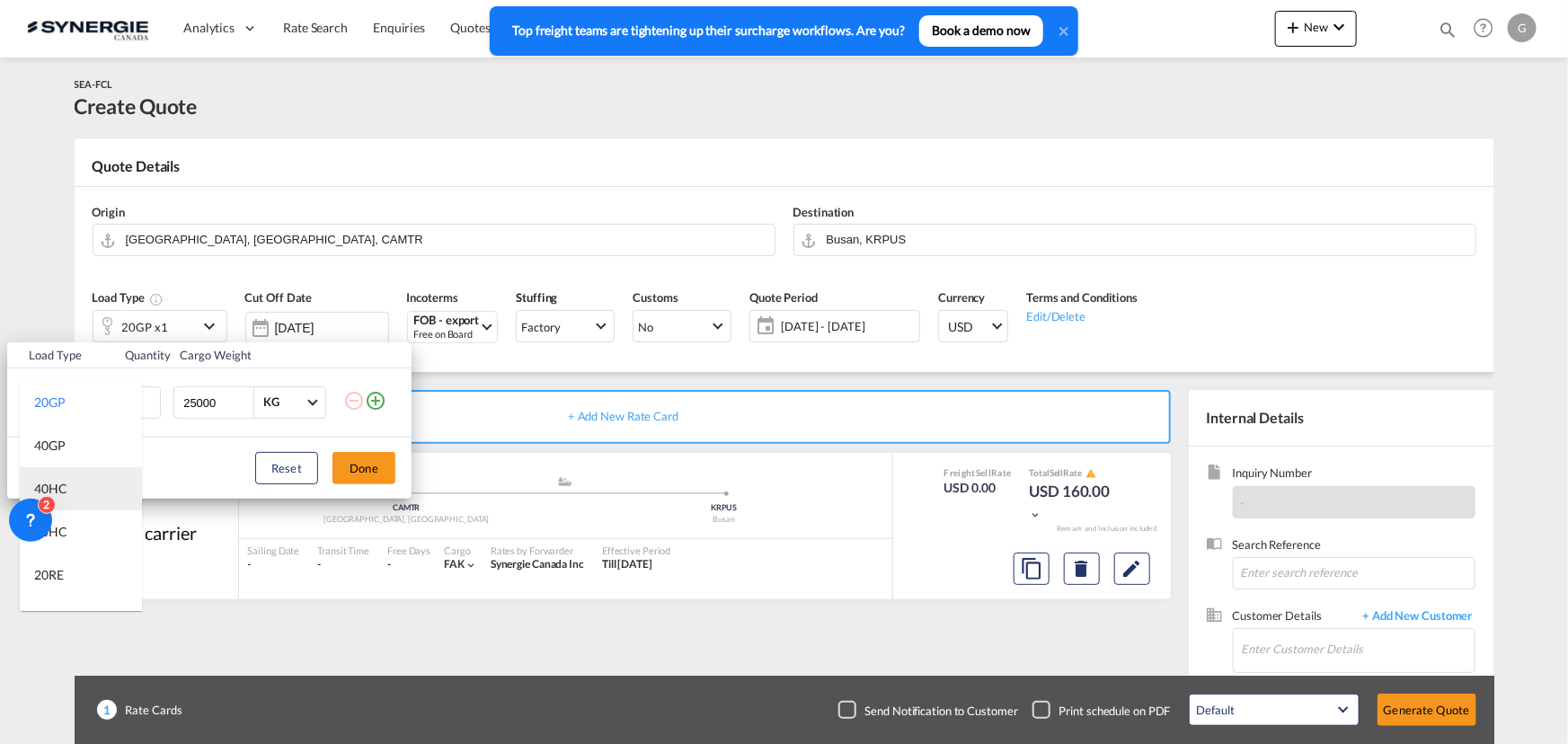 click on "40HC" at bounding box center [81, 489] 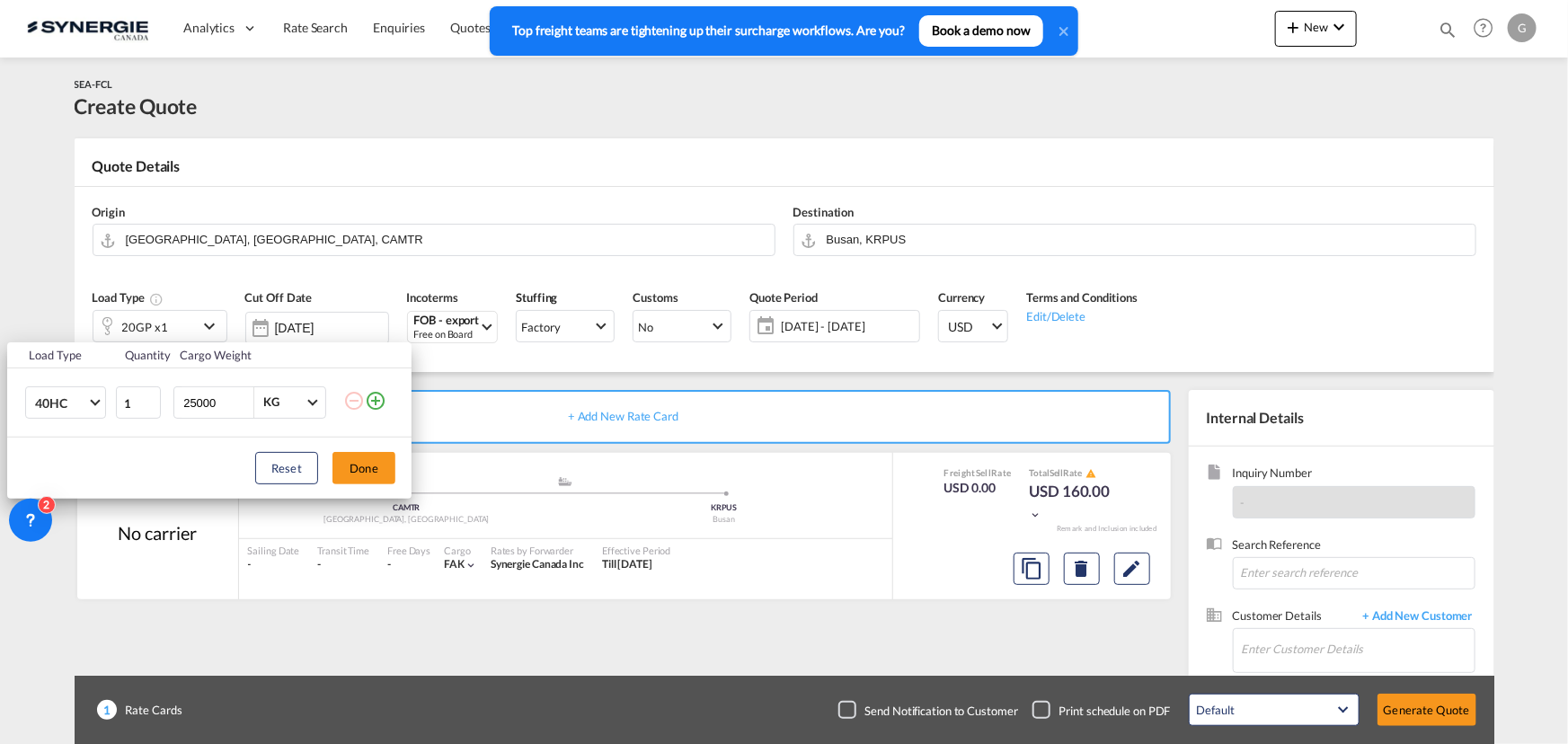 click on "25000" at bounding box center (217, 403) 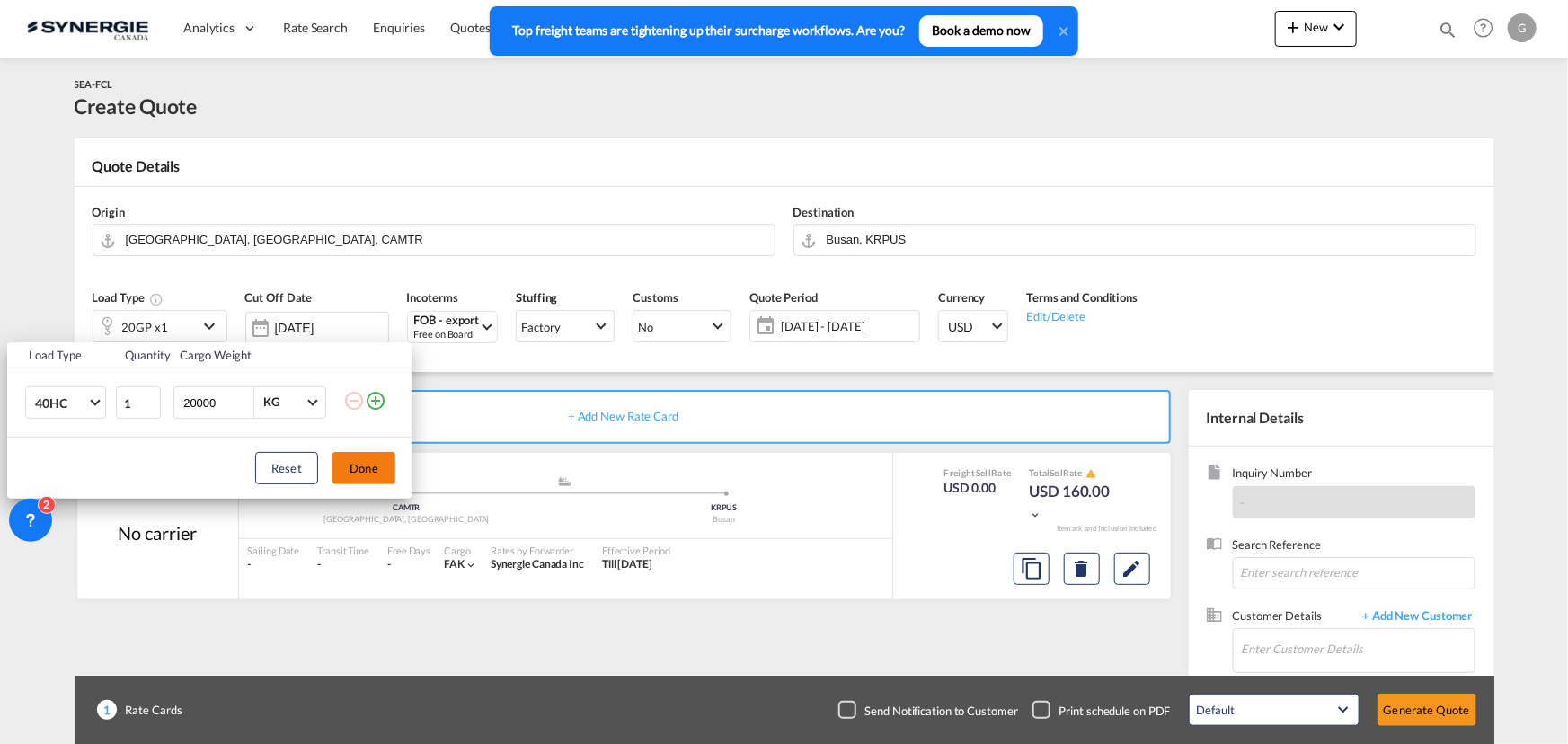 type on "20000" 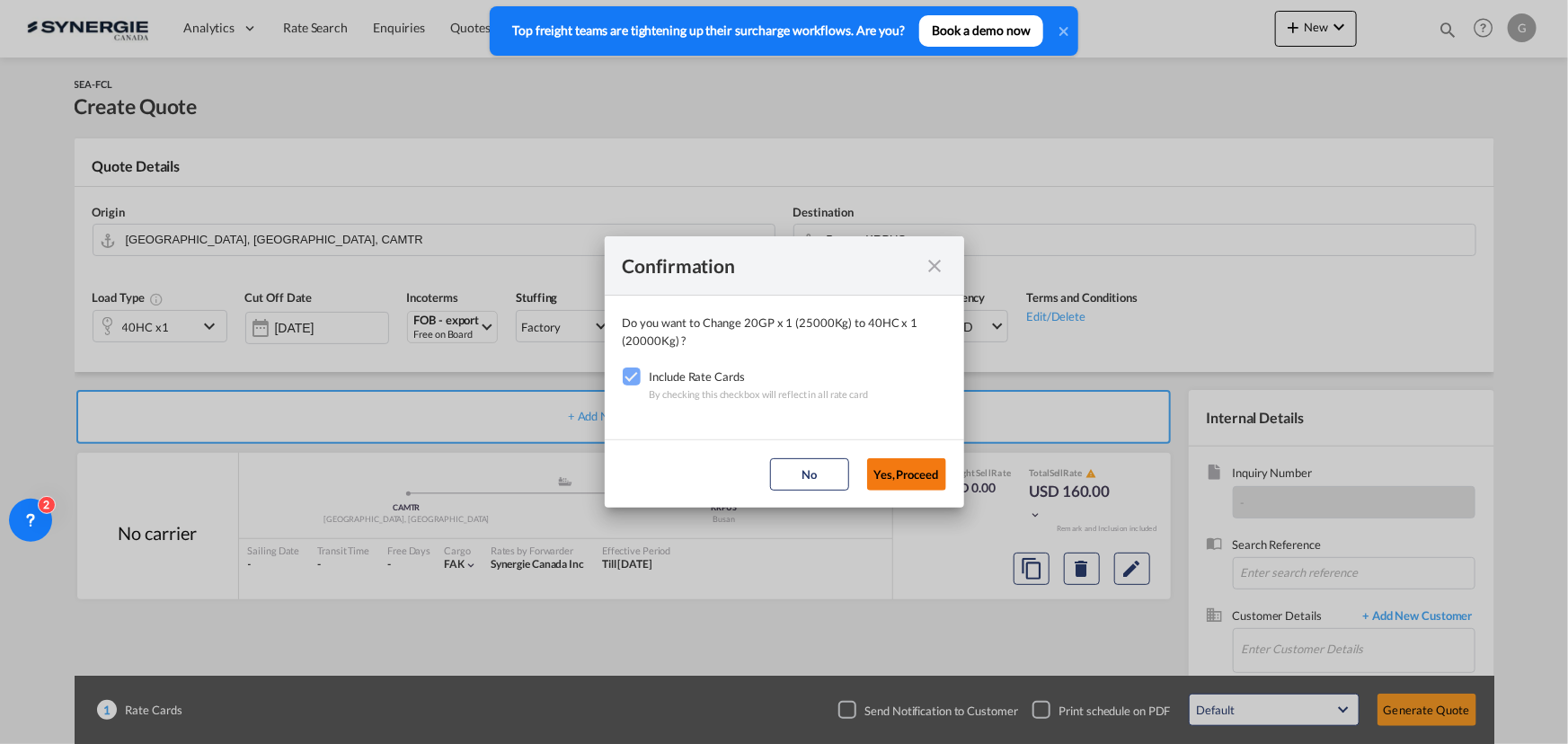 click on "Yes,Proceed" at bounding box center (907, 474) 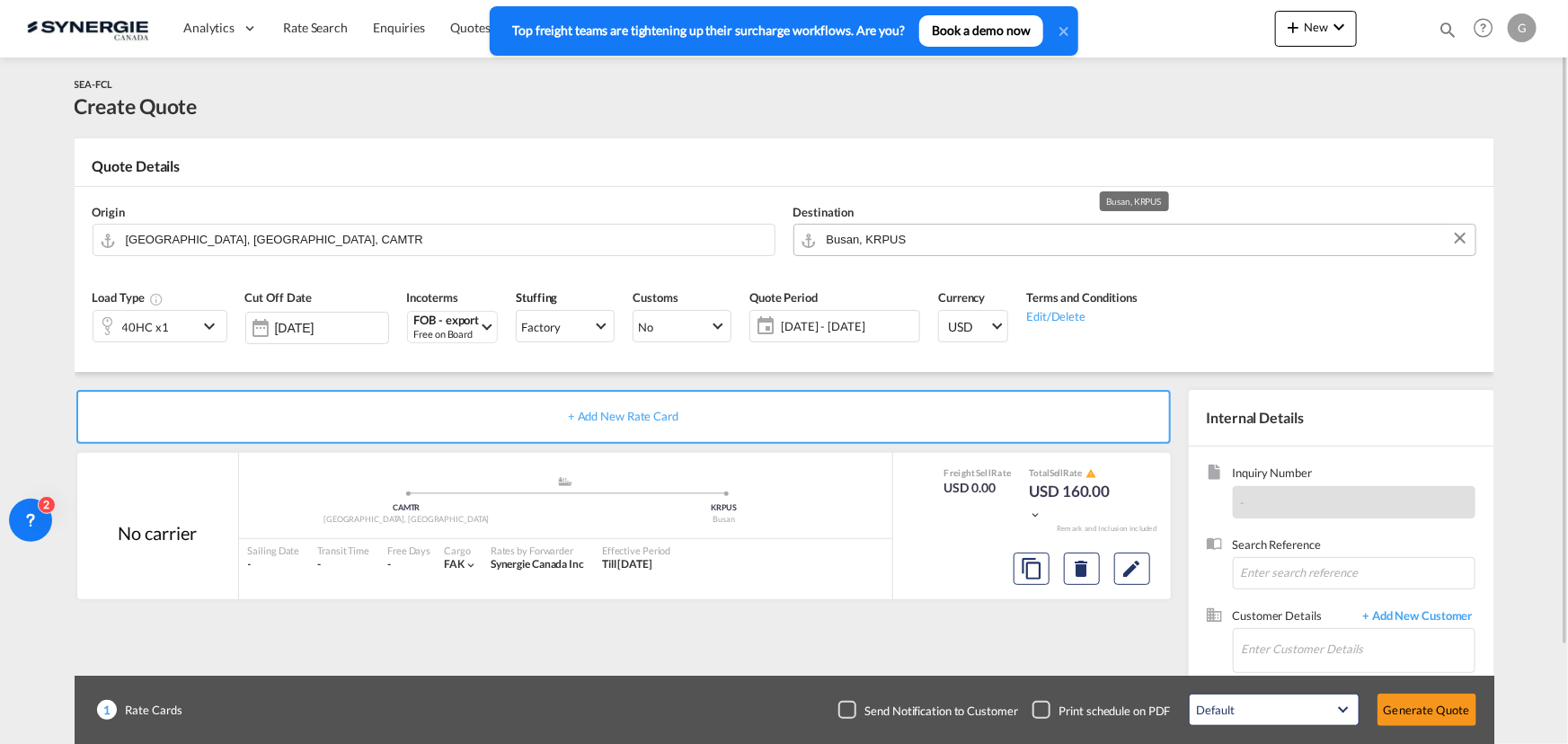 click on "Busan, KRPUS" at bounding box center (1147, 239) 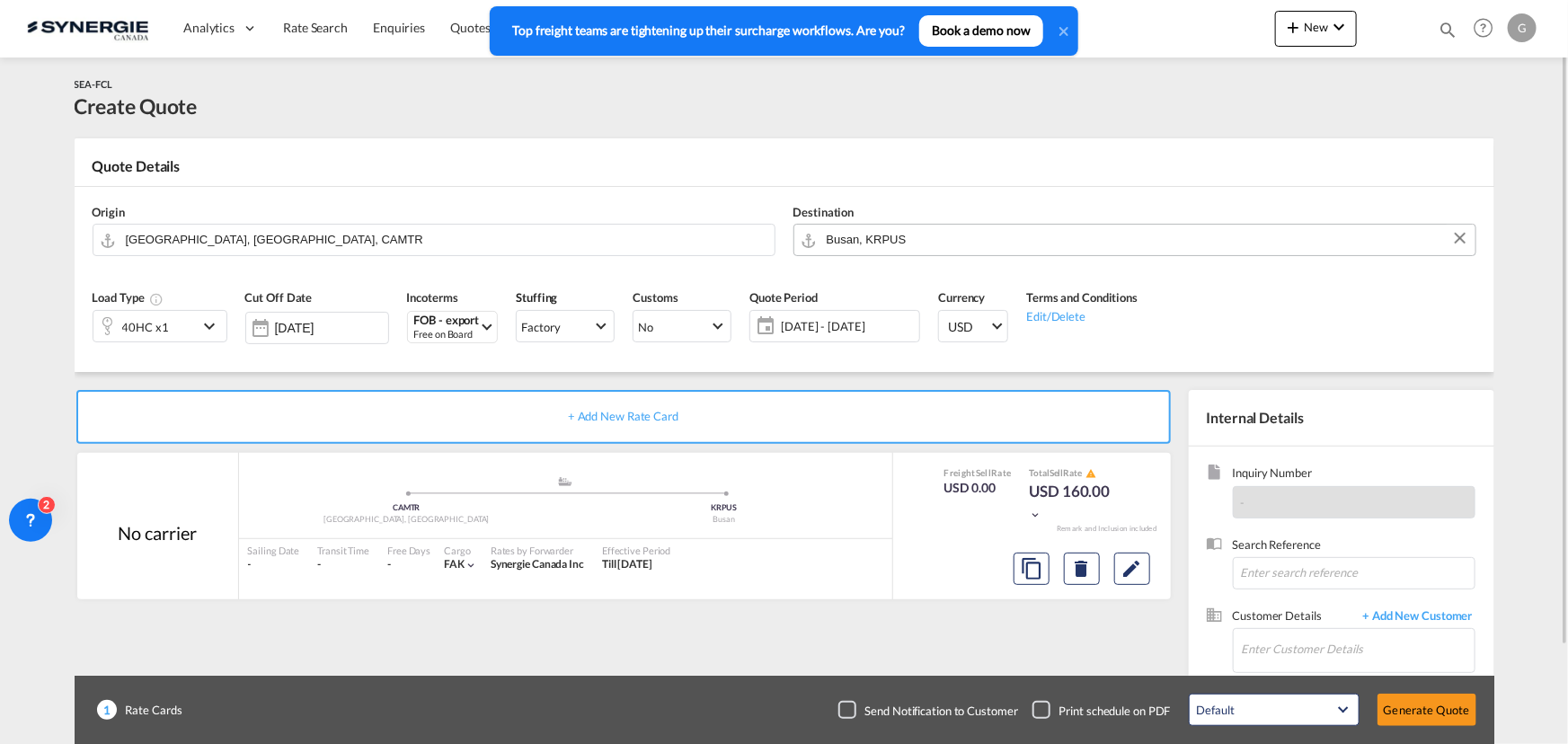 drag, startPoint x: 889, startPoint y: 227, endPoint x: 887, endPoint y: 247, distance: 20.099751 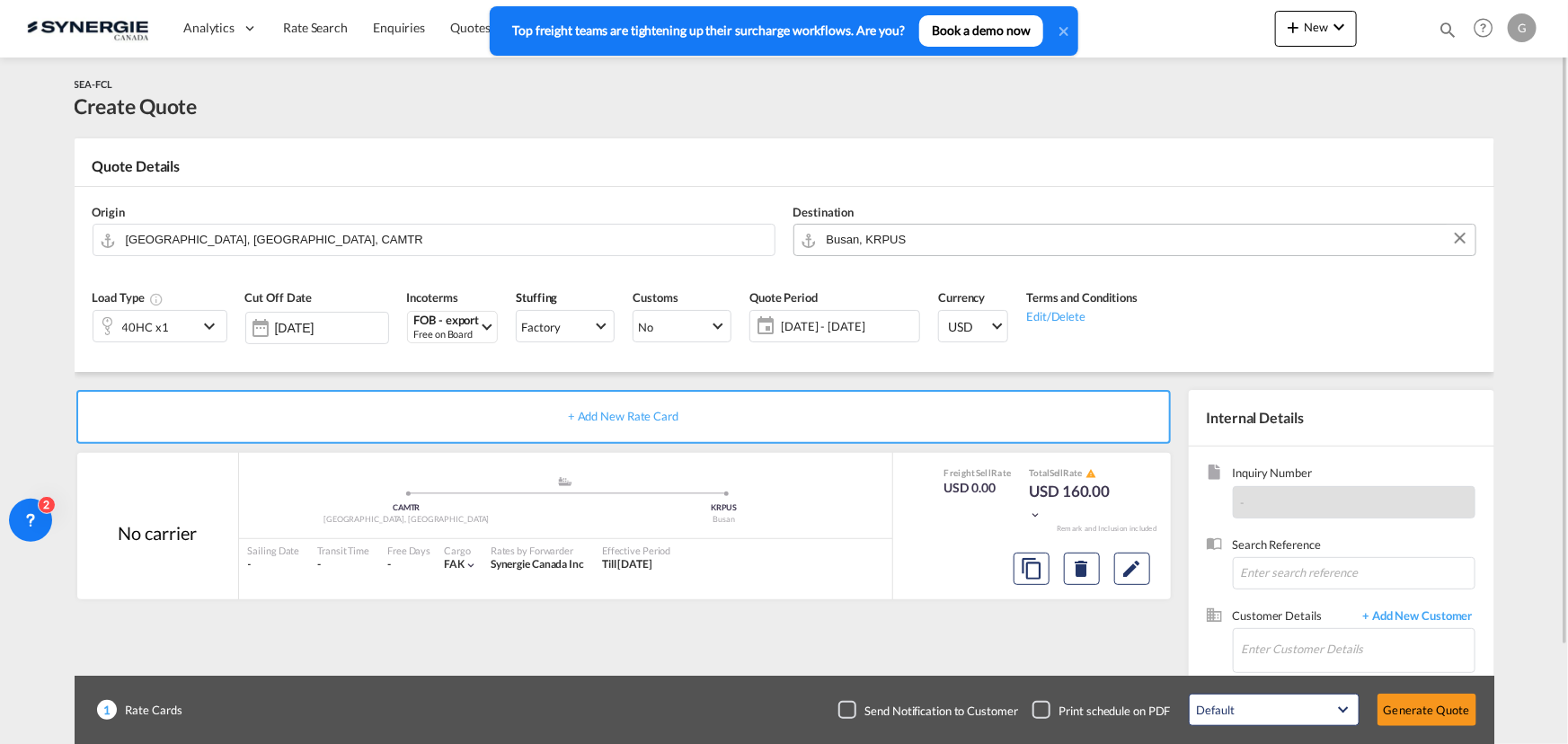 paste on "[GEOGRAPHIC_DATA]" 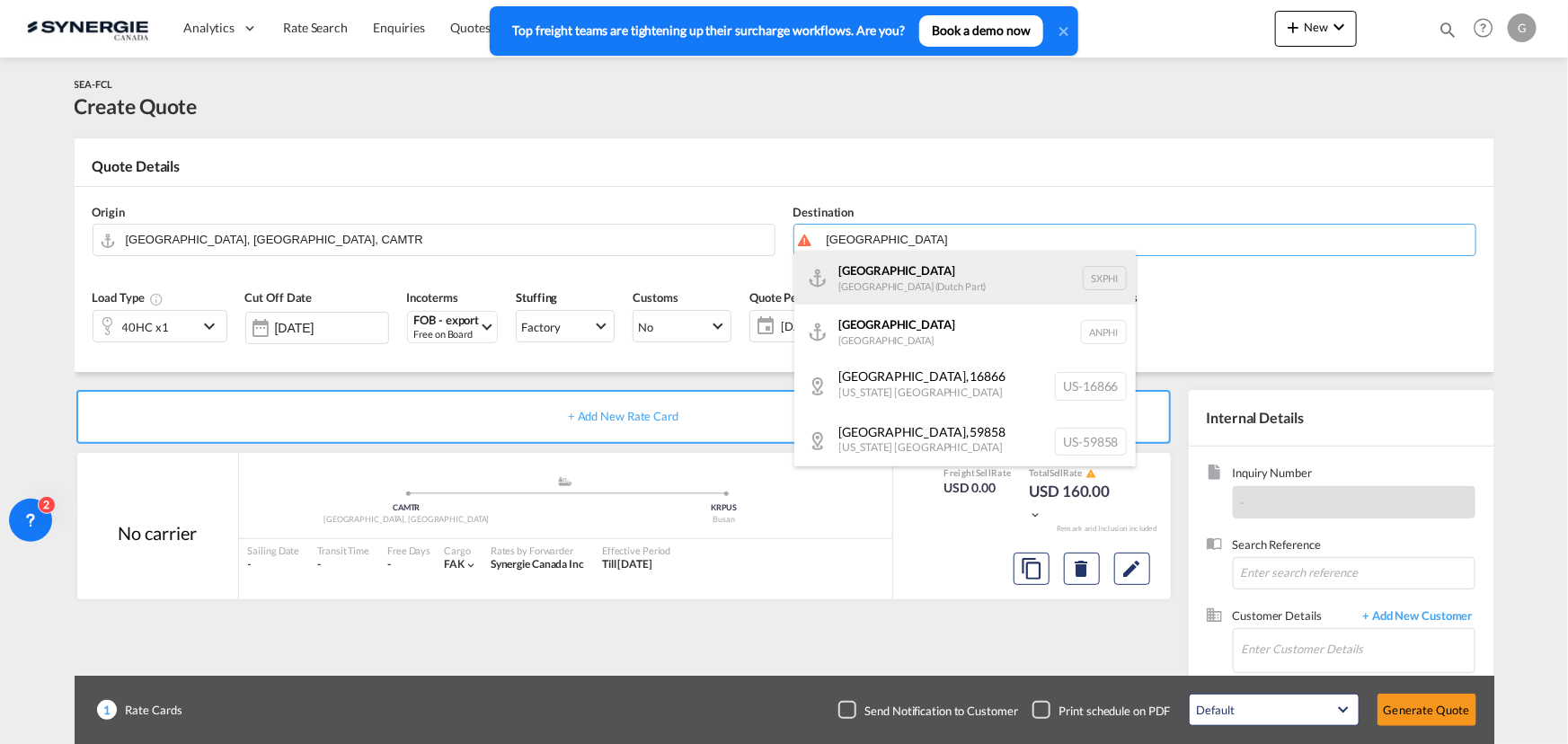 click on "Philipsburg
[GEOGRAPHIC_DATA] (Dutch Part)
SXPHI" at bounding box center (965, 278) 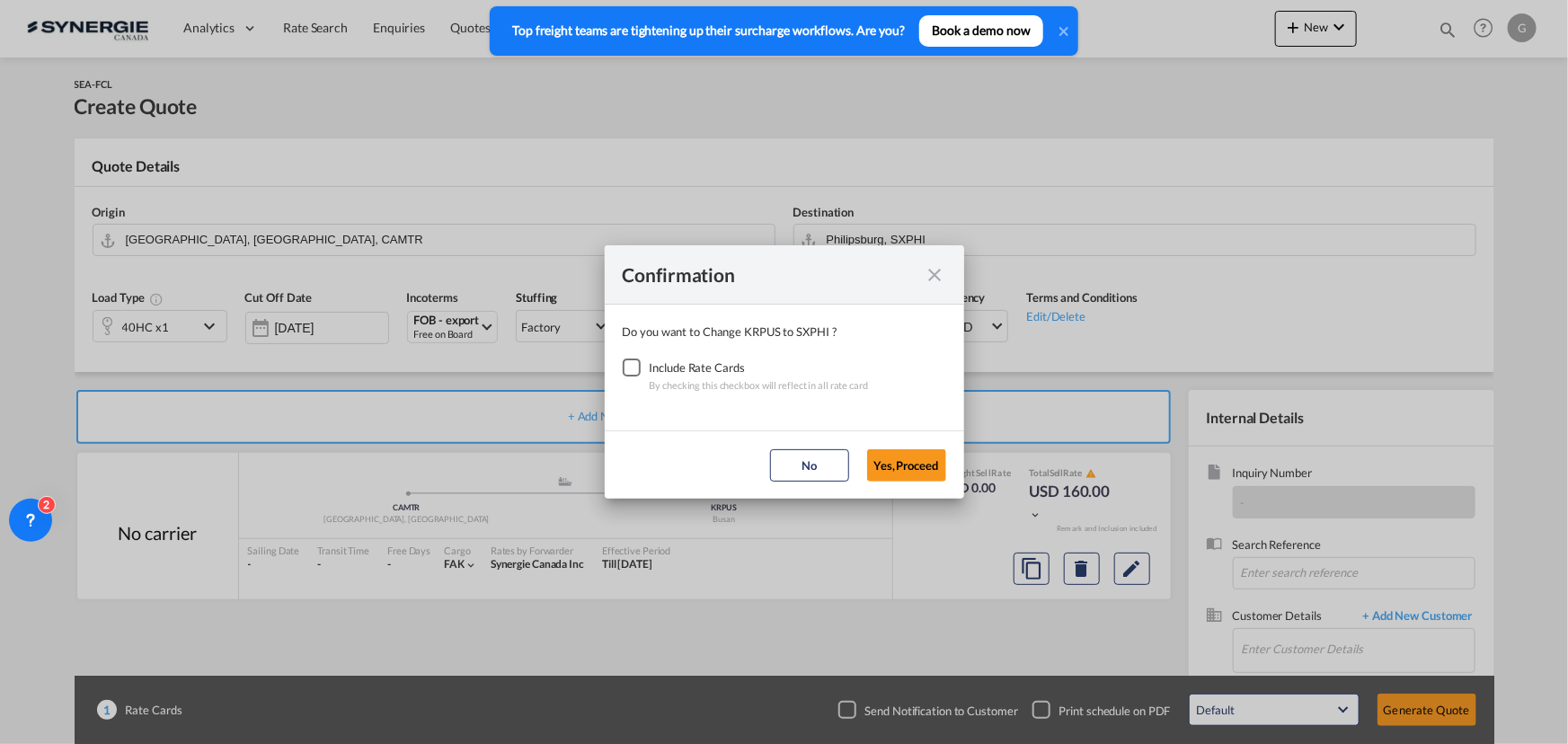 click at bounding box center [632, 368] 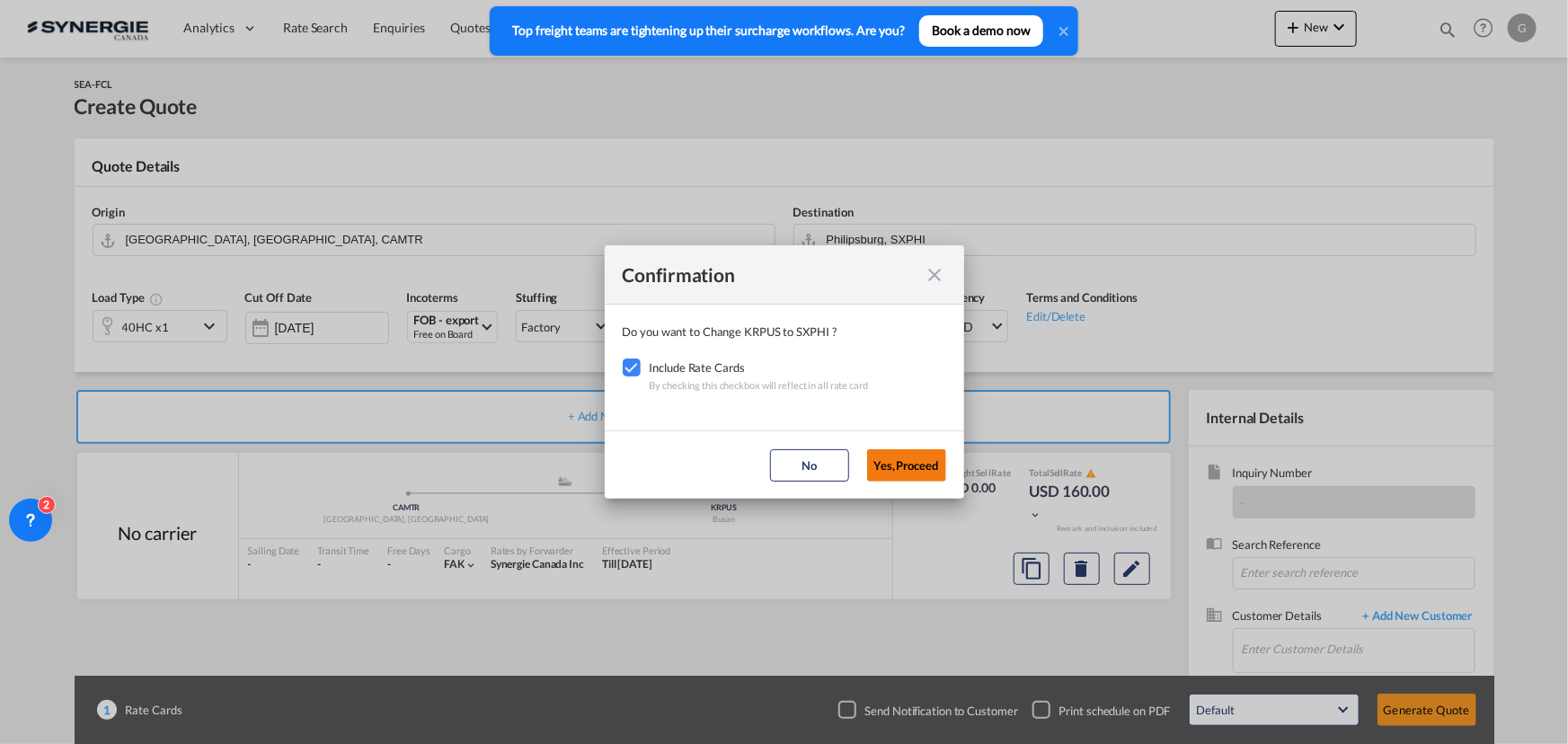 click on "Yes,Proceed" at bounding box center (907, 465) 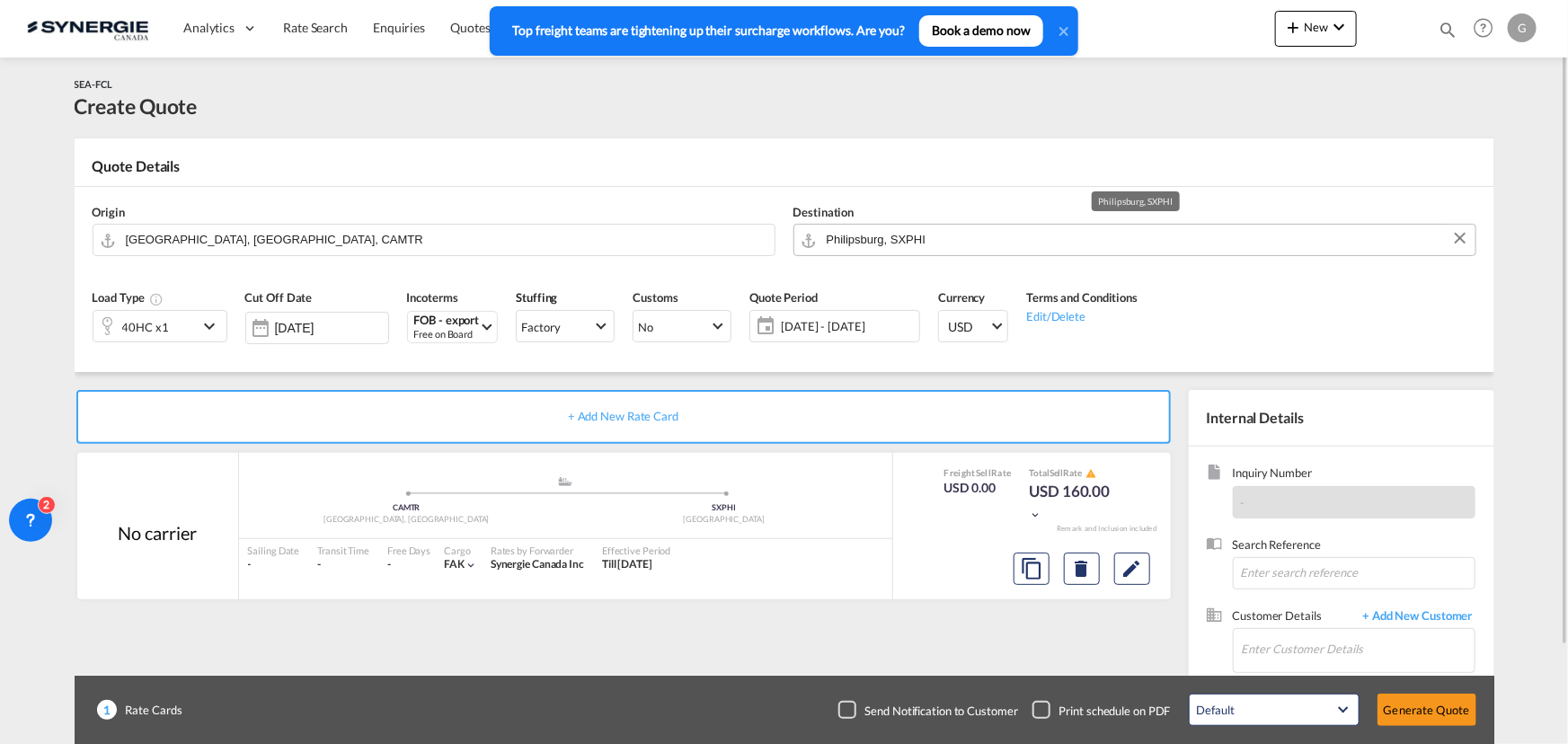 click on "Philipsburg, SXPHI" at bounding box center (1147, 239) 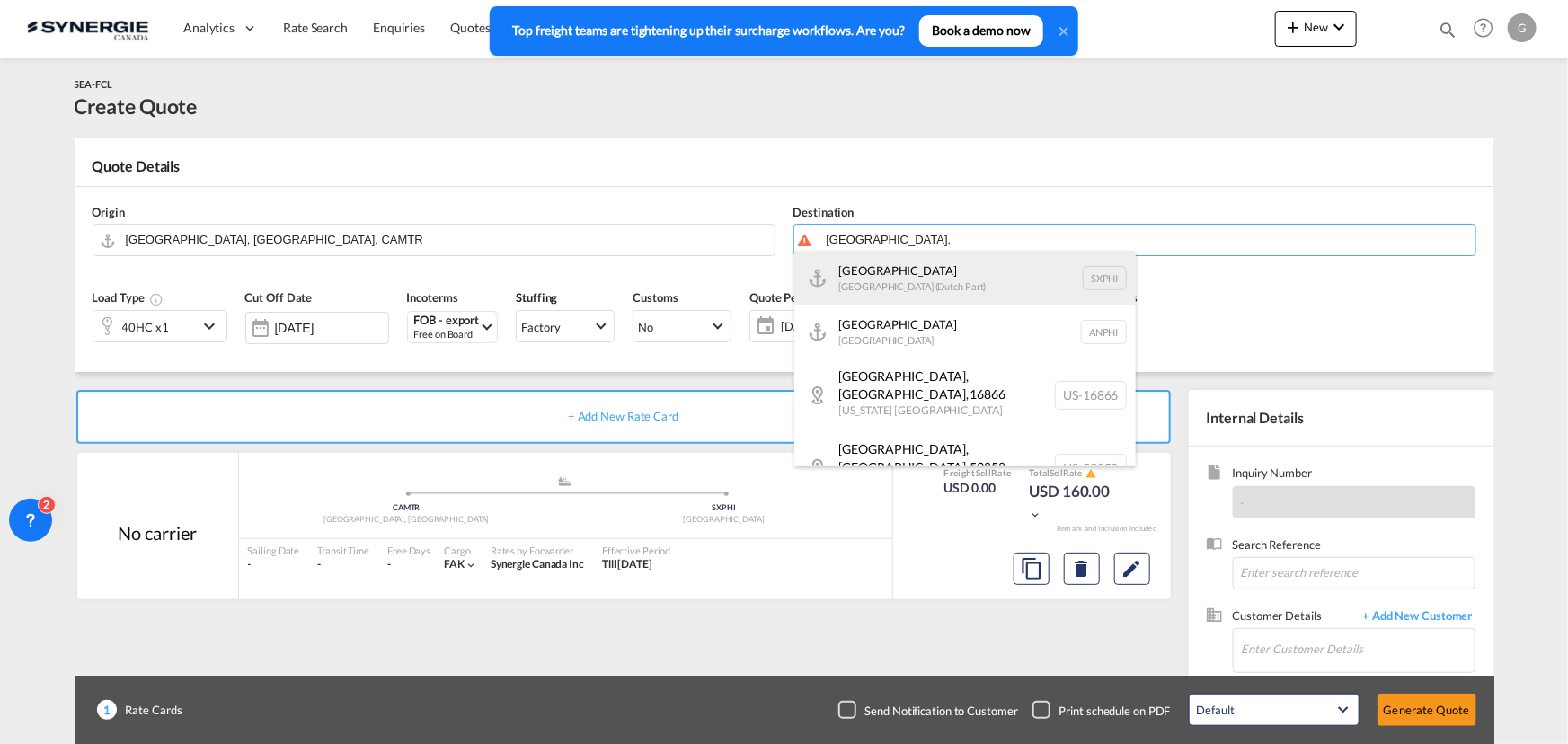 click on "Philipsburg
[GEOGRAPHIC_DATA] (Dutch Part)
SXPHI" at bounding box center [965, 278] 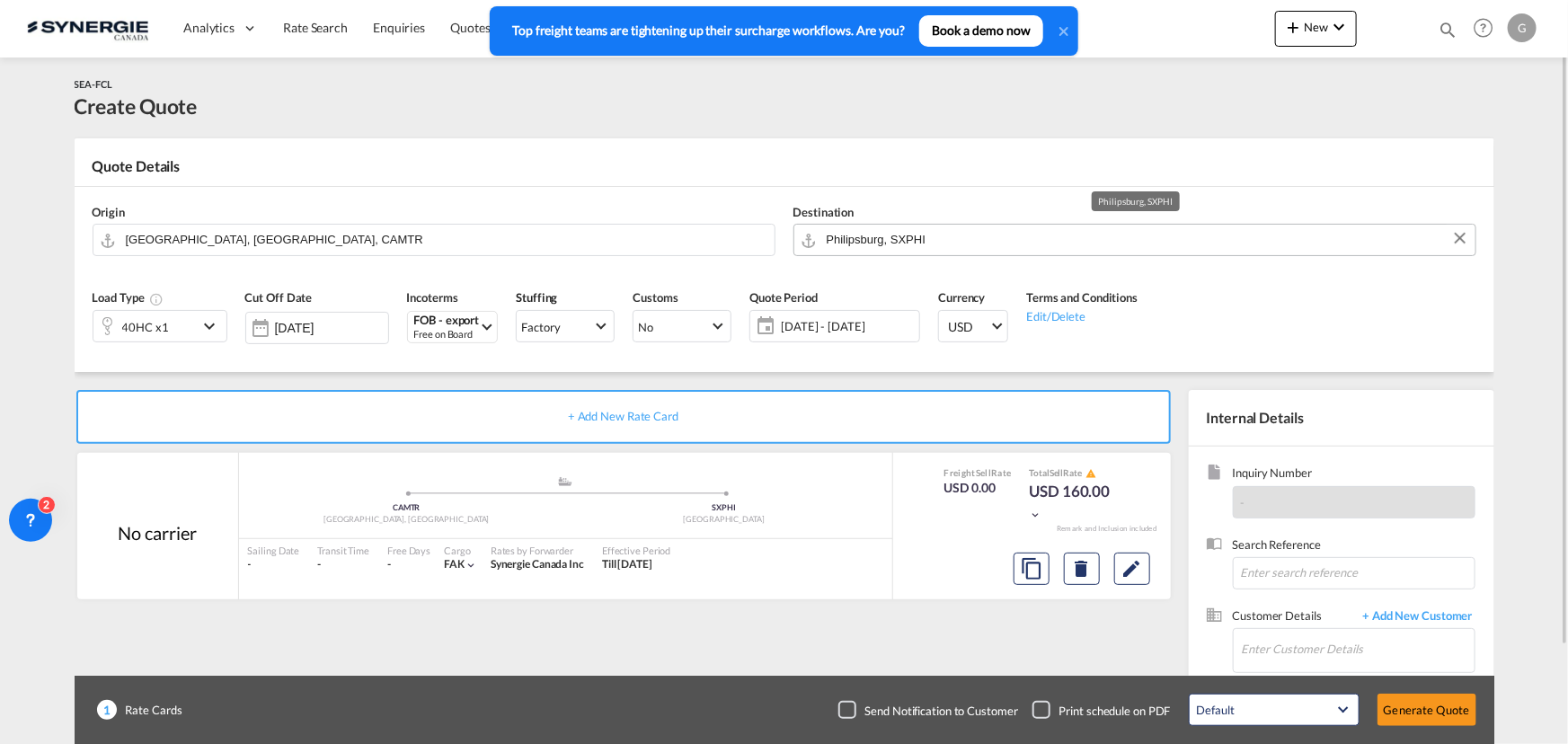 click on "Philipsburg, SXPHI" at bounding box center [1147, 239] 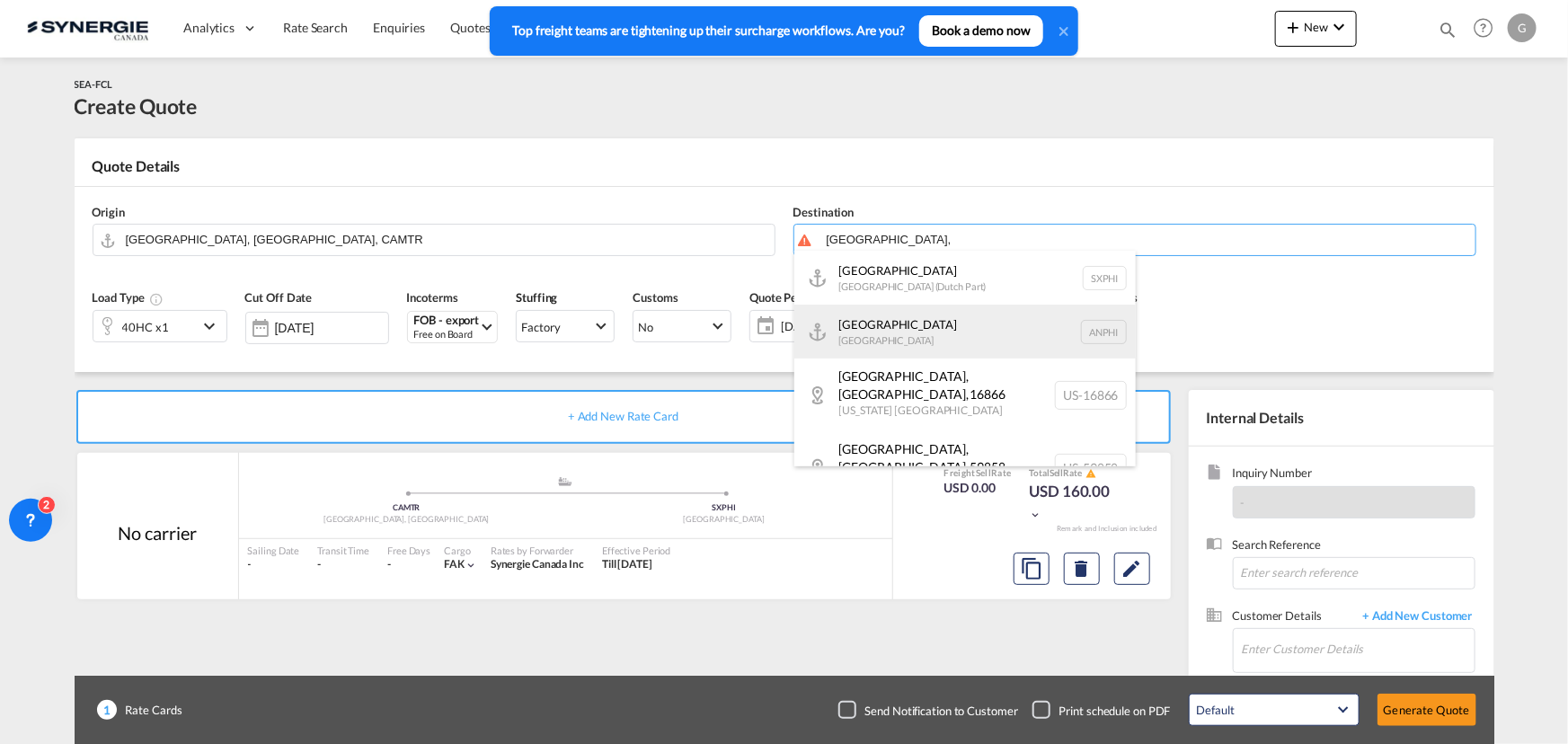 click on "[GEOGRAPHIC_DATA]
[GEOGRAPHIC_DATA]
ANPHI" at bounding box center [965, 332] 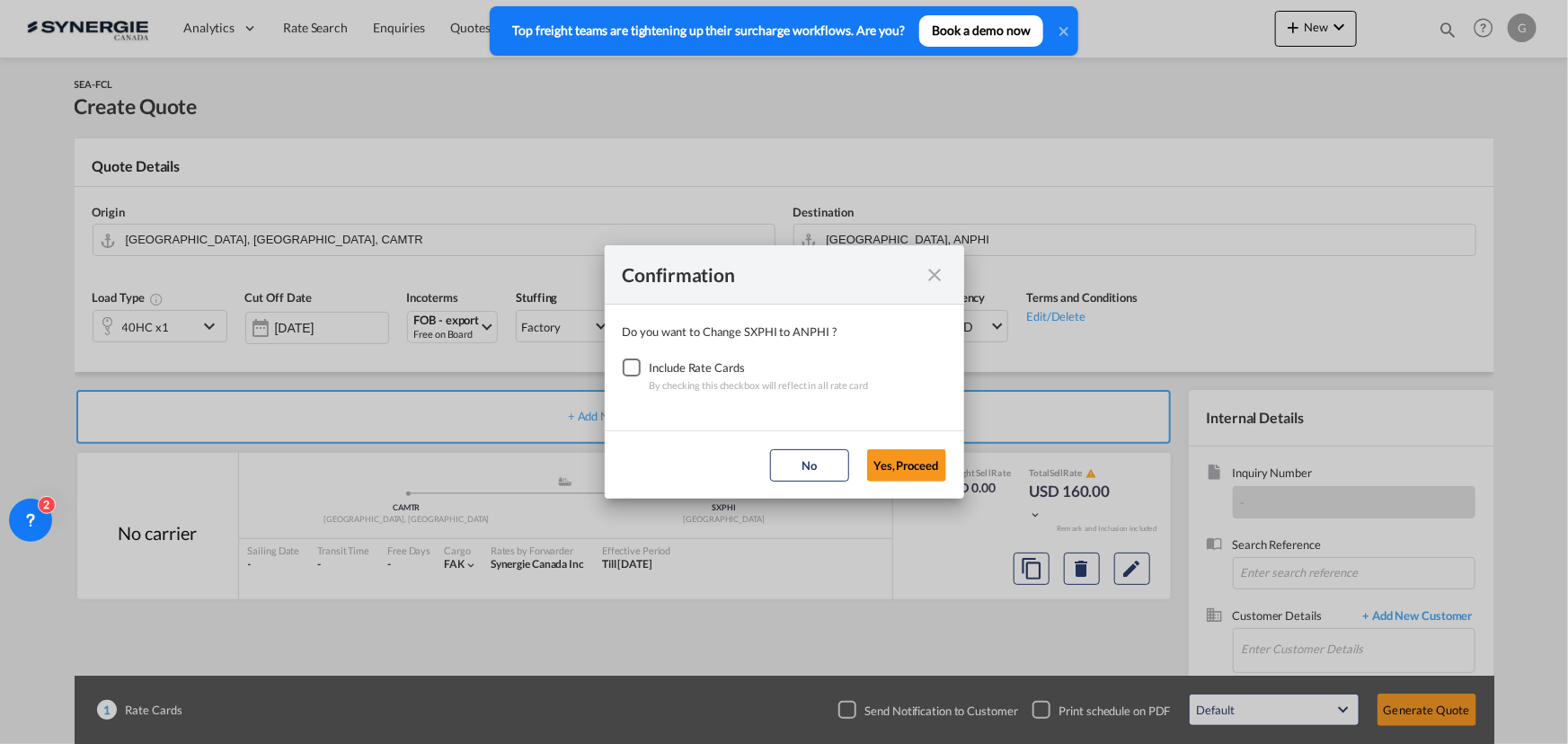 click at bounding box center [632, 368] 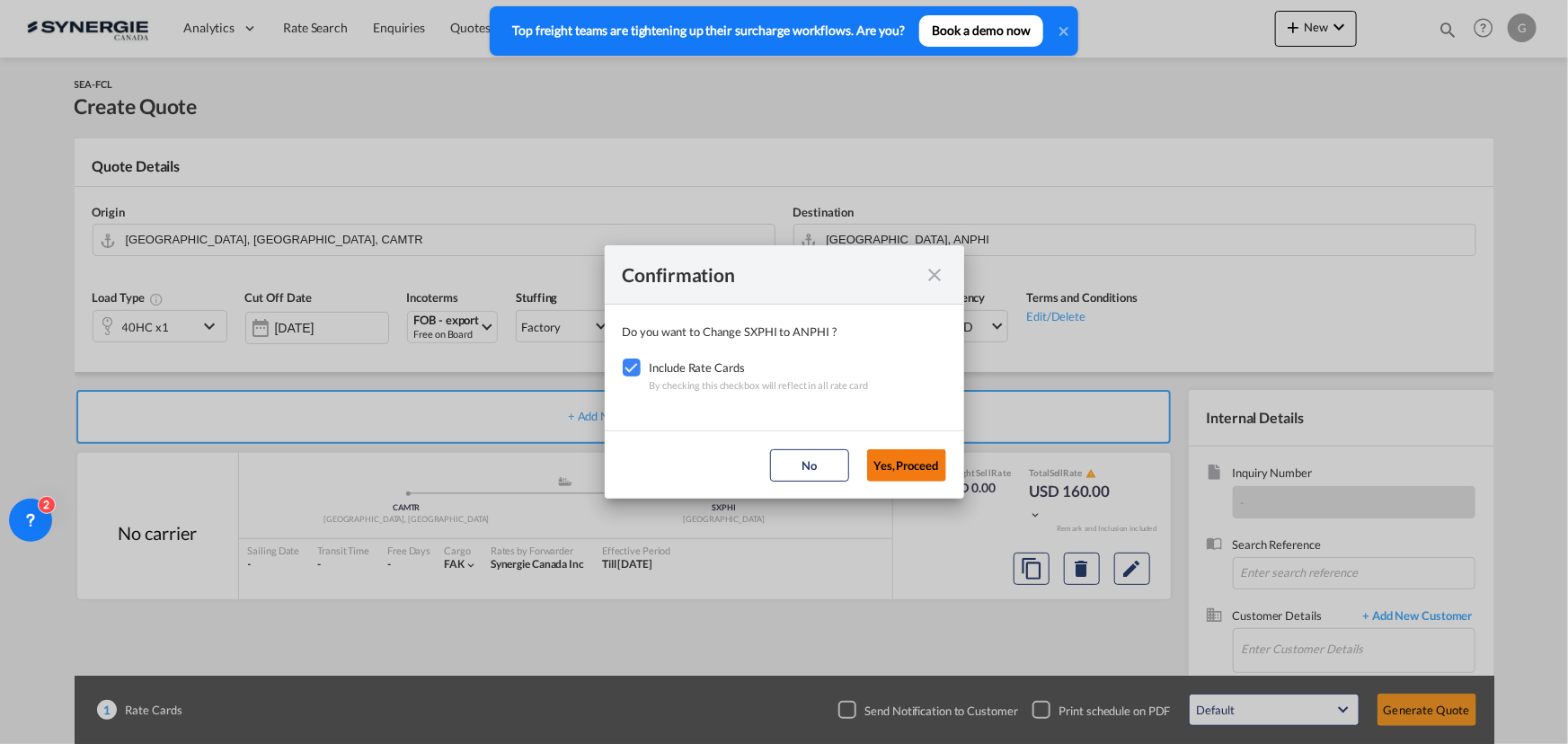 click on "Yes,Proceed" at bounding box center (907, 465) 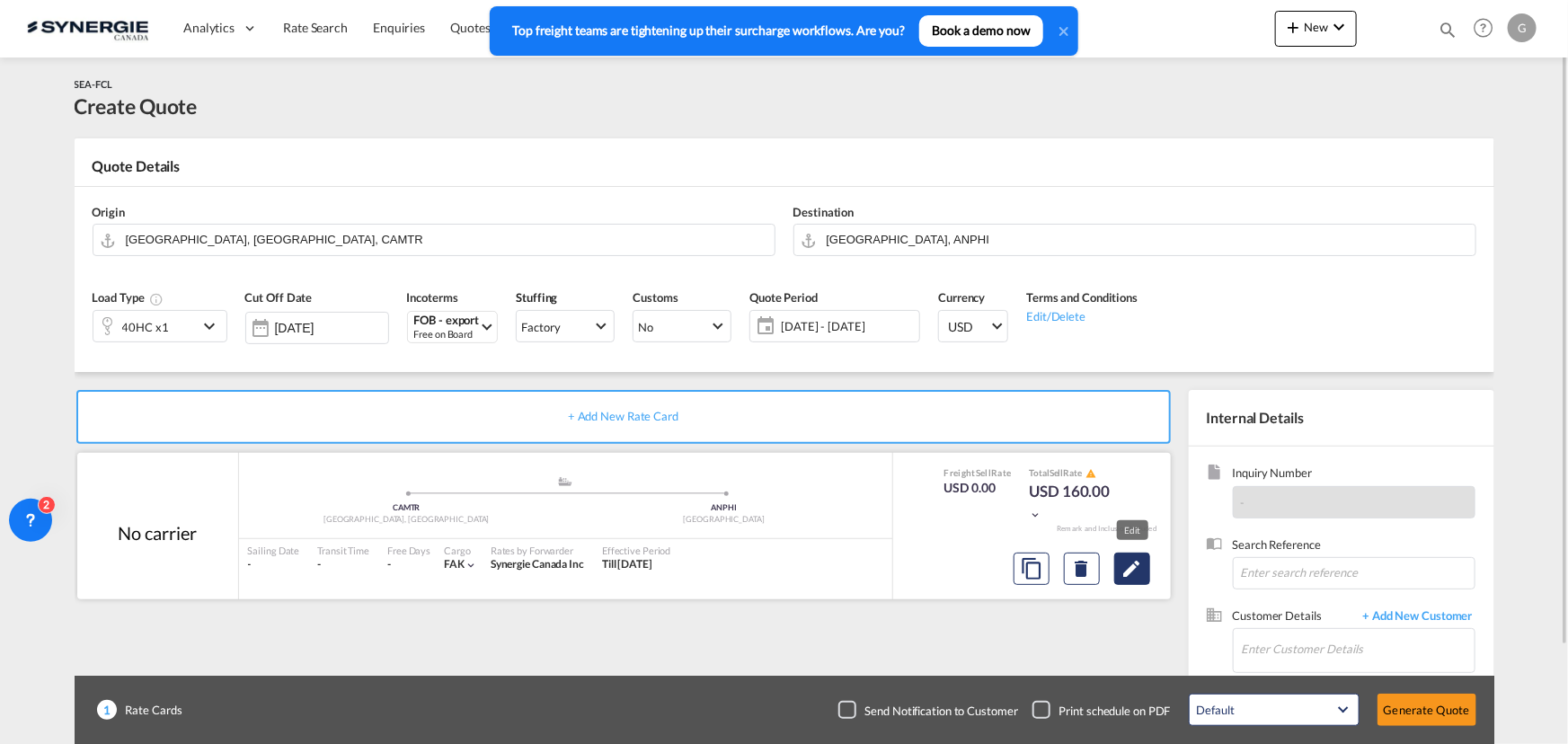 click at bounding box center [1132, 569] 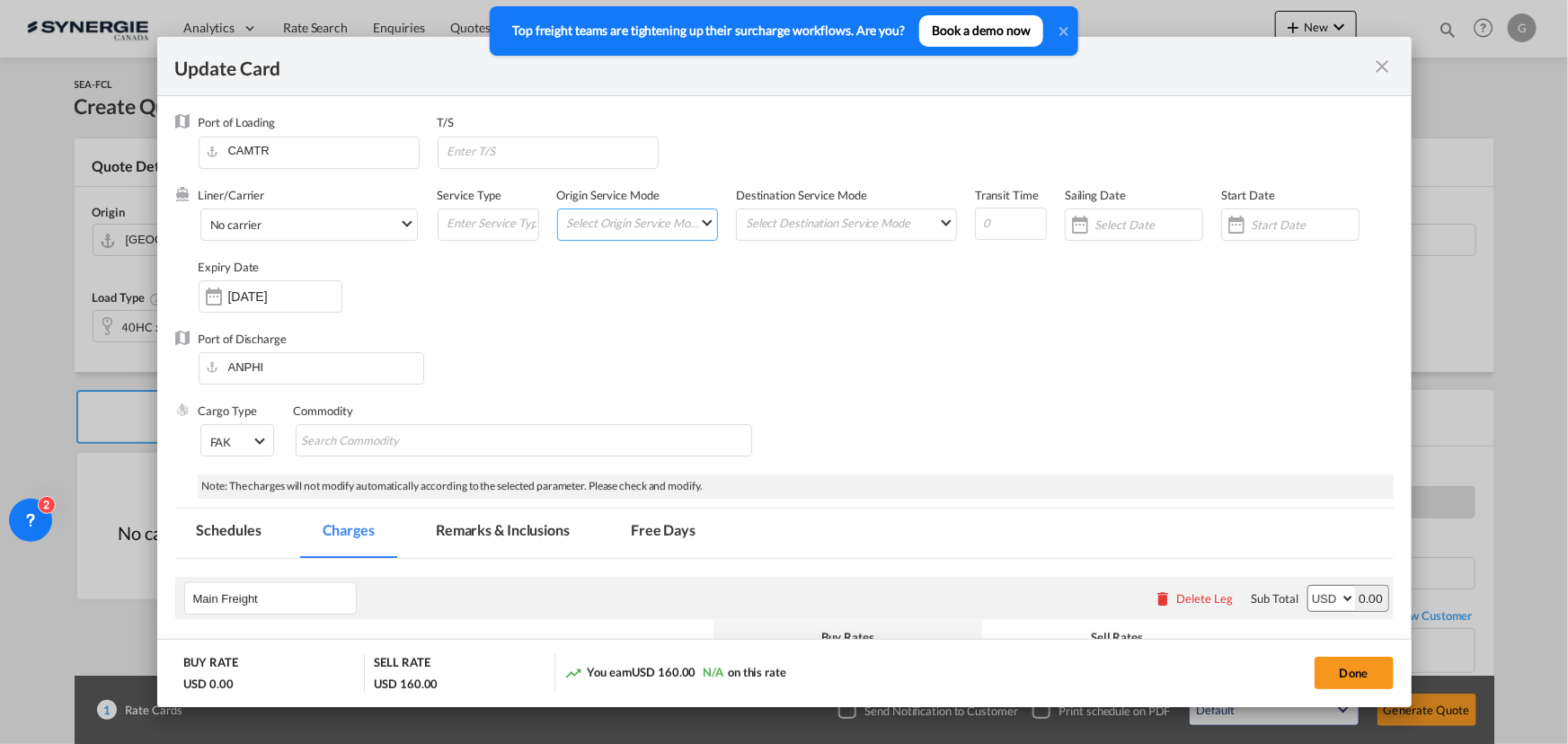 click on "Select Origin Service Mode SD [GEOGRAPHIC_DATA]" at bounding box center [642, 222] 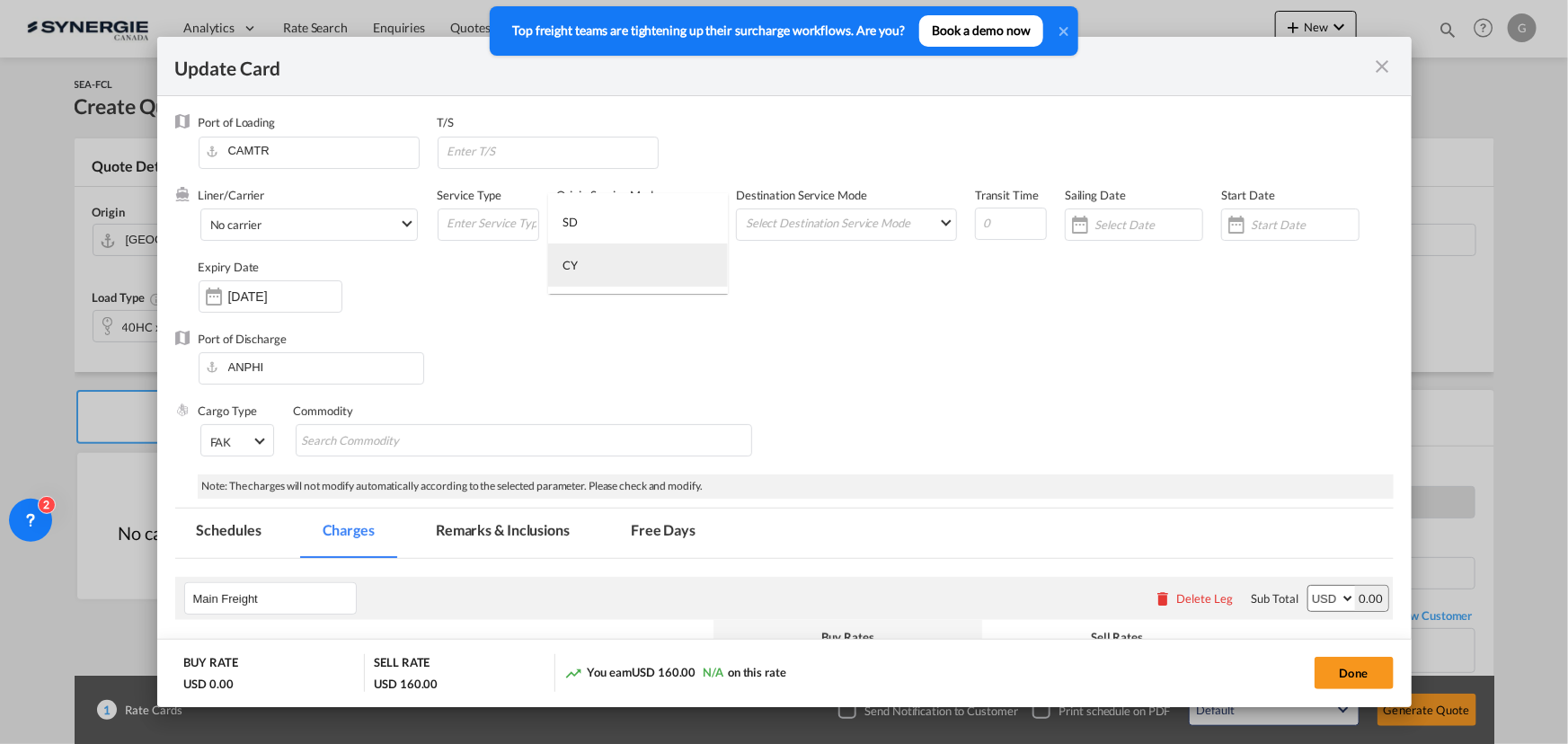 click on "CY" at bounding box center [638, 265] 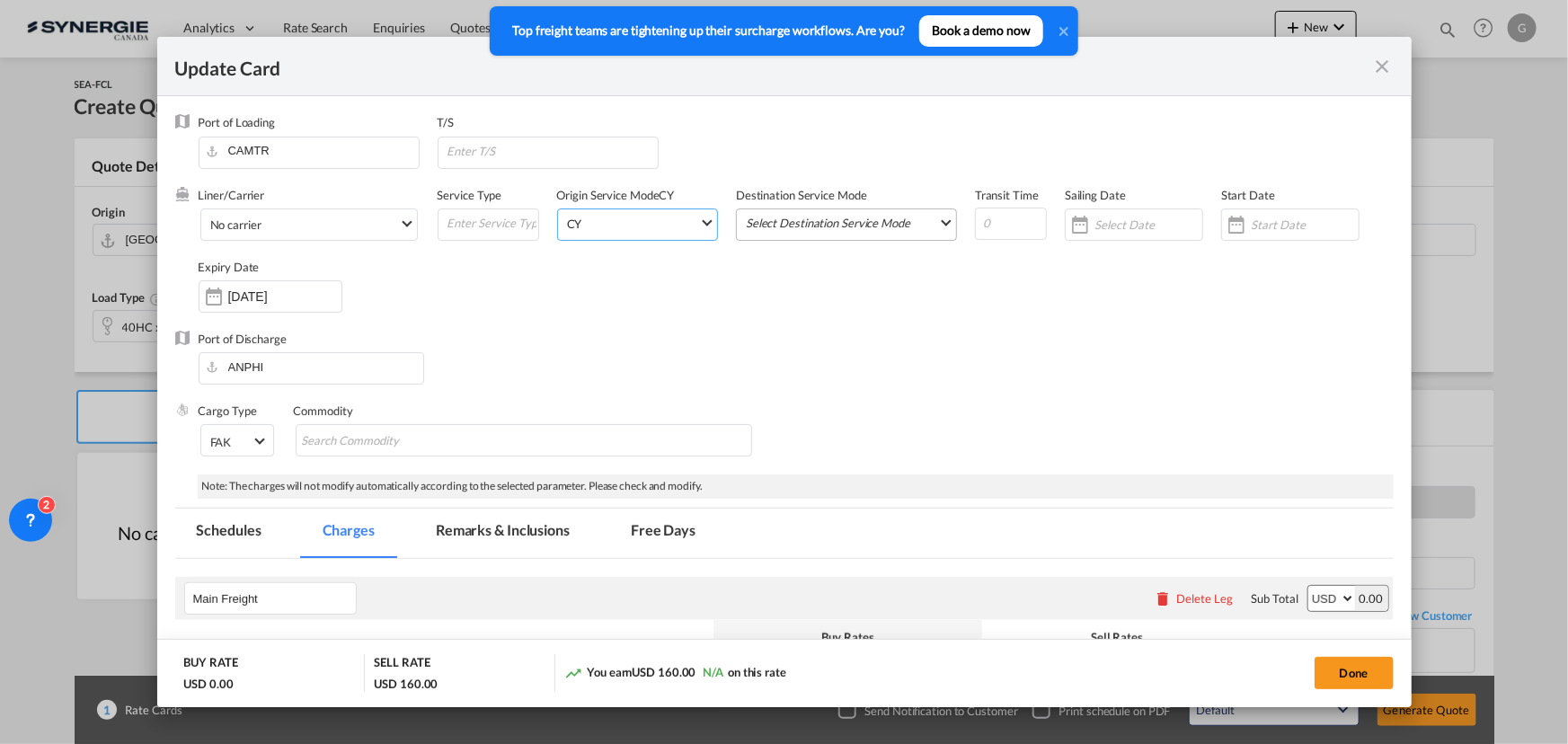 click on "Select Destination Service Mode SD [GEOGRAPHIC_DATA]" at bounding box center [850, 222] 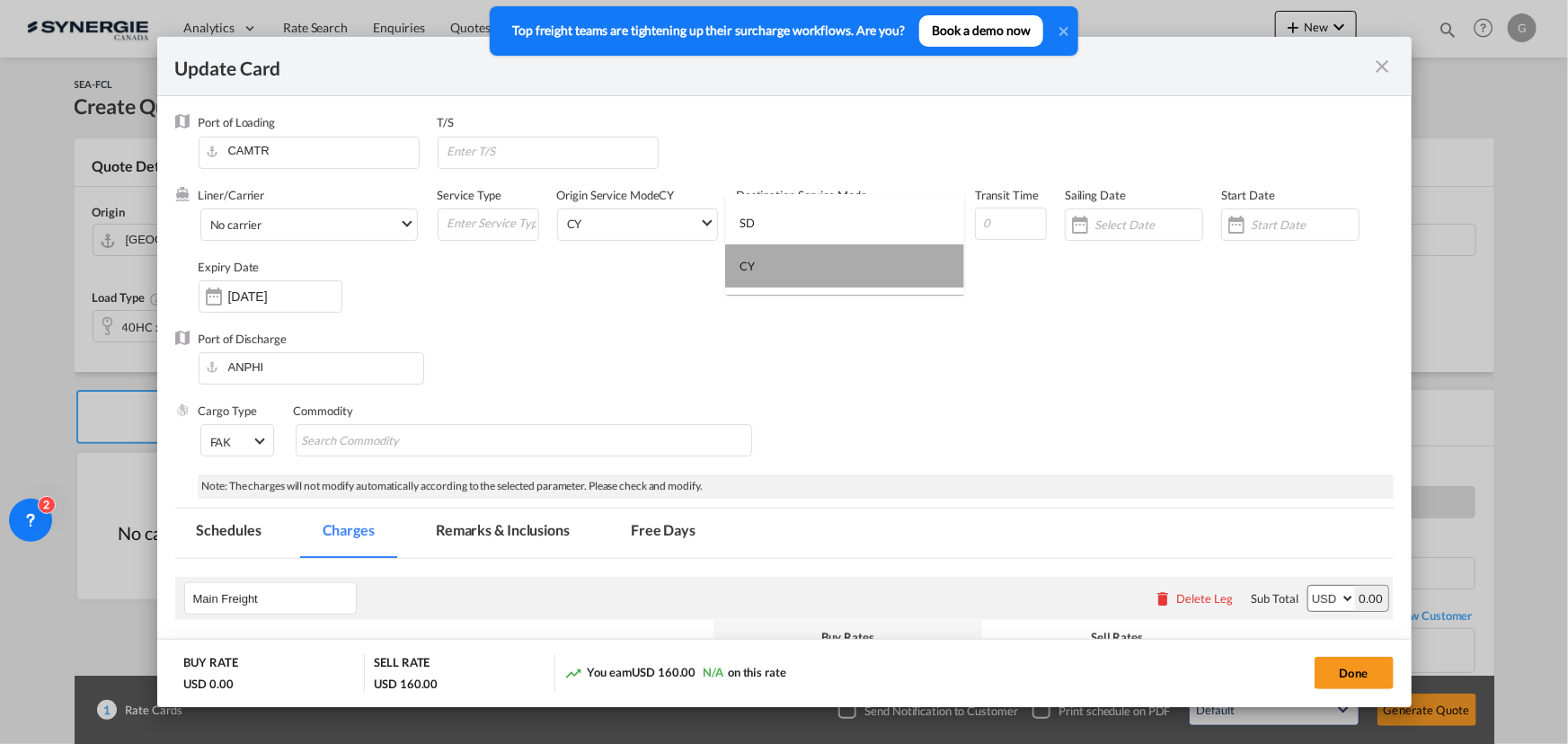click on "CY" at bounding box center [845, 266] 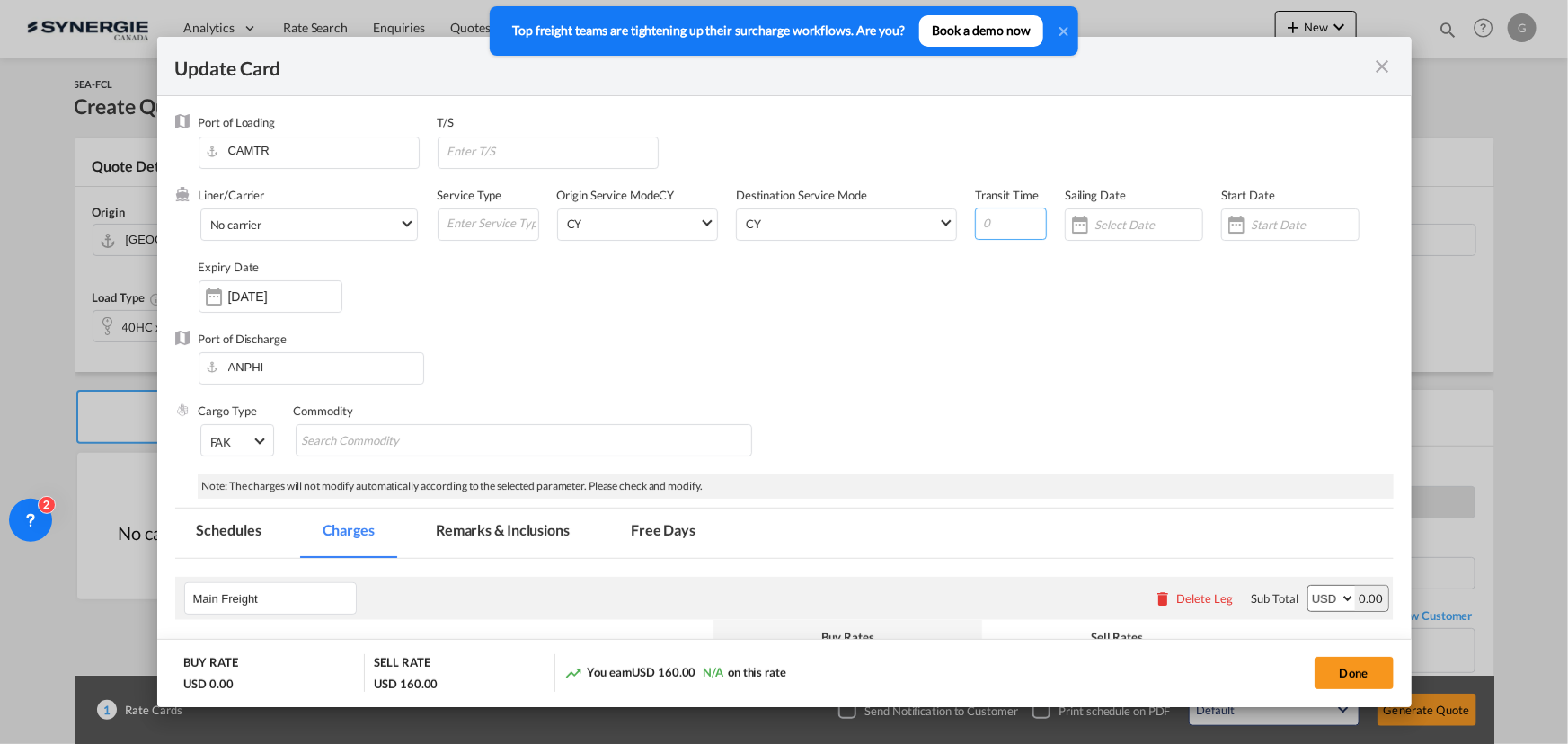 click at bounding box center [1011, 224] 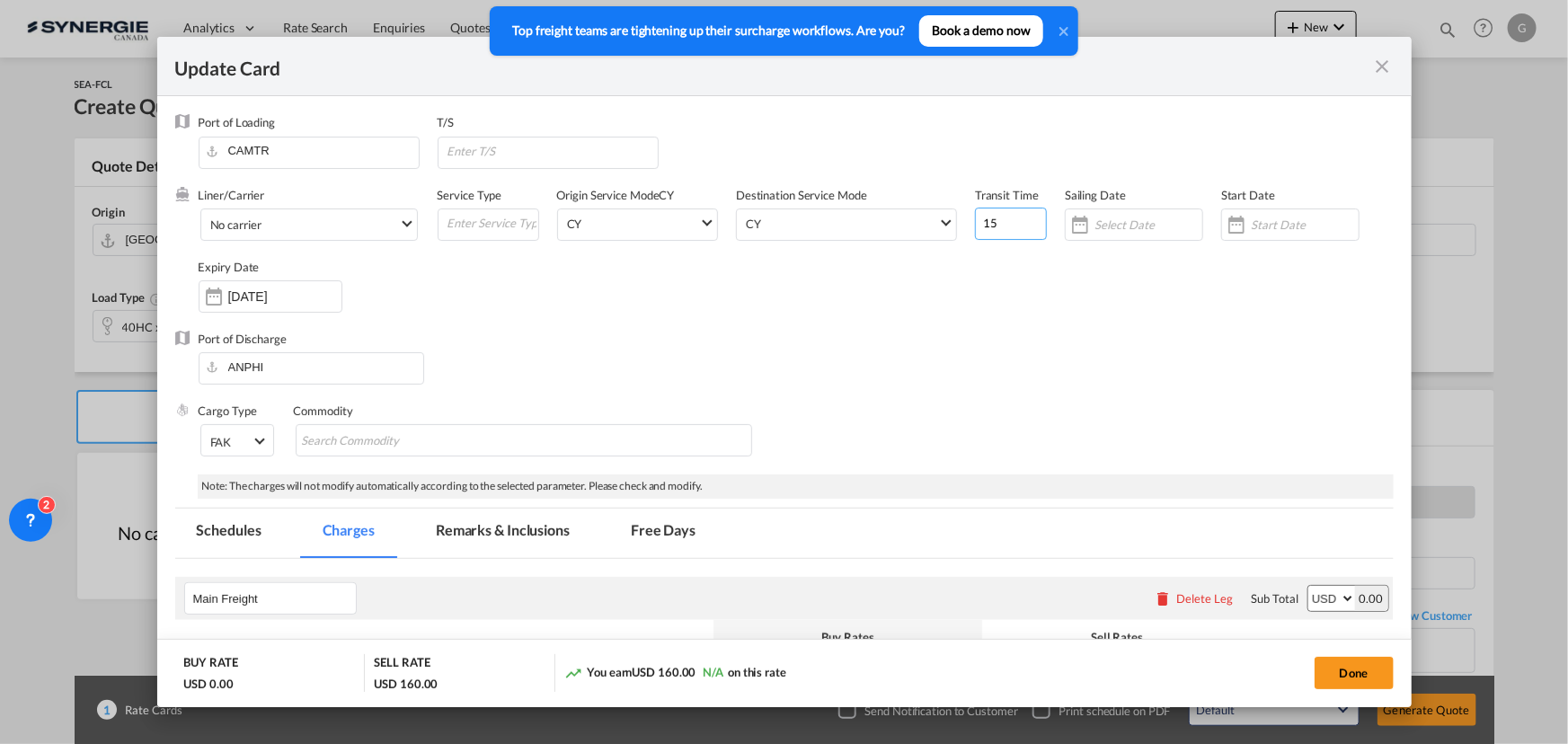 type on "15" 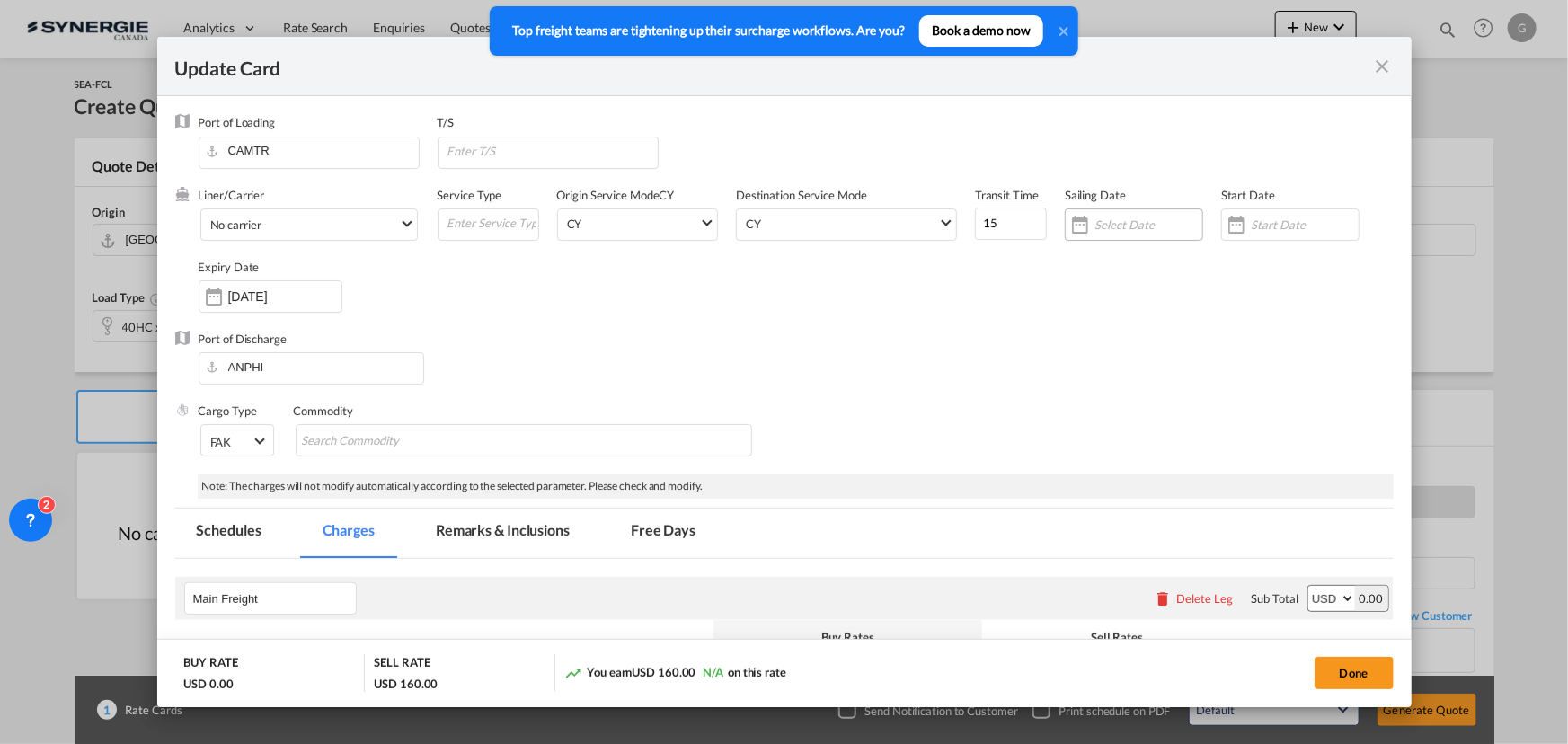click at bounding box center (1080, 225) 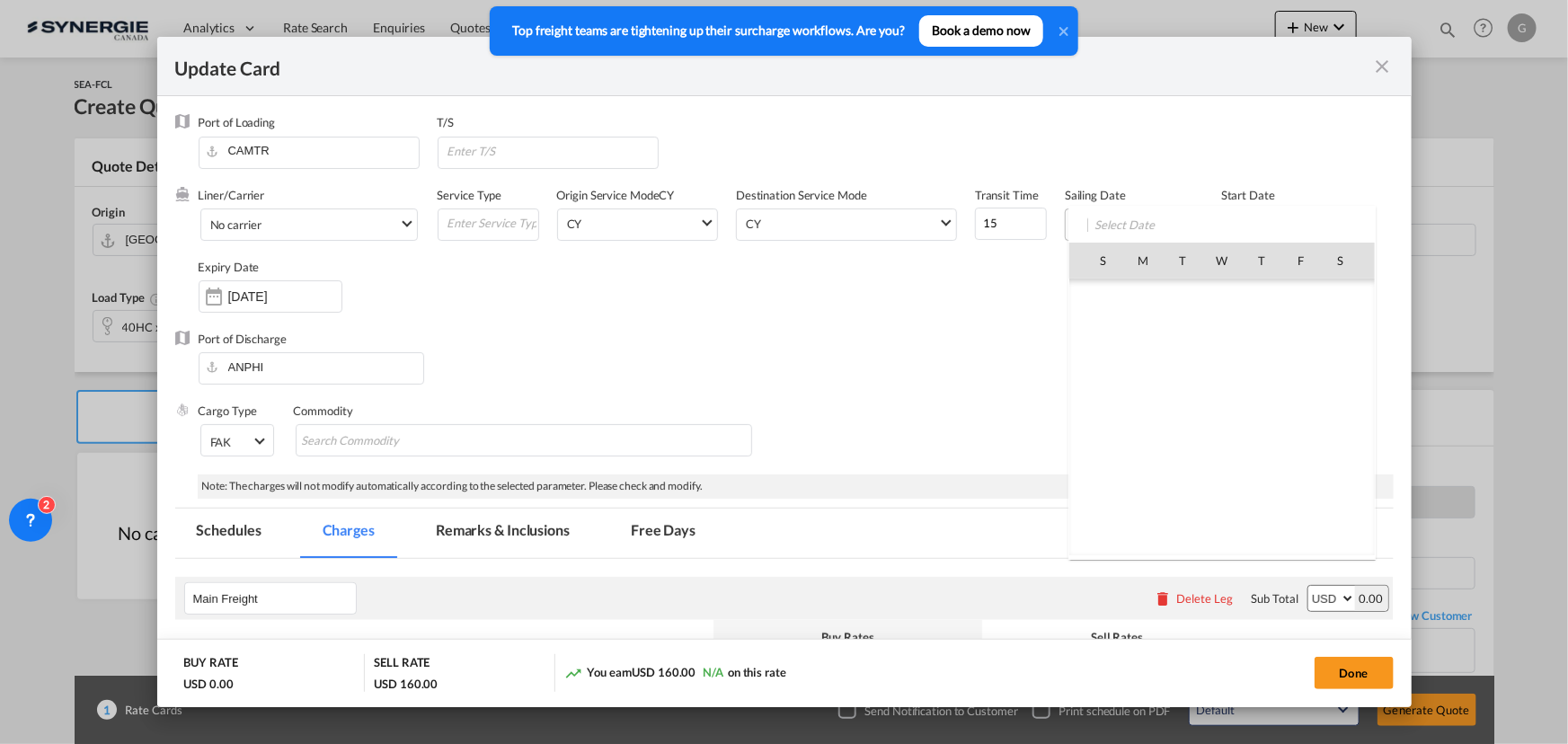 scroll, scrollTop: 415750, scrollLeft: 0, axis: vertical 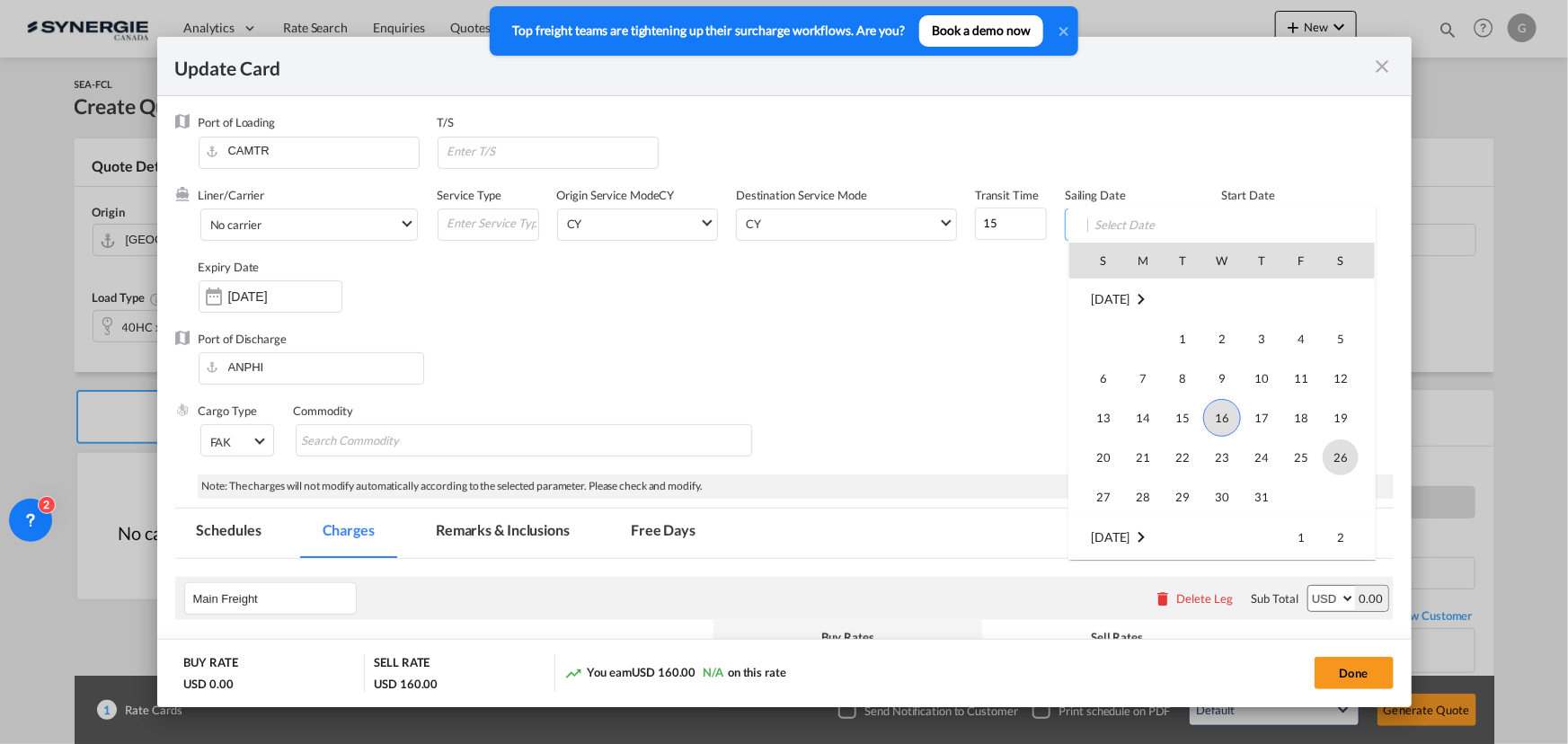 click on "26" at bounding box center (1341, 457) 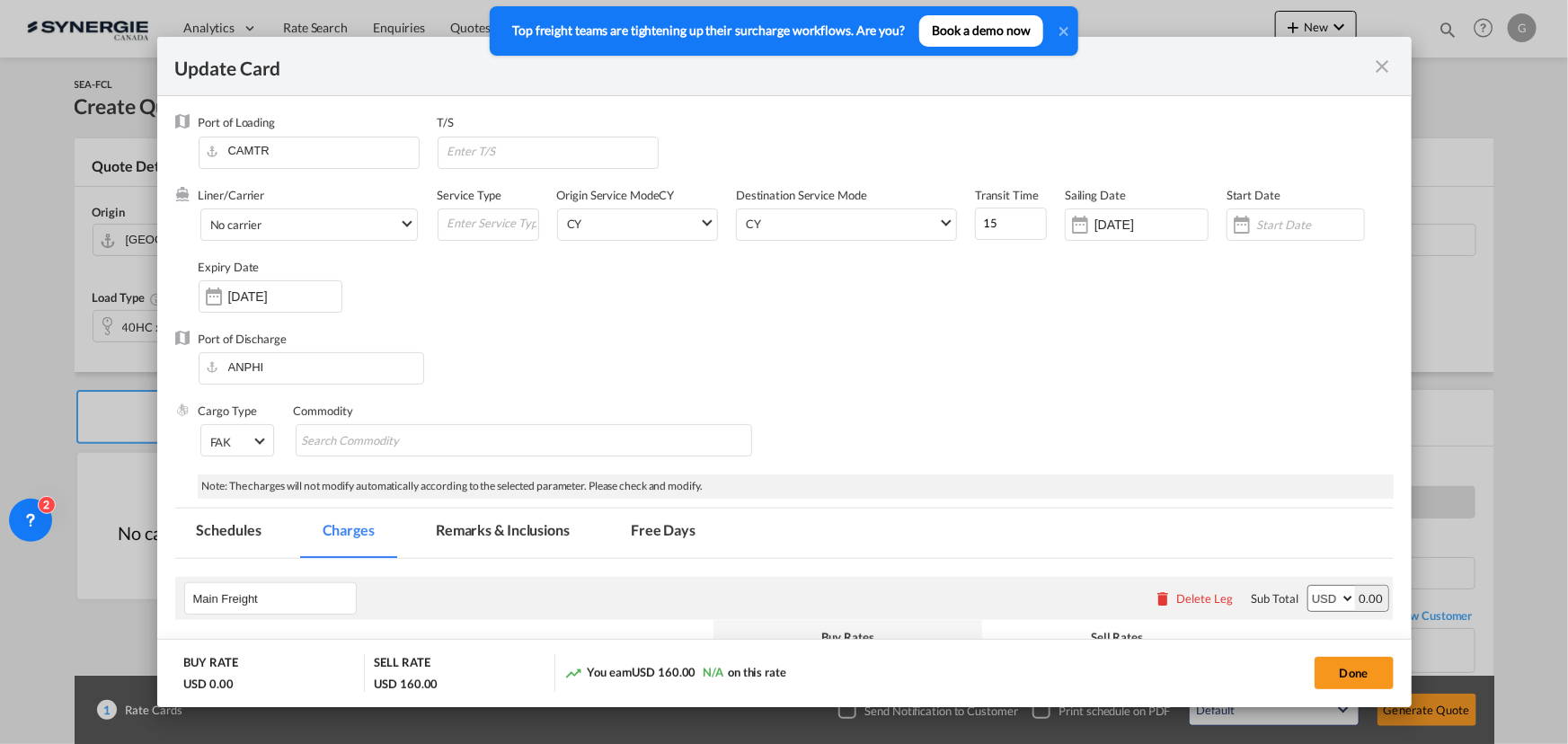 click on "Cargo Type FAK   FAK GCR GDSM General Cargo Hazardous Cargo Ambient Foodstuff Chilled Frozen Perishables Flexibags Out of Gauge Others Group NAC NAC Vehicles
Commodity" at bounding box center [796, 438] 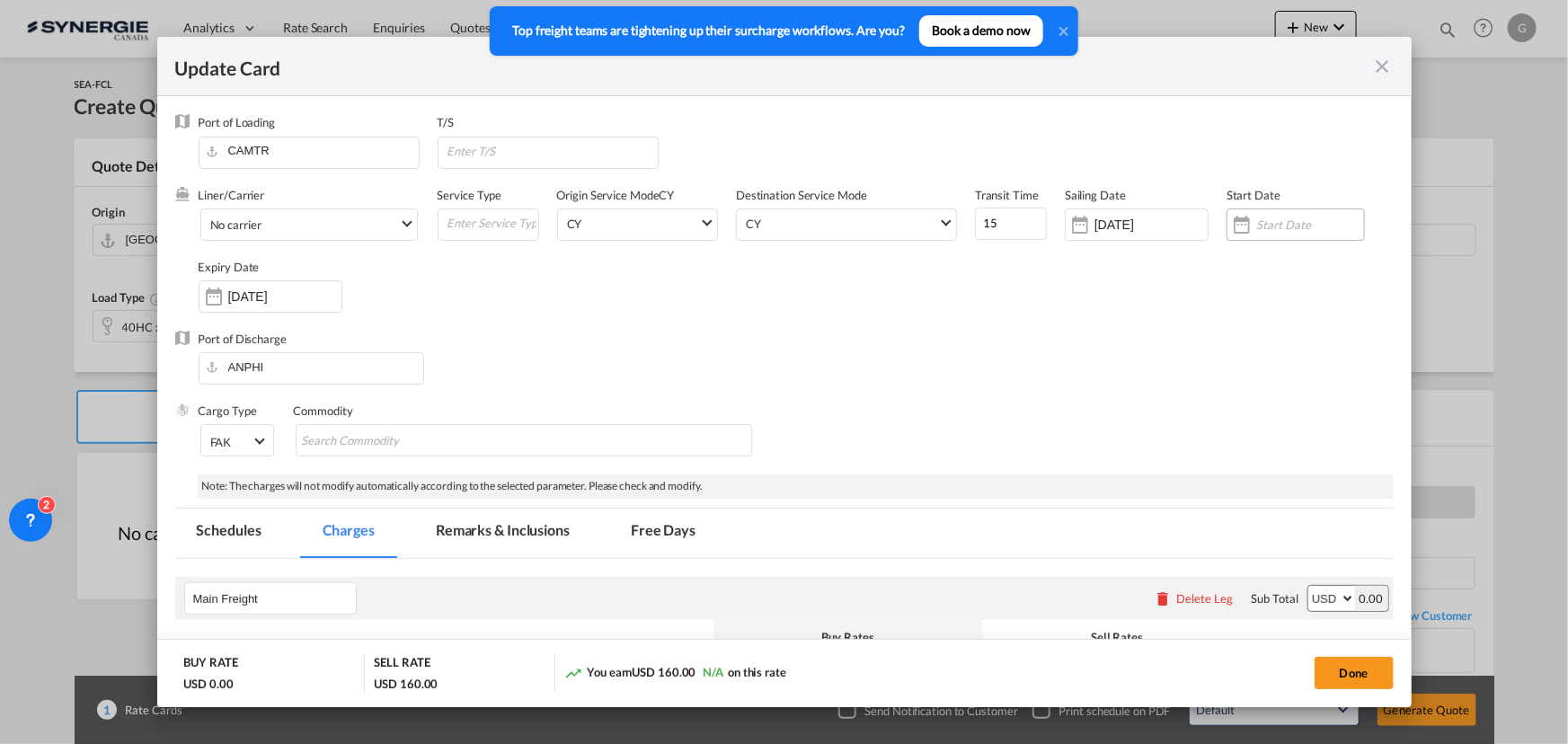 click at bounding box center (1242, 225) 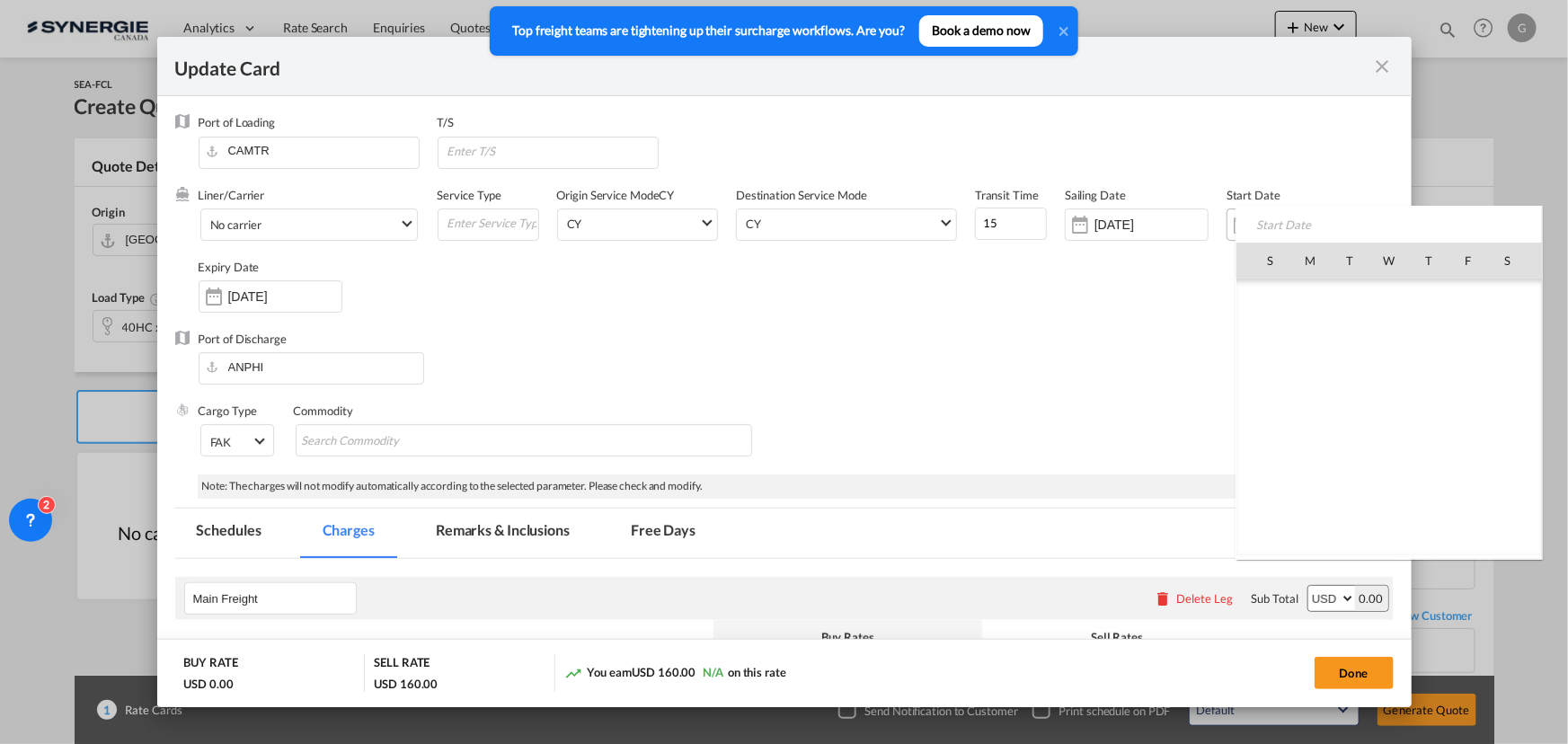 scroll, scrollTop: 415750, scrollLeft: 0, axis: vertical 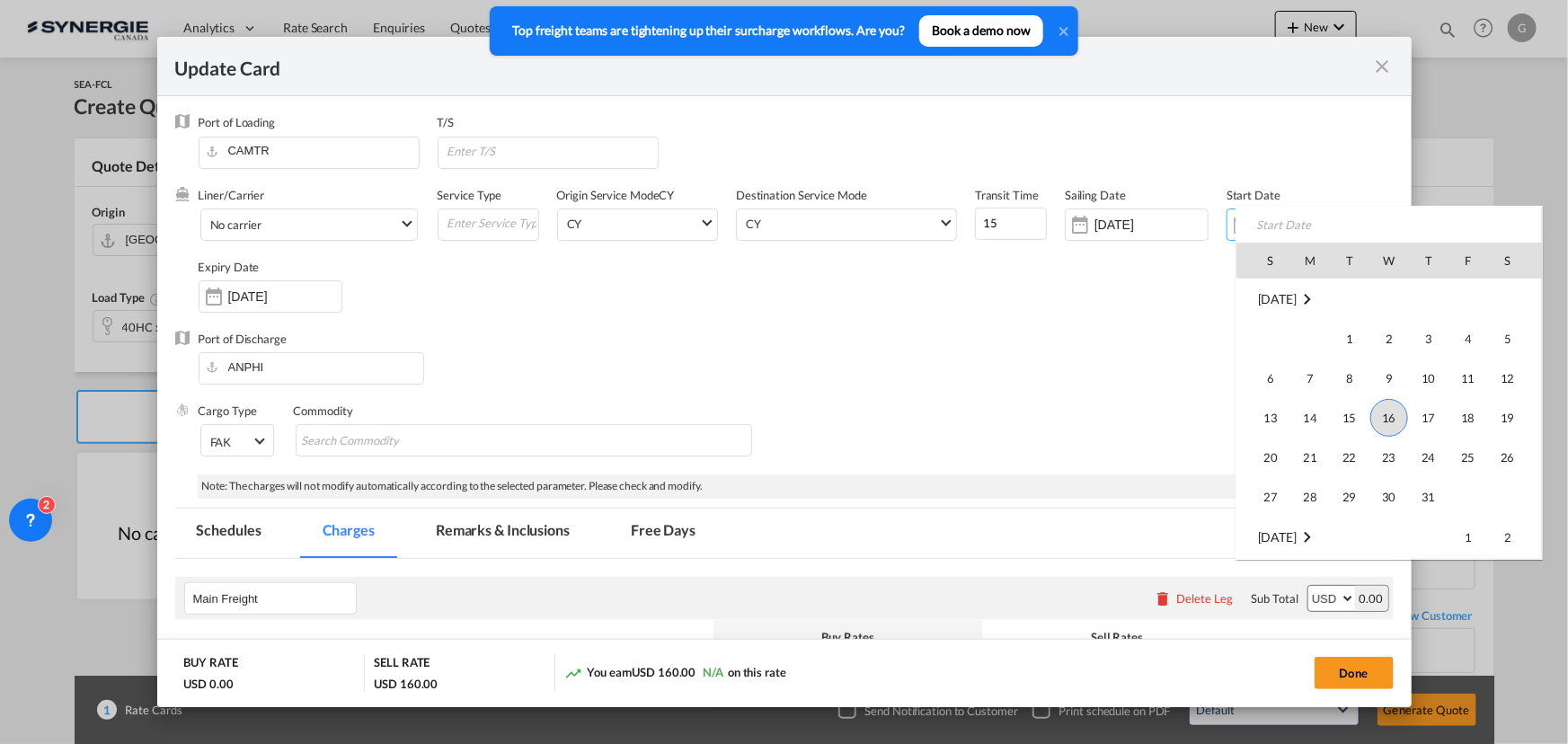 click on "16" at bounding box center (1389, 418) 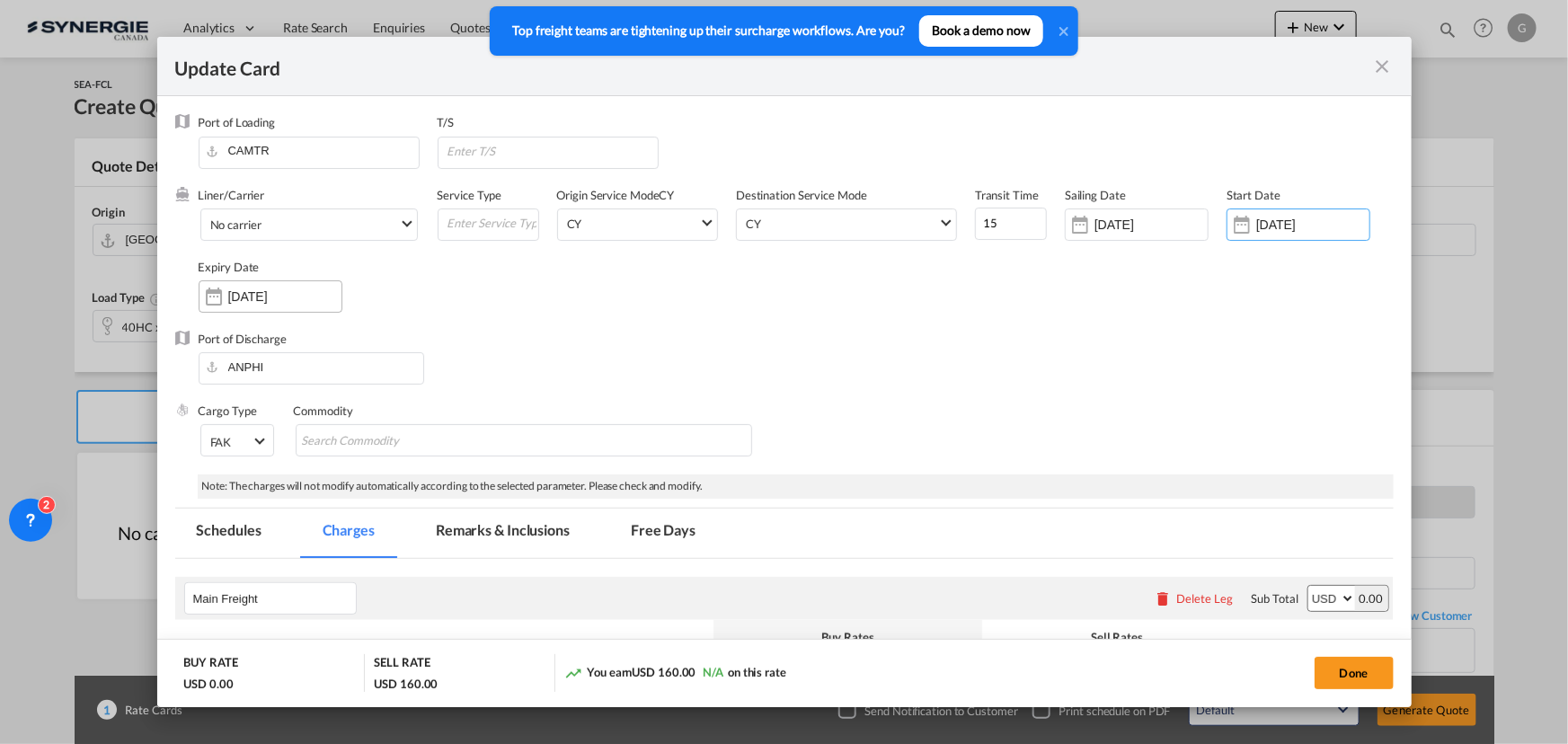 click on "[DATE]" at bounding box center [285, 297] 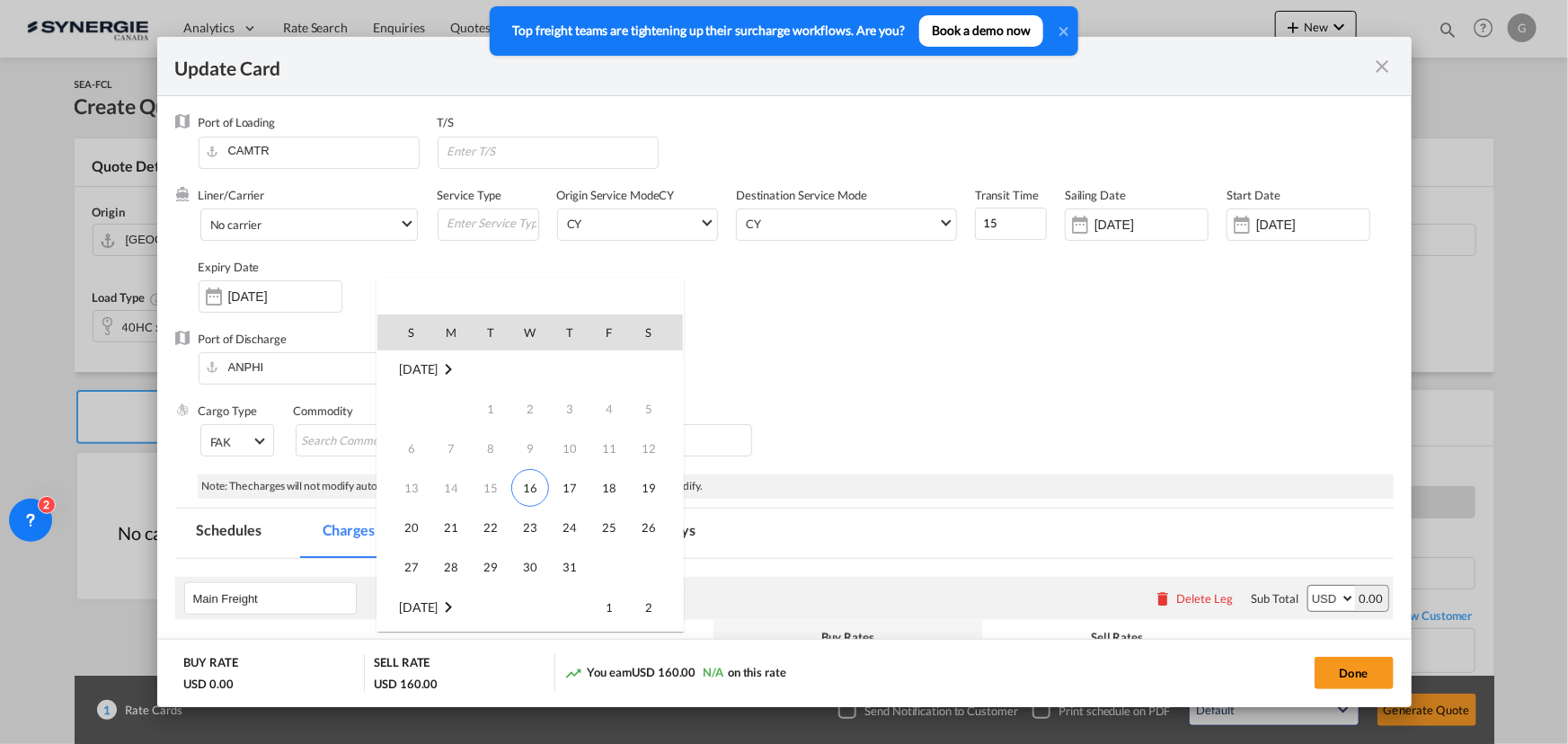 scroll, scrollTop: 0, scrollLeft: 0, axis: both 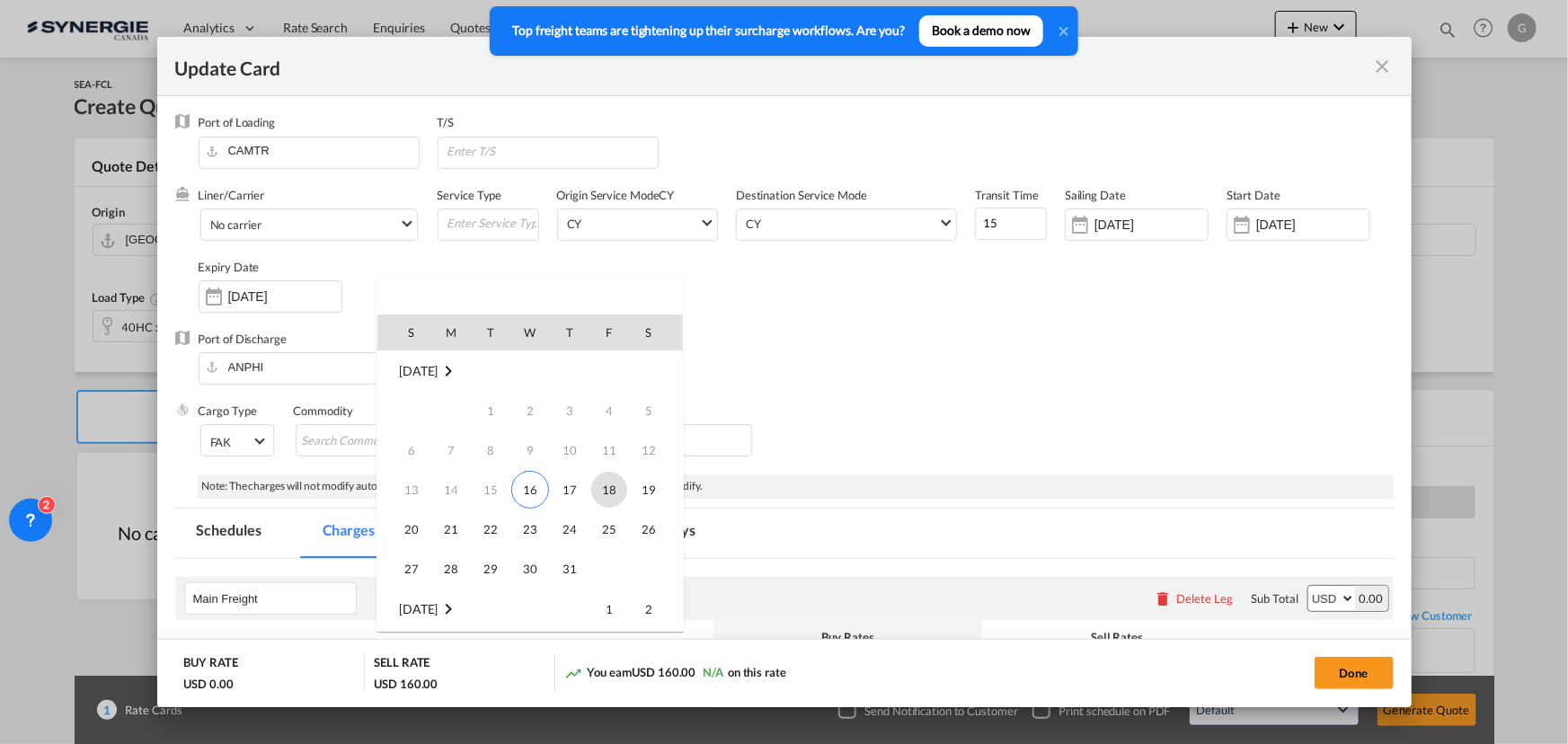 click on "18" at bounding box center [609, 490] 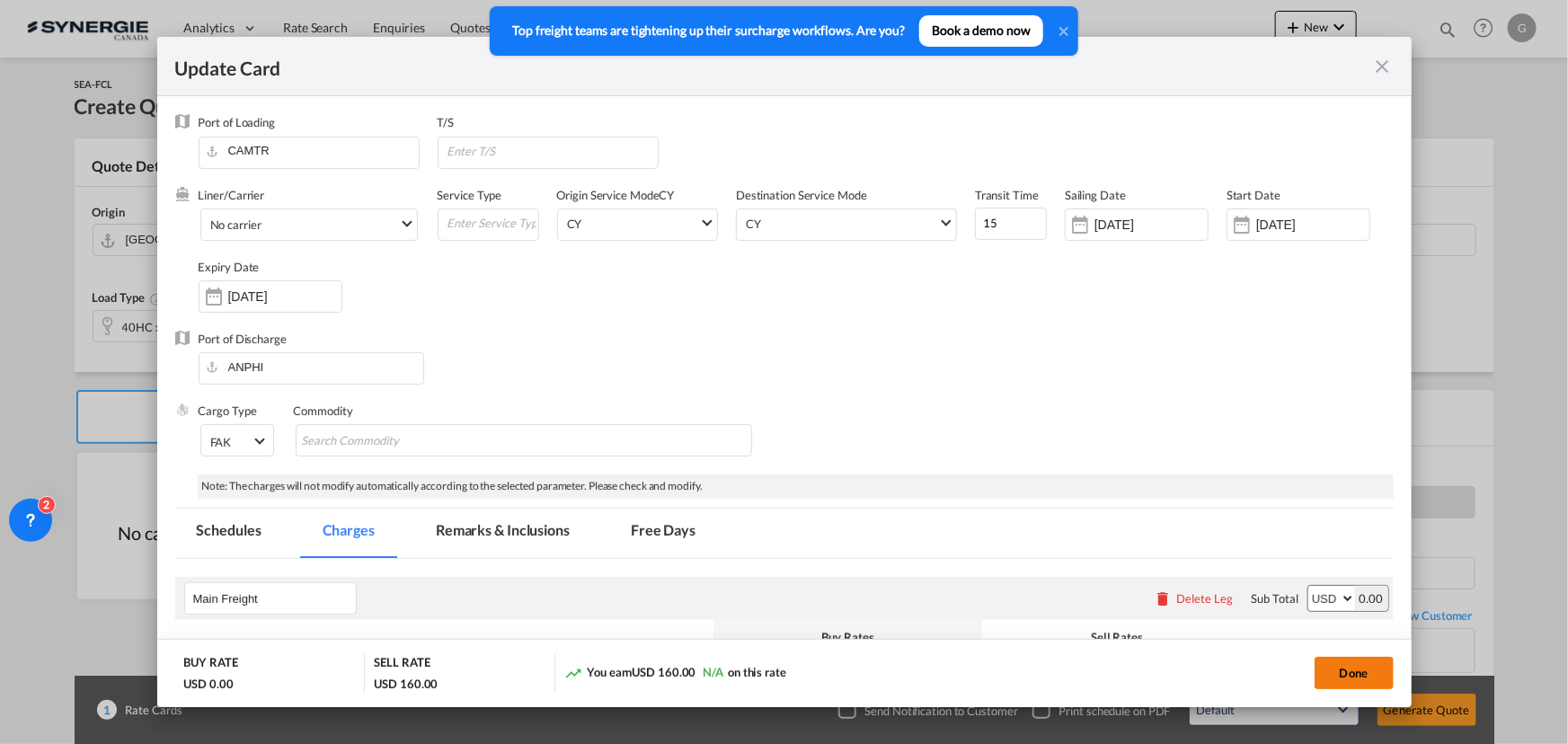 click on "Done" 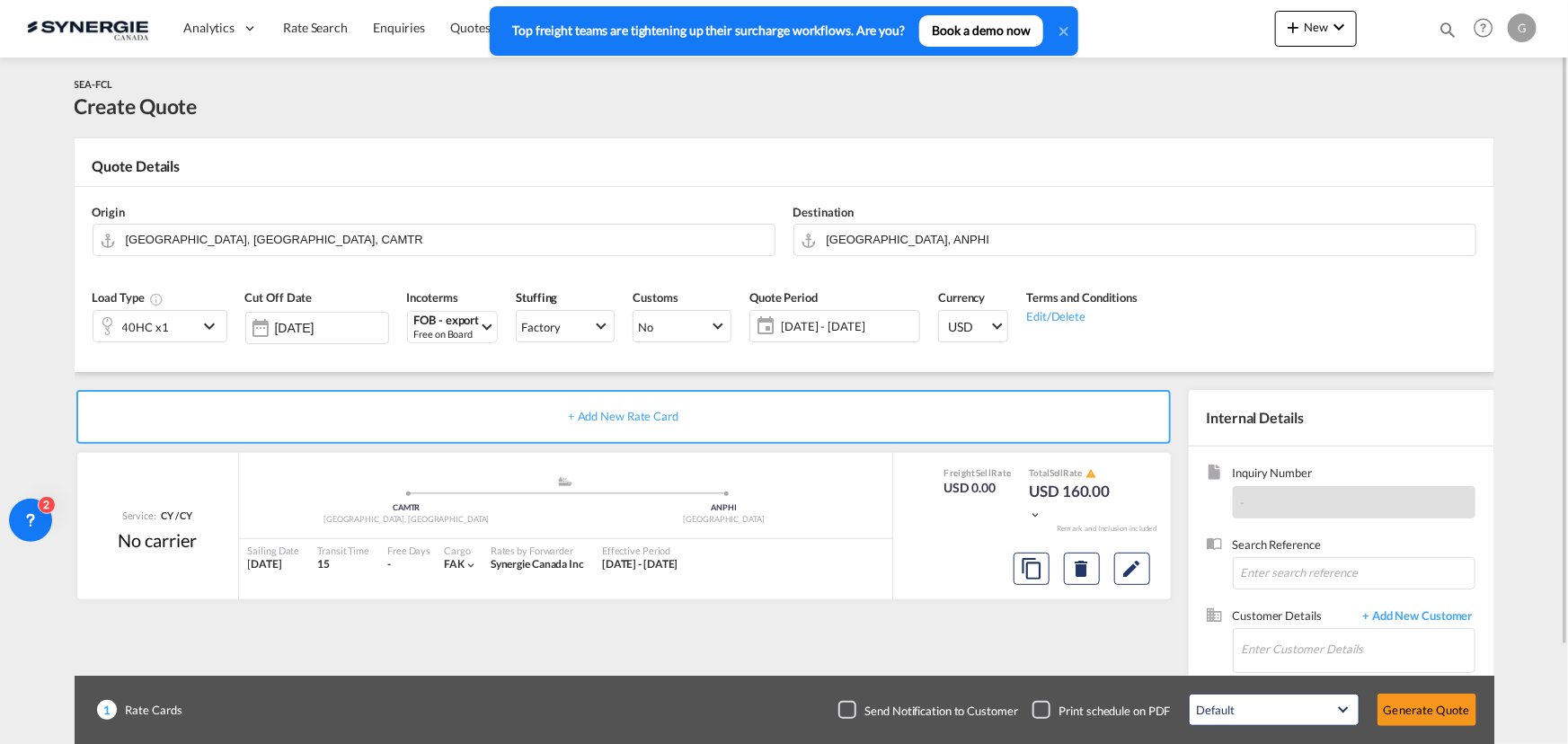 click on "[DATE] - [DATE]" 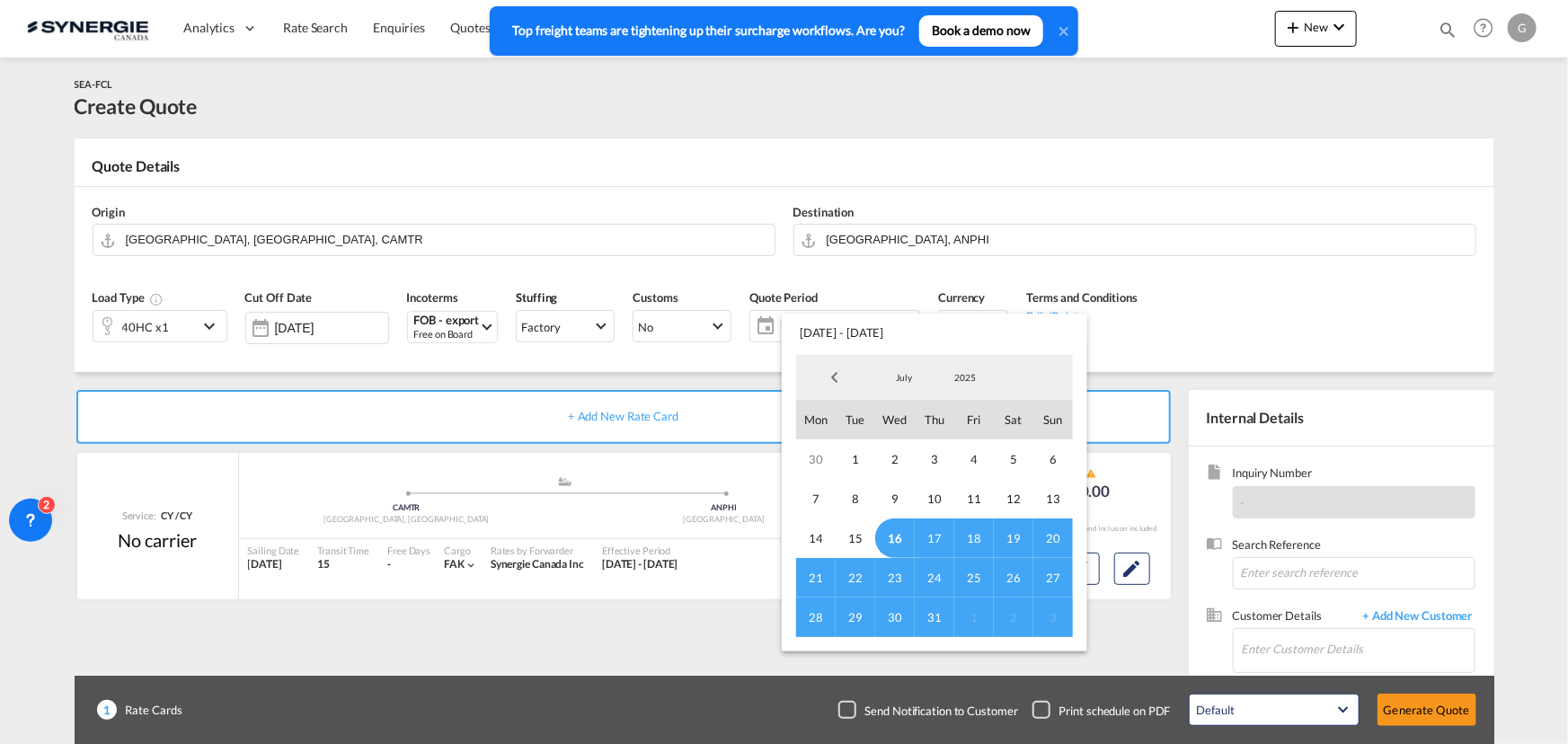 click on "16" at bounding box center [895, 538] 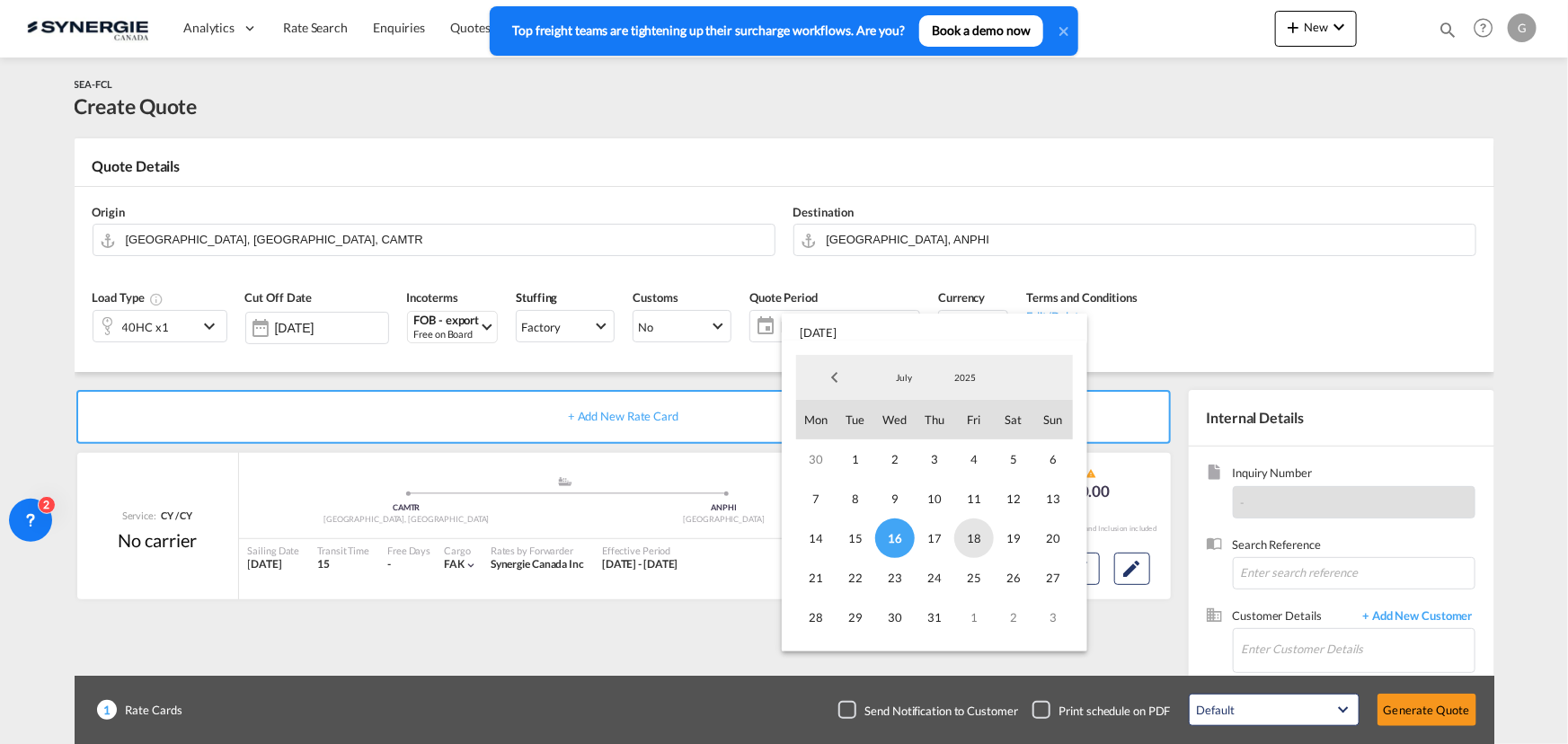click on "18" at bounding box center (974, 538) 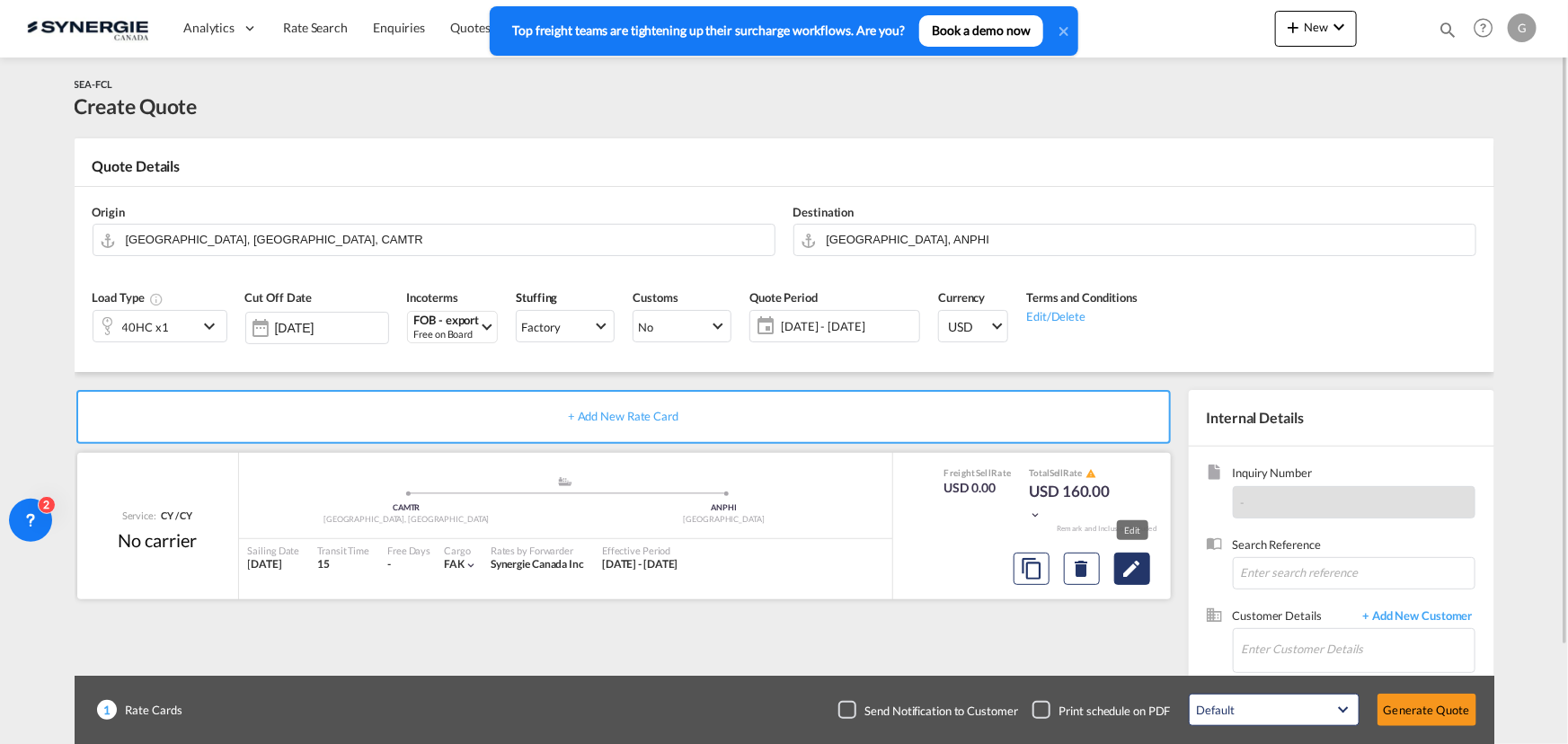 click at bounding box center [1132, 569] 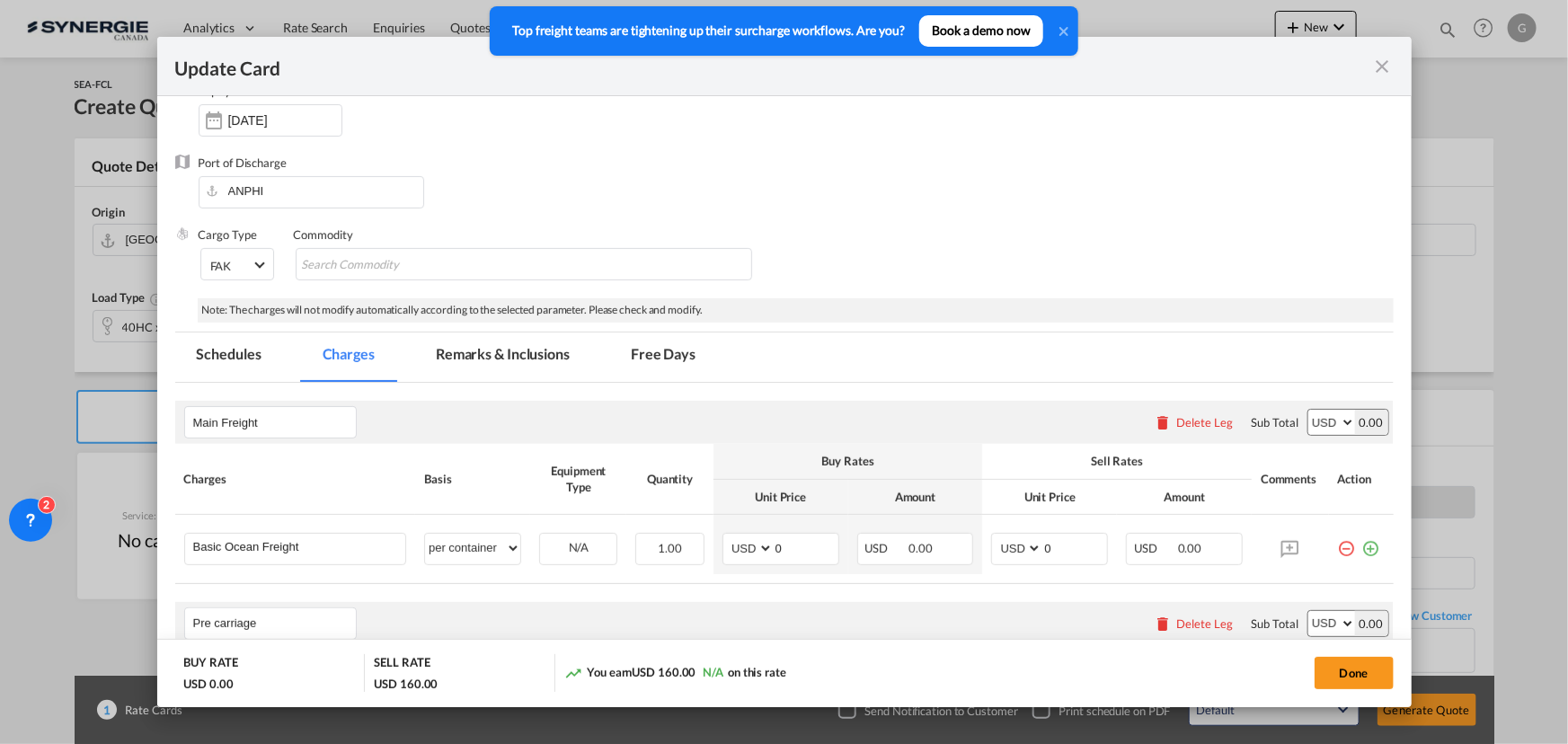 scroll, scrollTop: 408, scrollLeft: 0, axis: vertical 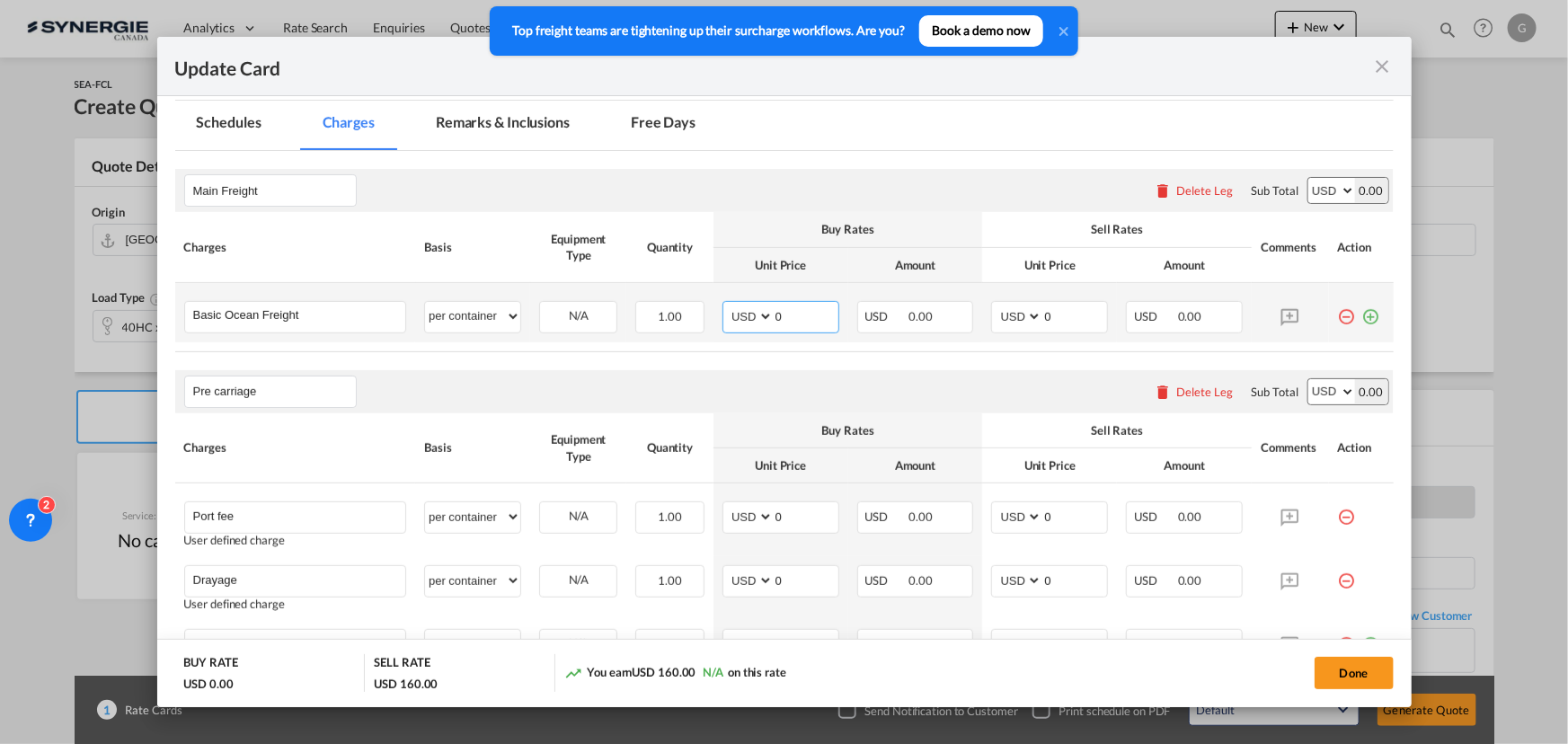 click on "0" at bounding box center (806, 315) 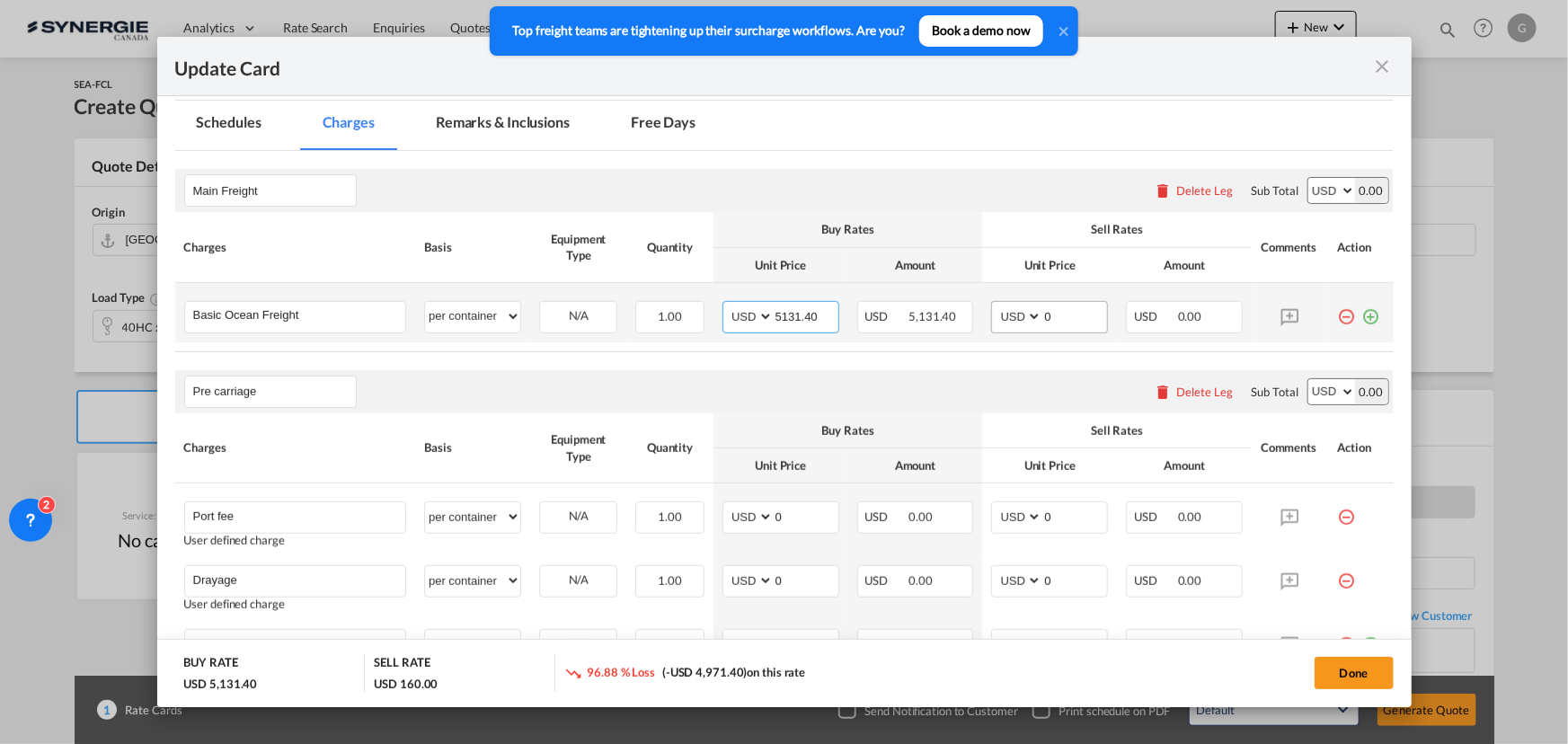 type on "5131.40" 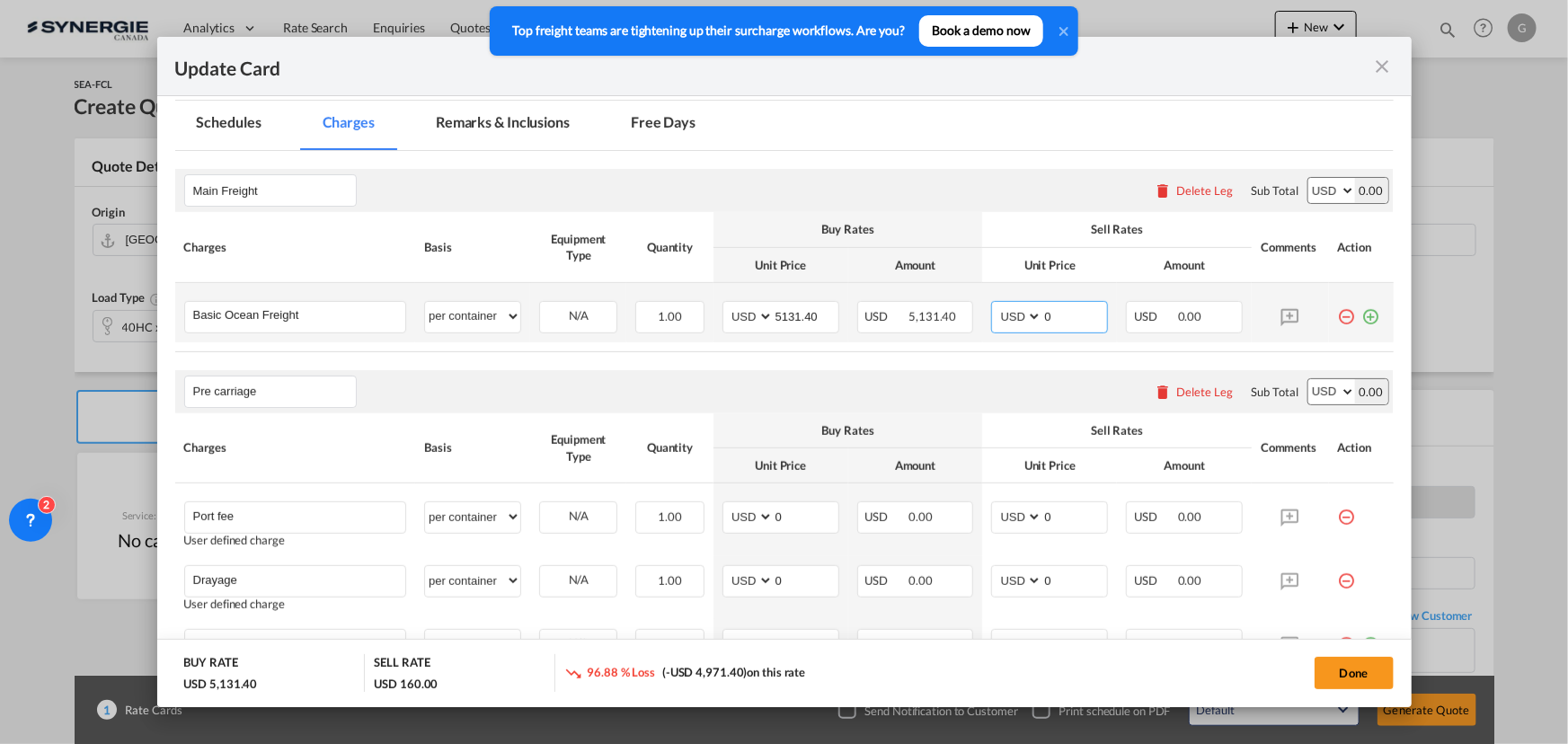 click on "0" at bounding box center [1075, 315] 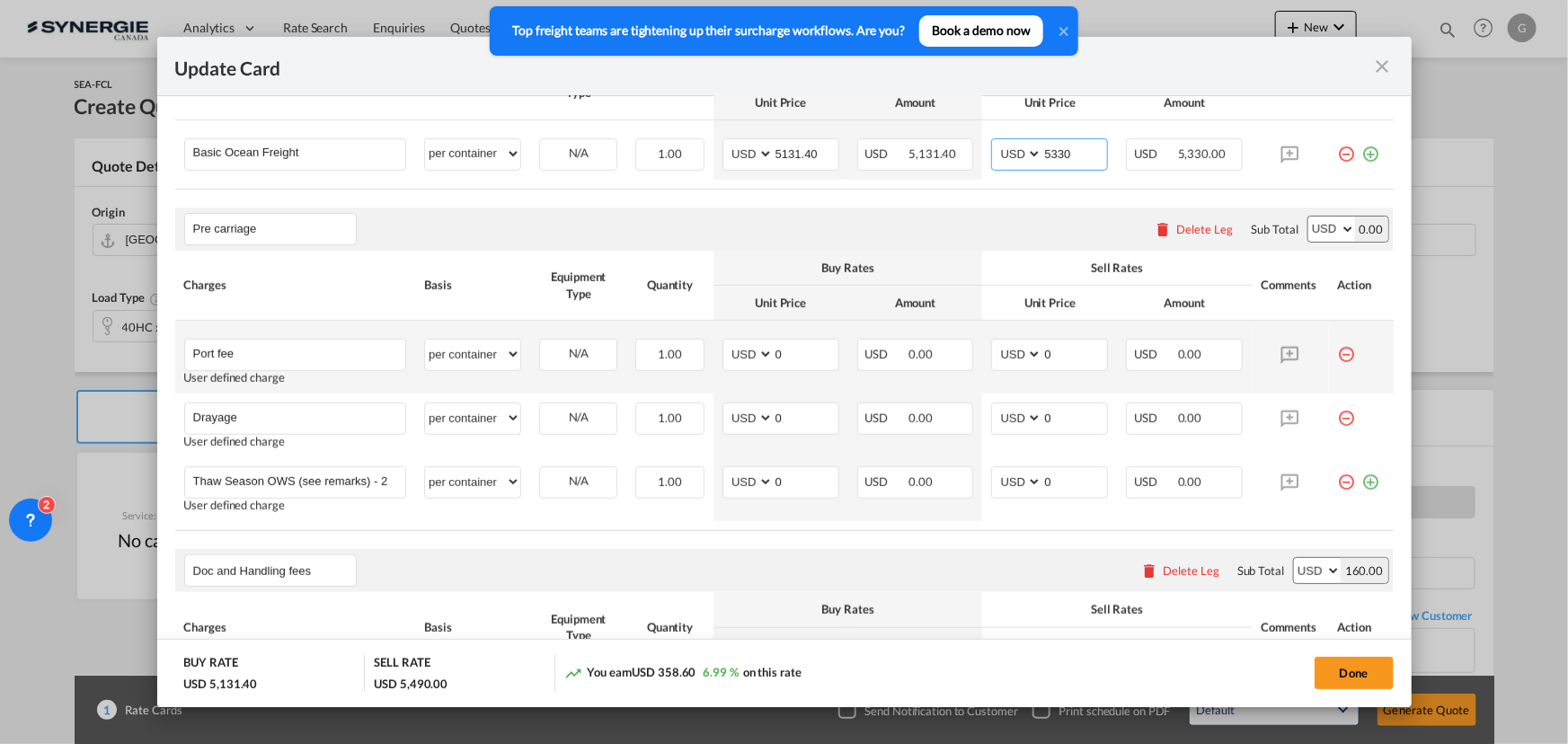 scroll, scrollTop: 571, scrollLeft: 0, axis: vertical 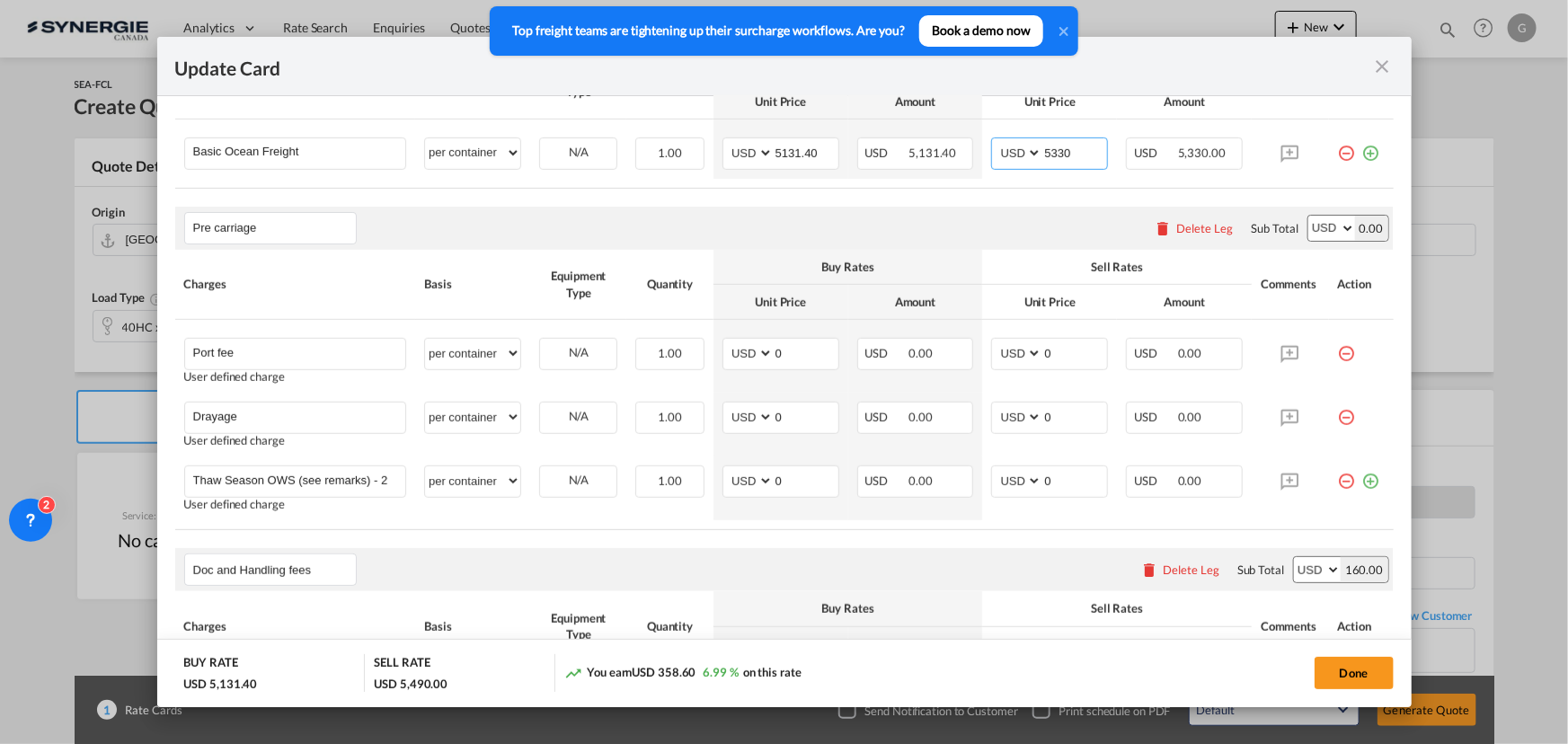 type on "5330" 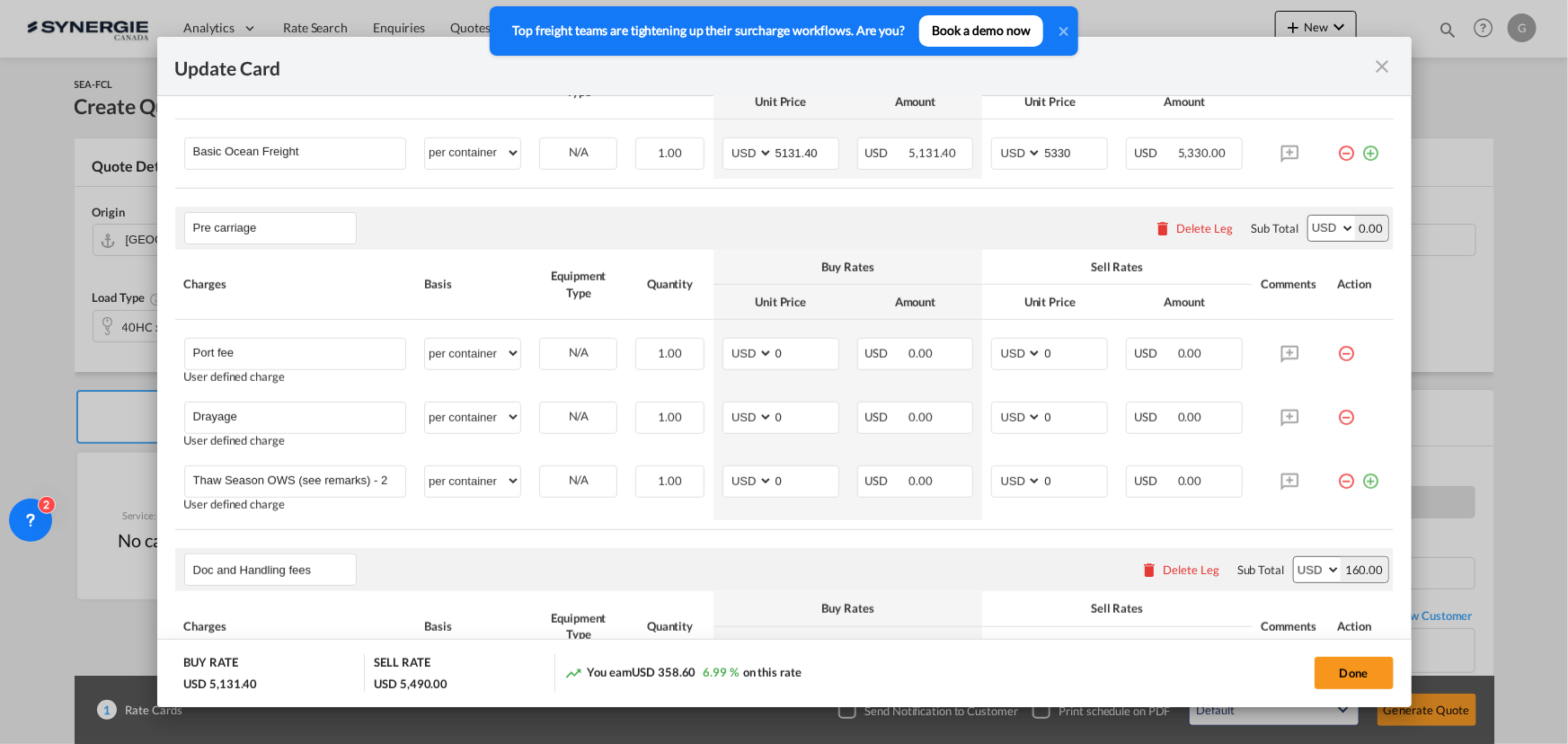 click on "Delete Leg" at bounding box center [1205, 228] 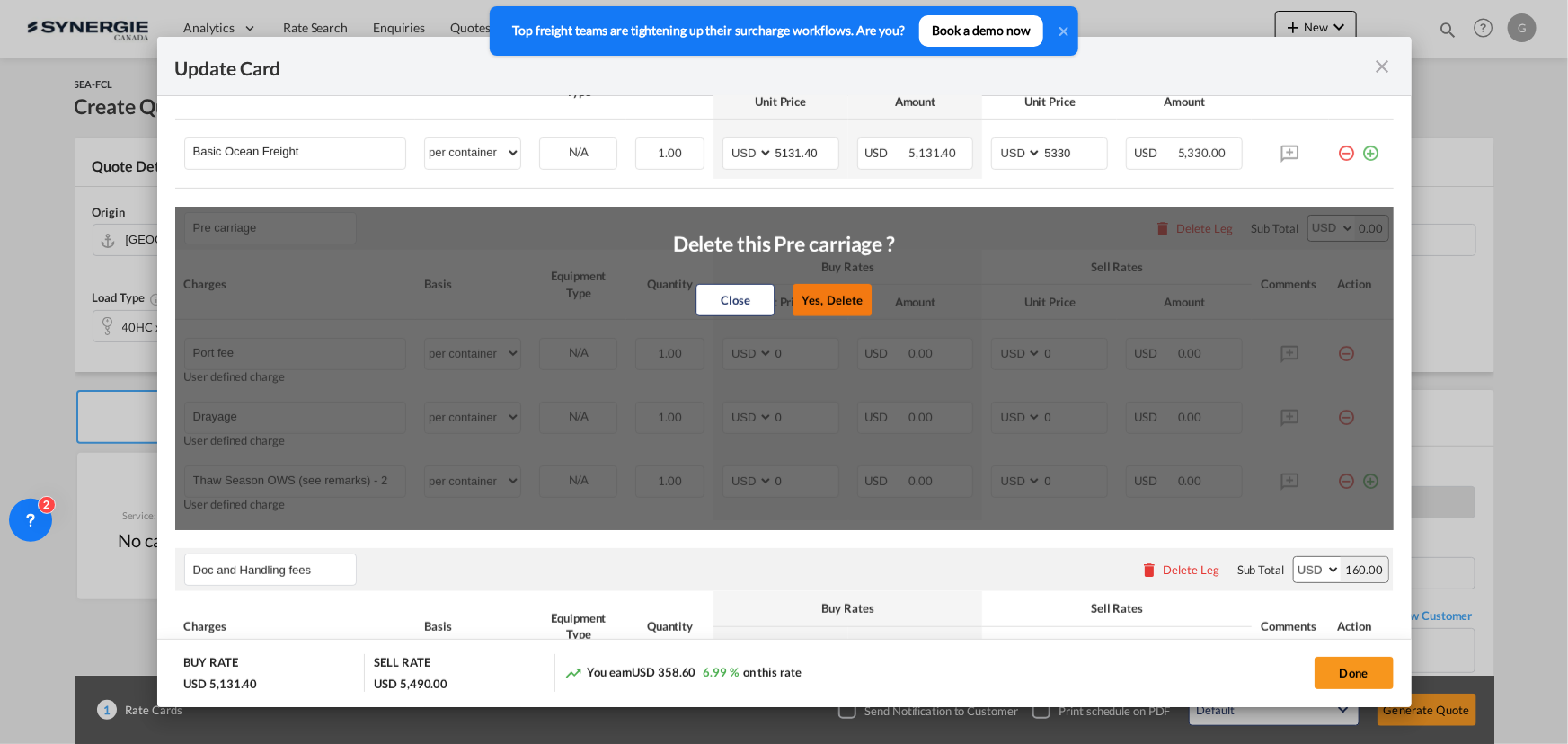 click on "Yes, Delete" at bounding box center (833, 300) 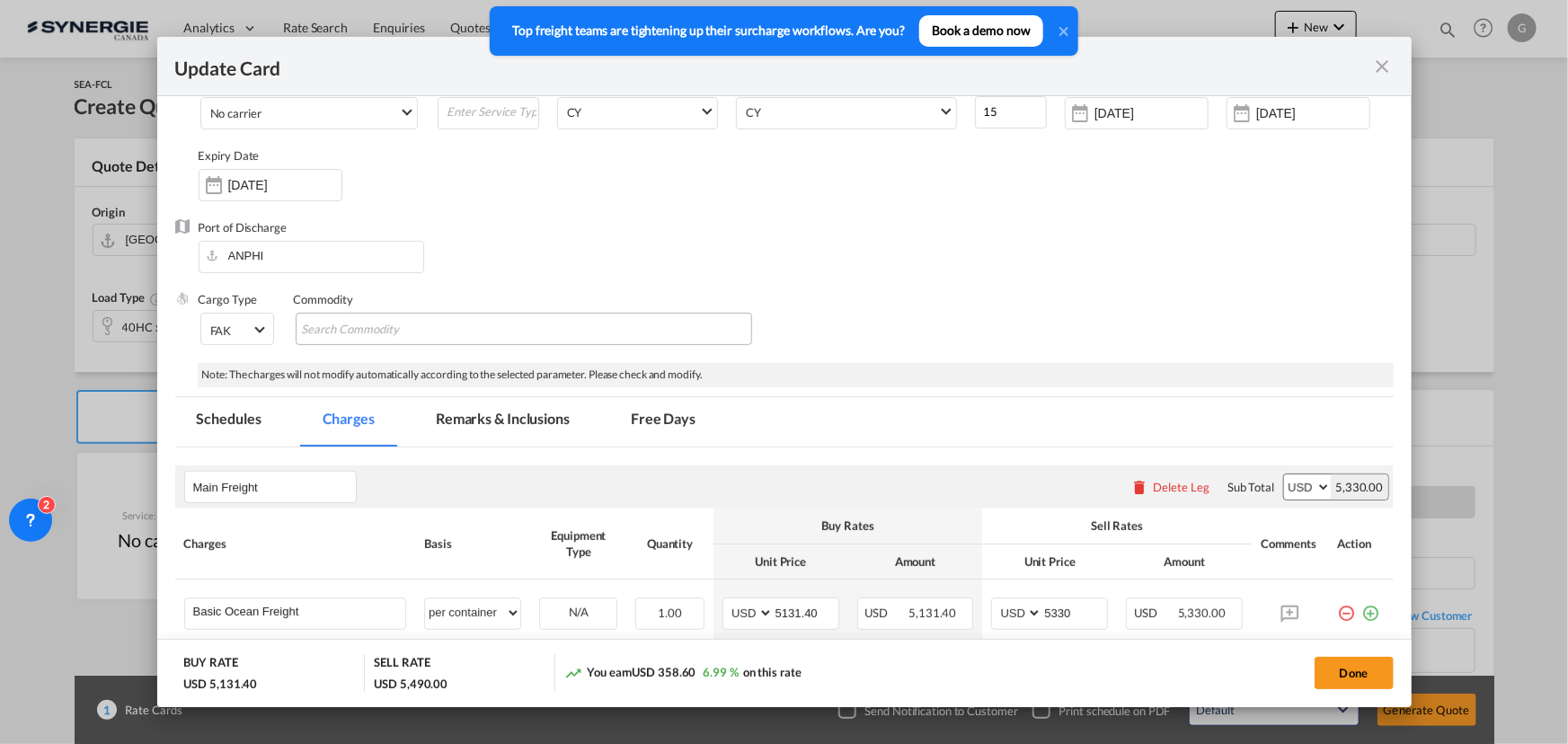 scroll, scrollTop: 0, scrollLeft: 0, axis: both 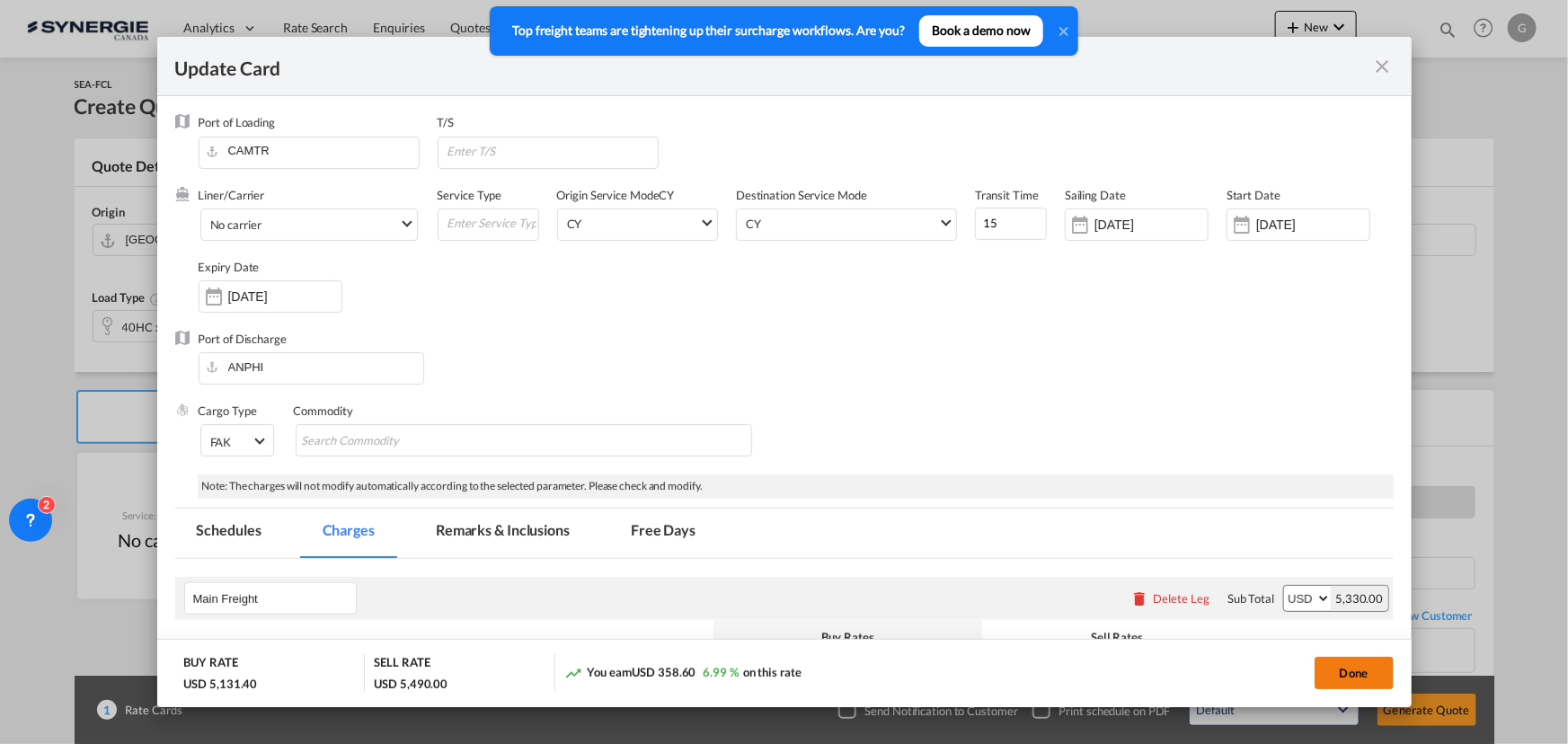 click on "Done" 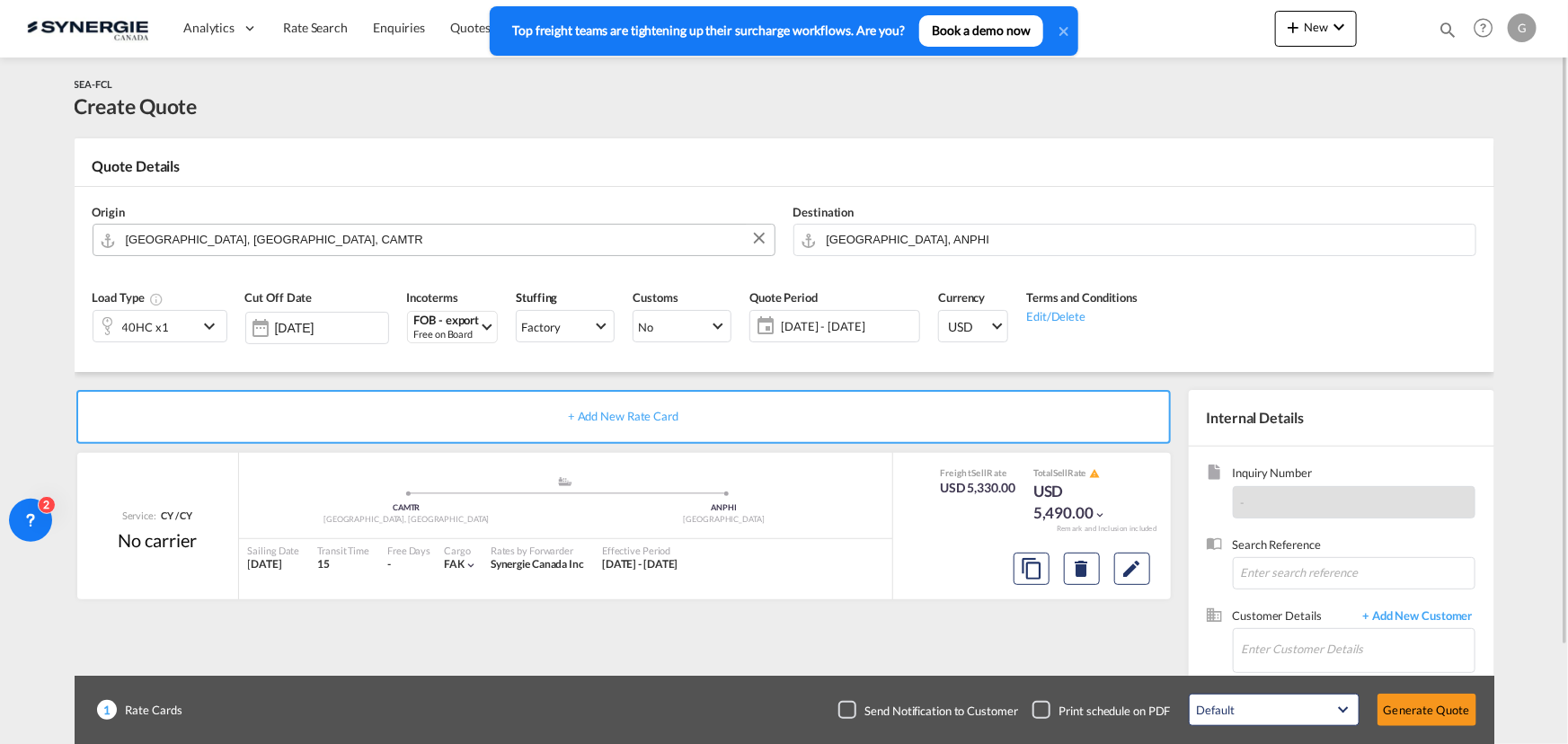 paste on "H8T" 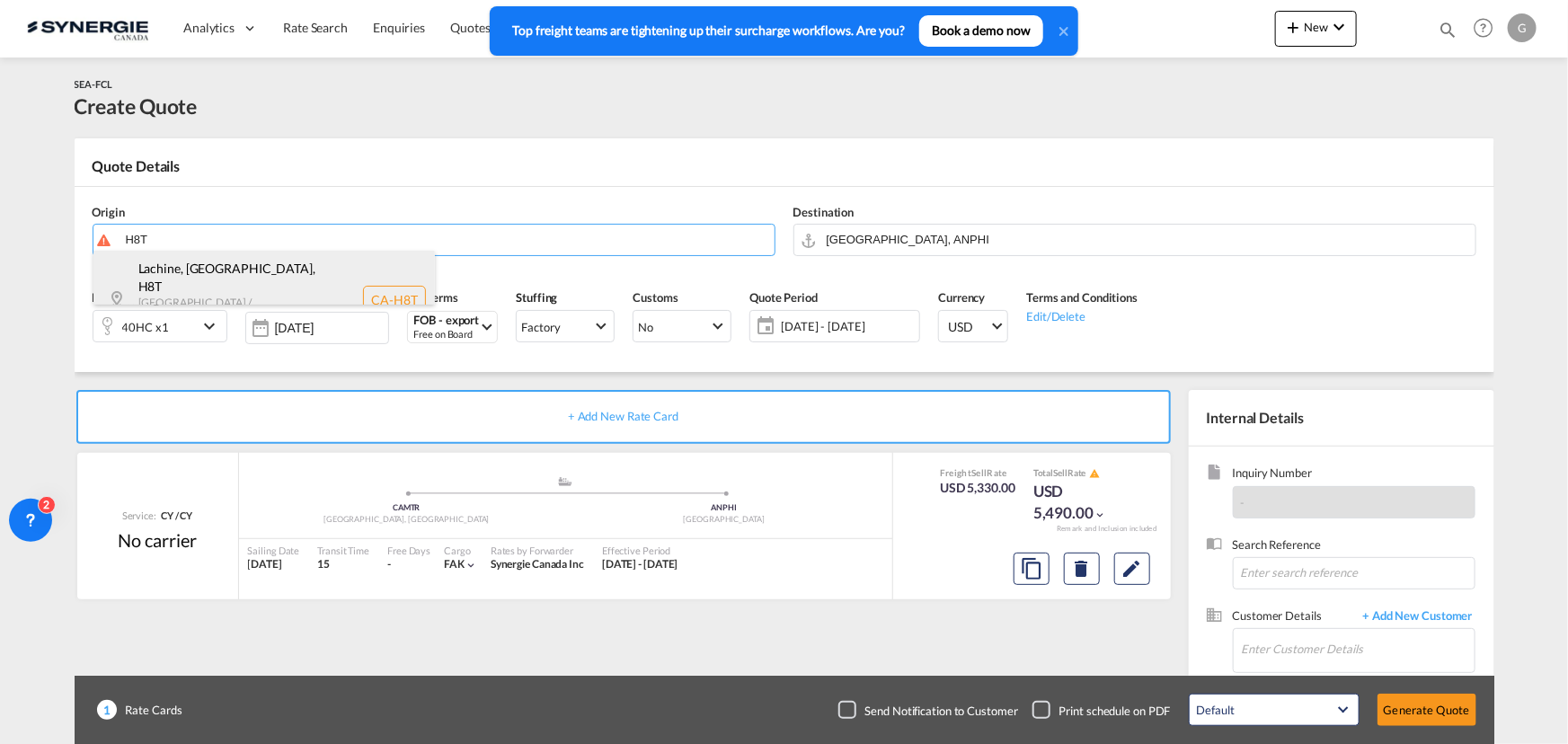 click on "Lachine, [GEOGRAPHIC_DATA] ,
H8T
[GEOGRAPHIC_DATA] / [GEOGRAPHIC_DATA]
,
[GEOGRAPHIC_DATA]
[GEOGRAPHIC_DATA]-H8T" at bounding box center (264, 300) 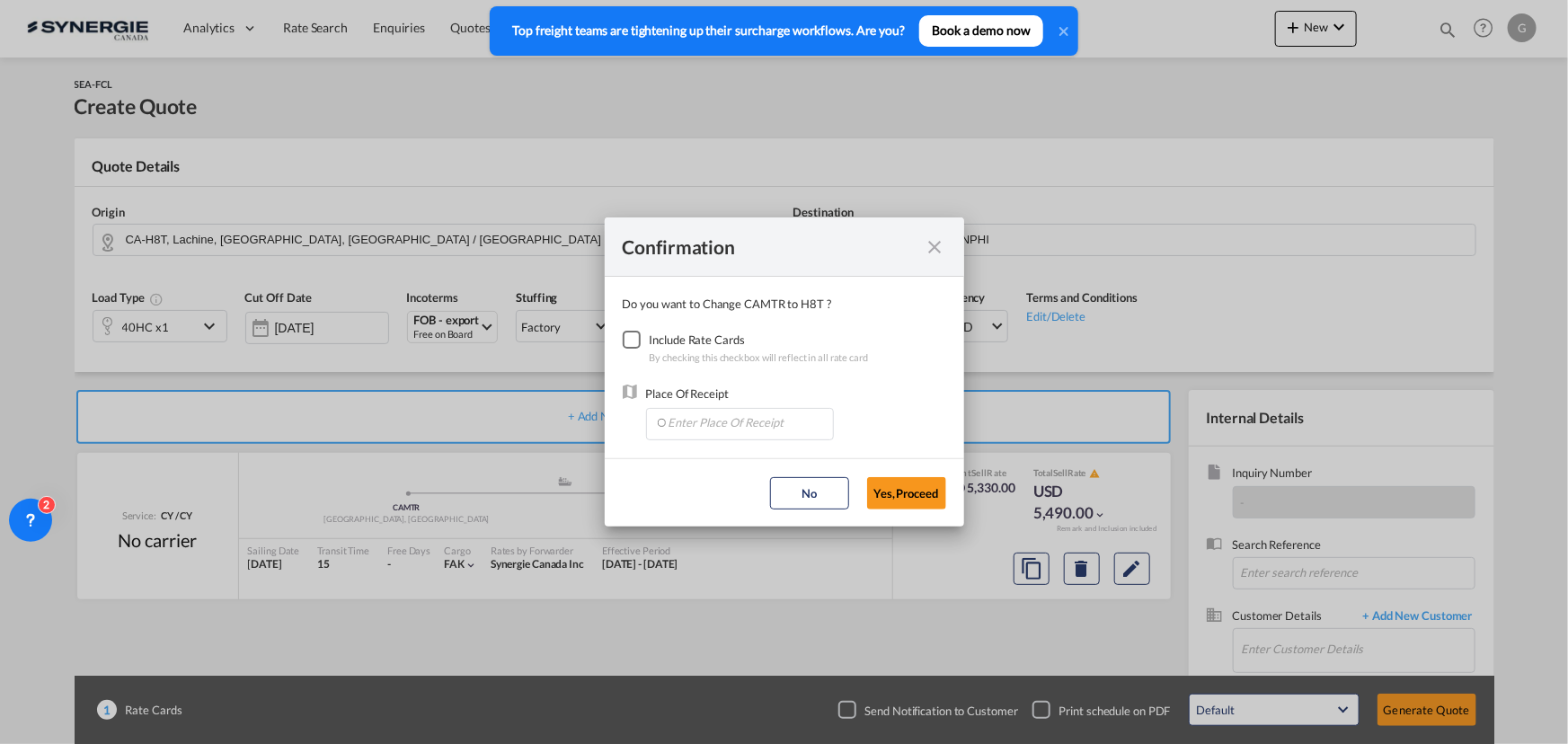 click at bounding box center [632, 340] 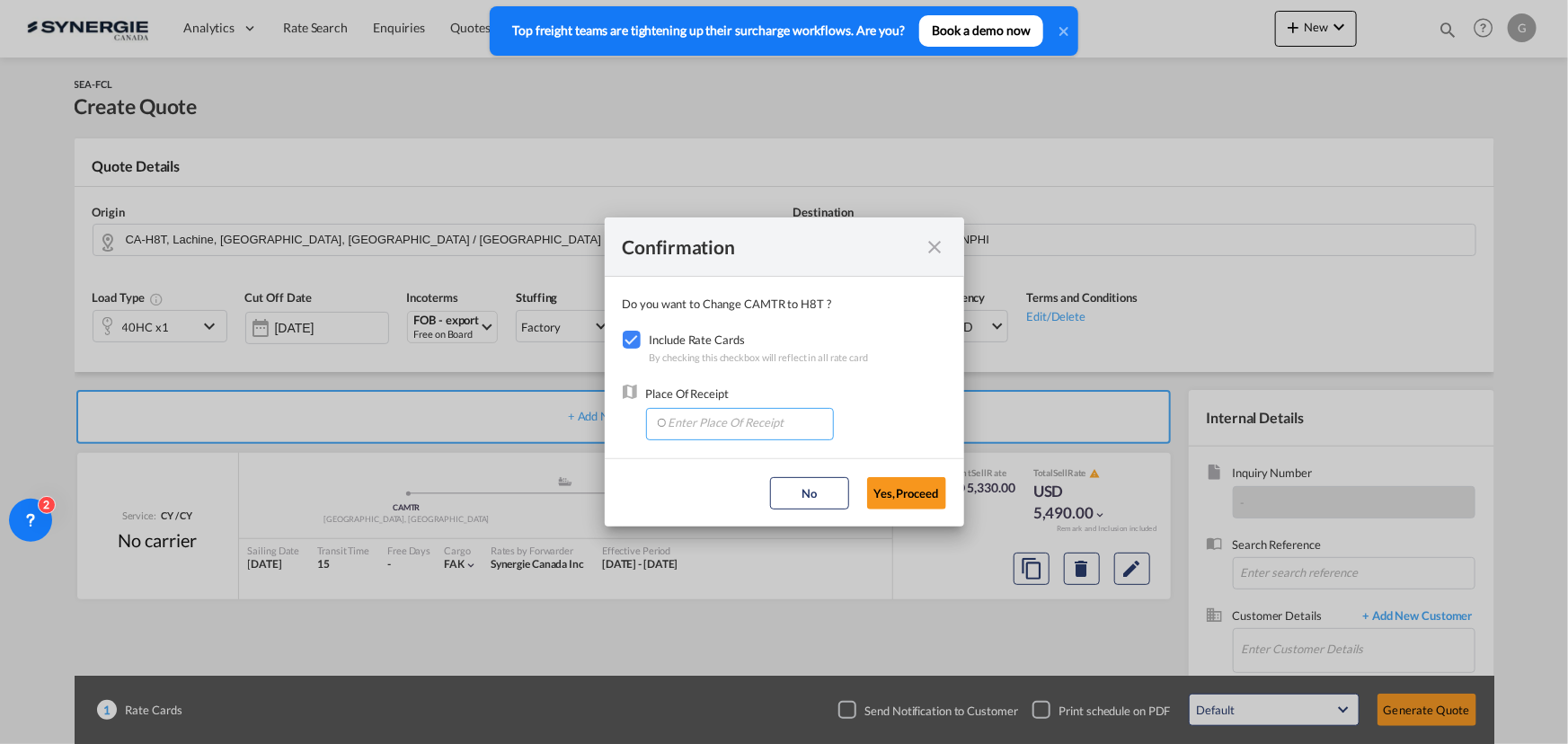 click at bounding box center [744, 422] 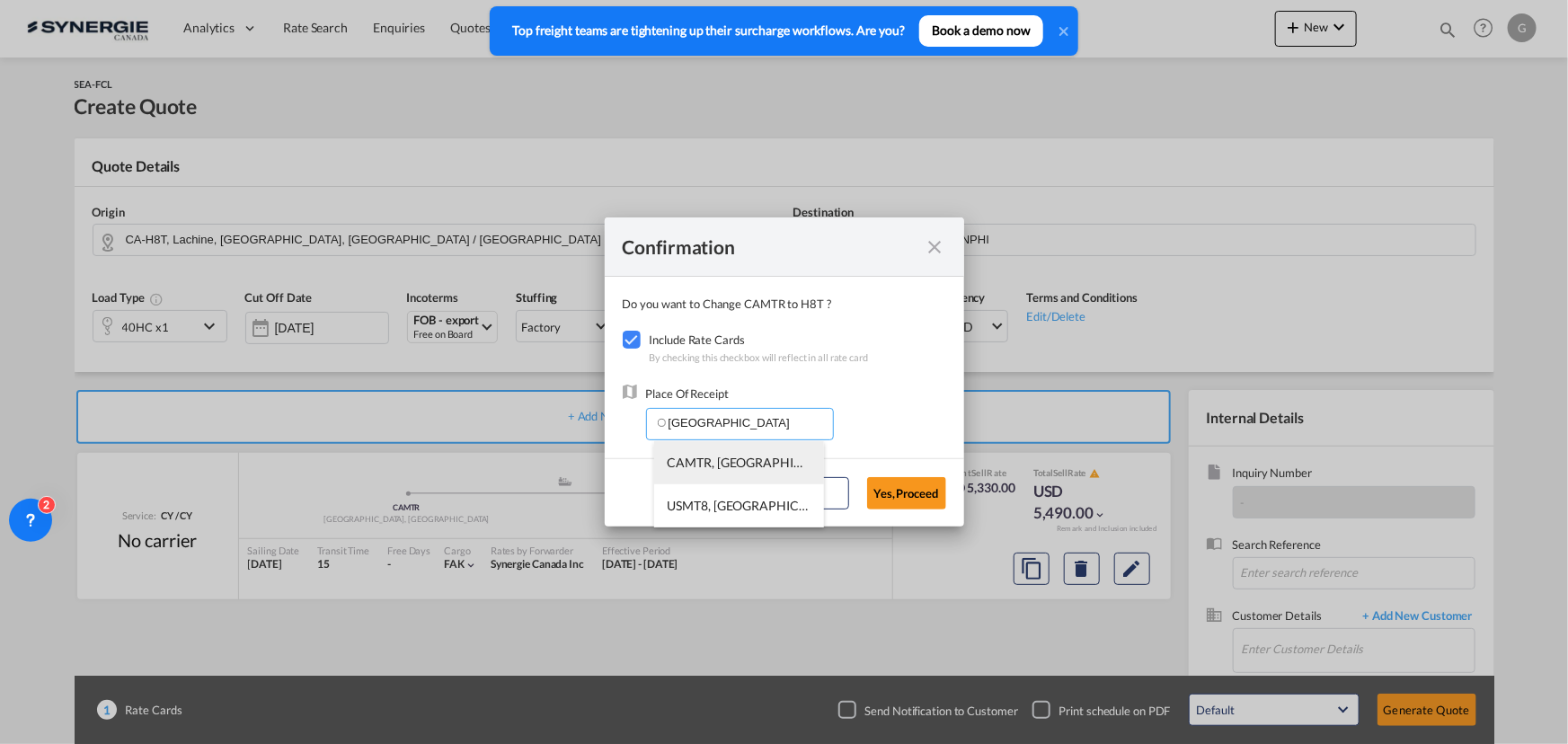 click on "CAMTR, [GEOGRAPHIC_DATA], [GEOGRAPHIC_DATA], [GEOGRAPHIC_DATA], [GEOGRAPHIC_DATA], [GEOGRAPHIC_DATA]" at bounding box center (1020, 462) 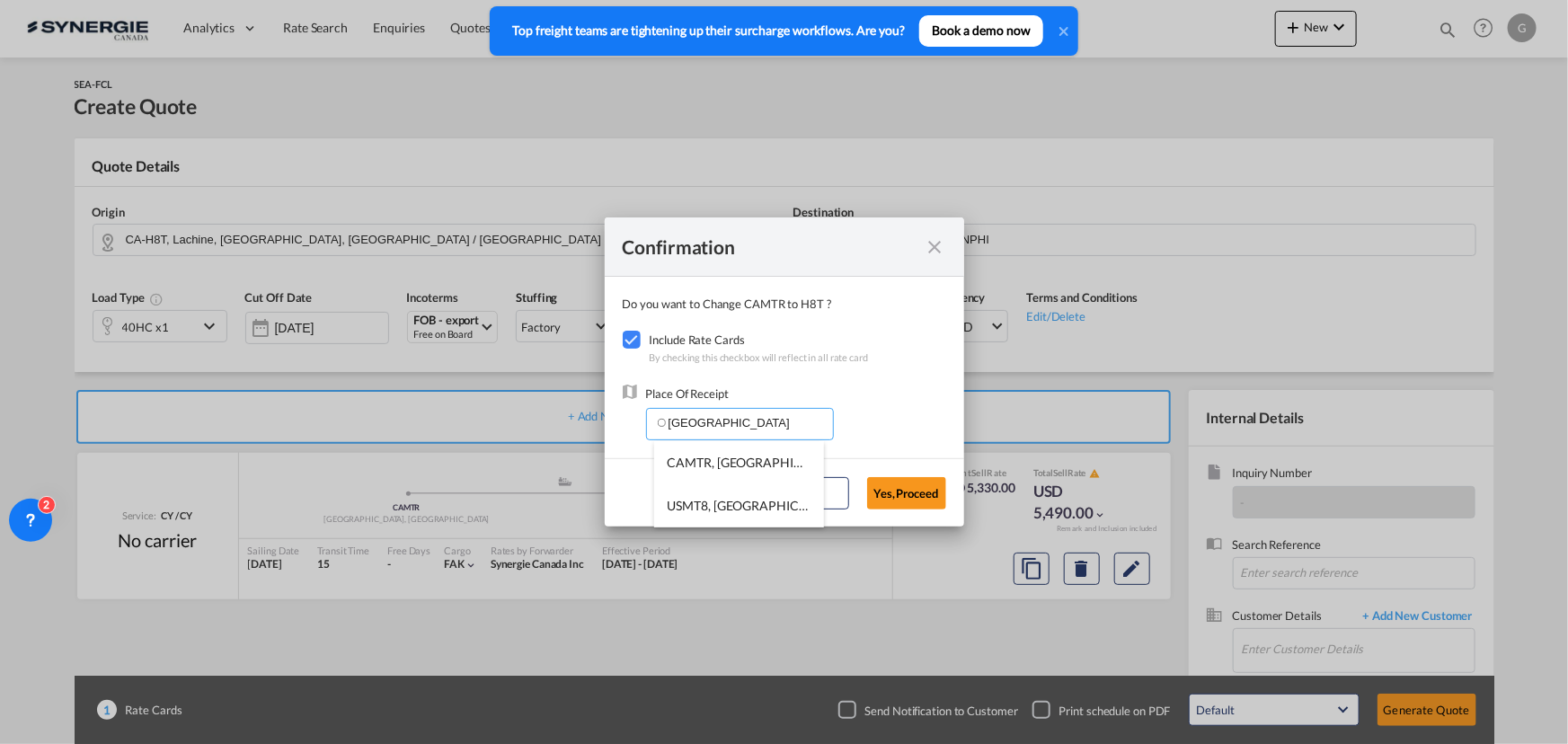 type on "CAMTR, [GEOGRAPHIC_DATA], [GEOGRAPHIC_DATA], [GEOGRAPHIC_DATA], [GEOGRAPHIC_DATA], [GEOGRAPHIC_DATA]" 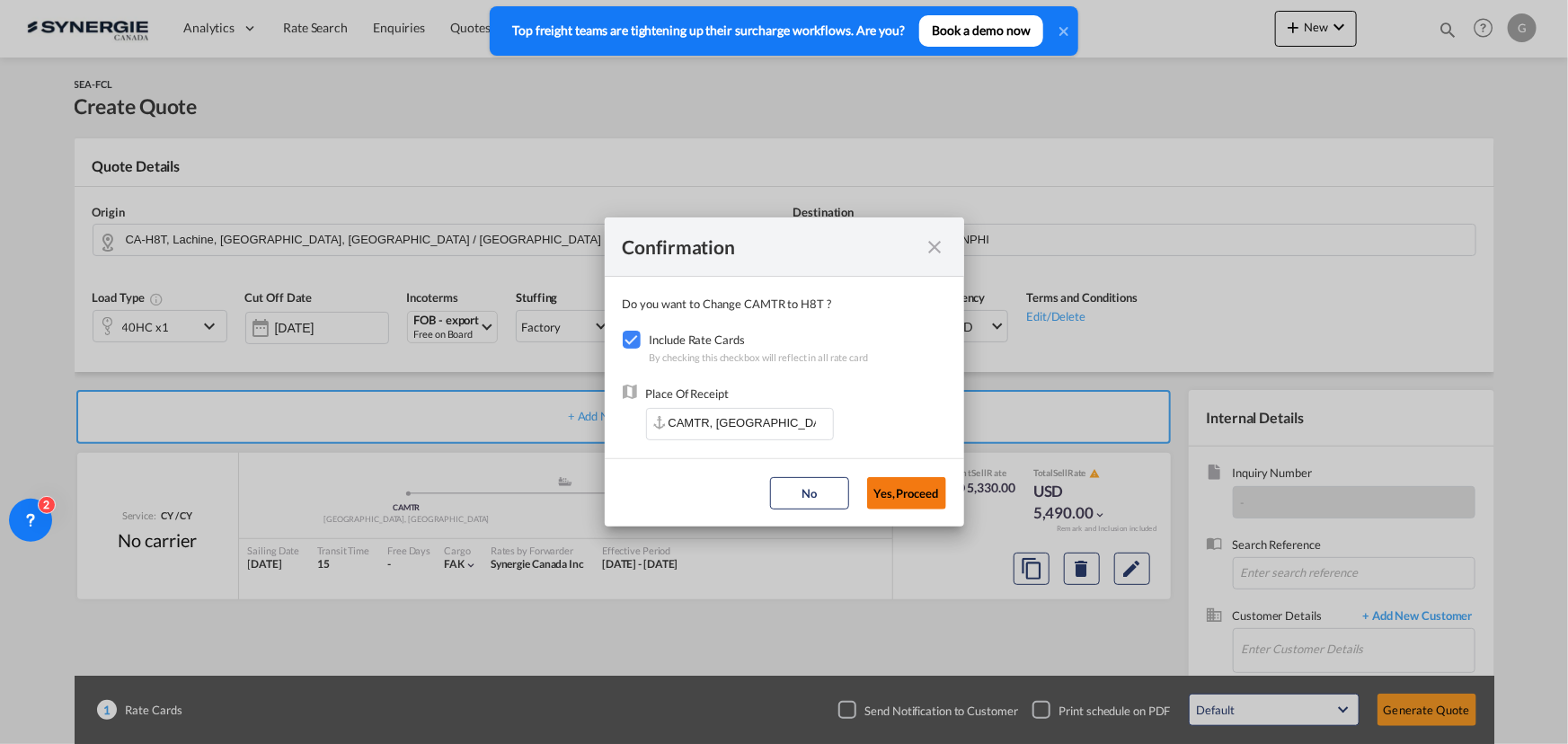 click on "Yes,Proceed" at bounding box center [907, 493] 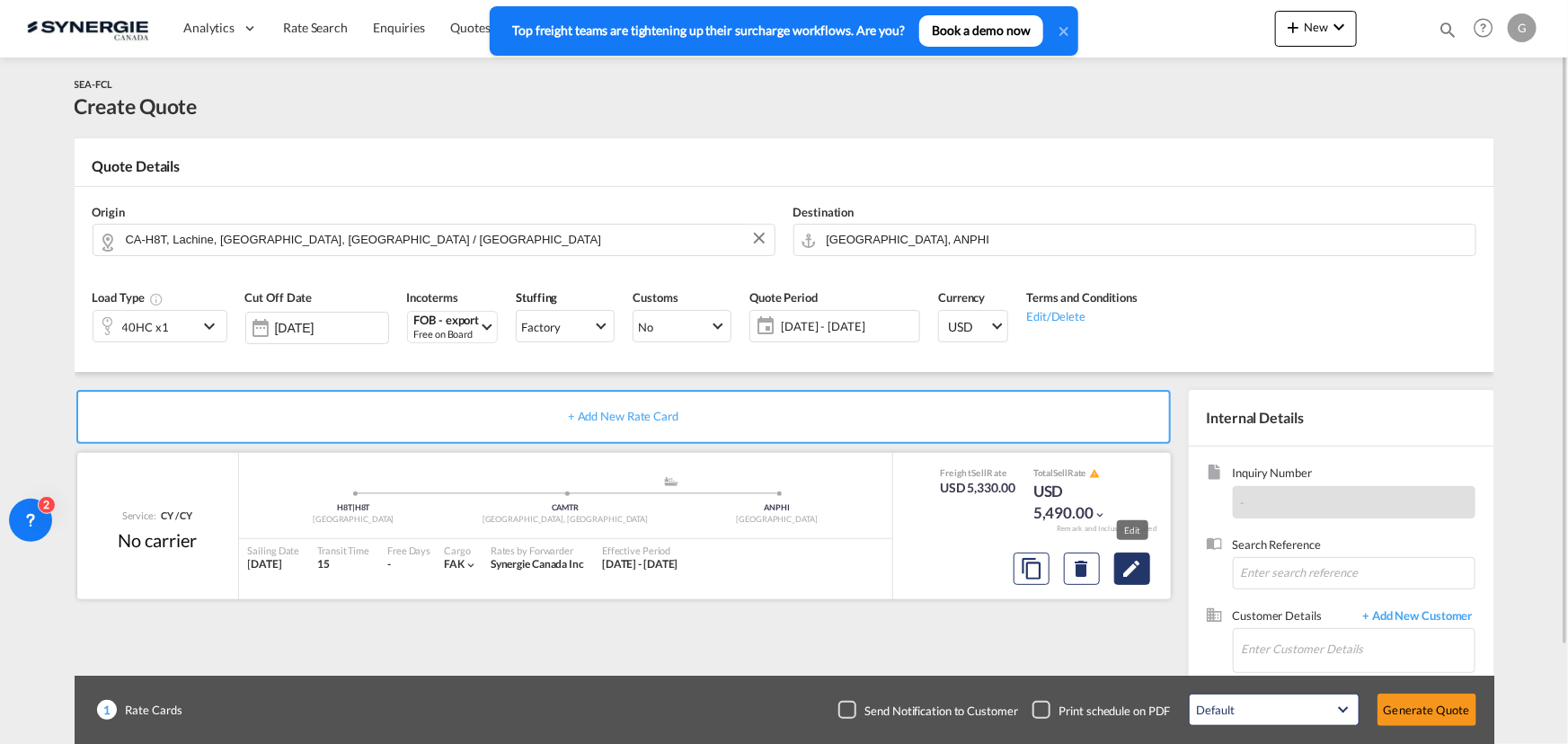 click at bounding box center (1132, 569) 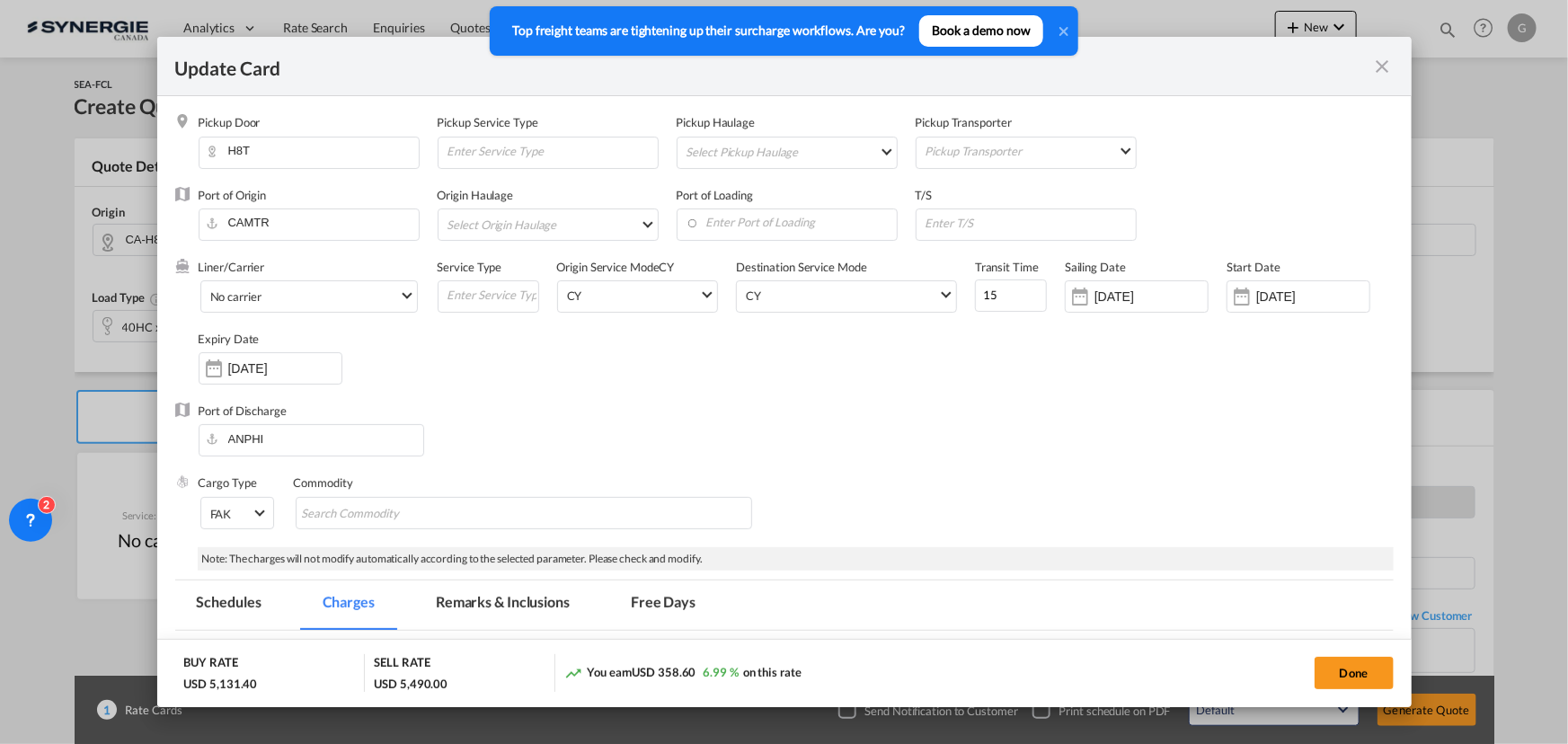 click on "Select Origin Haulage rail road barge truck unspecified not available" at bounding box center (552, 224) 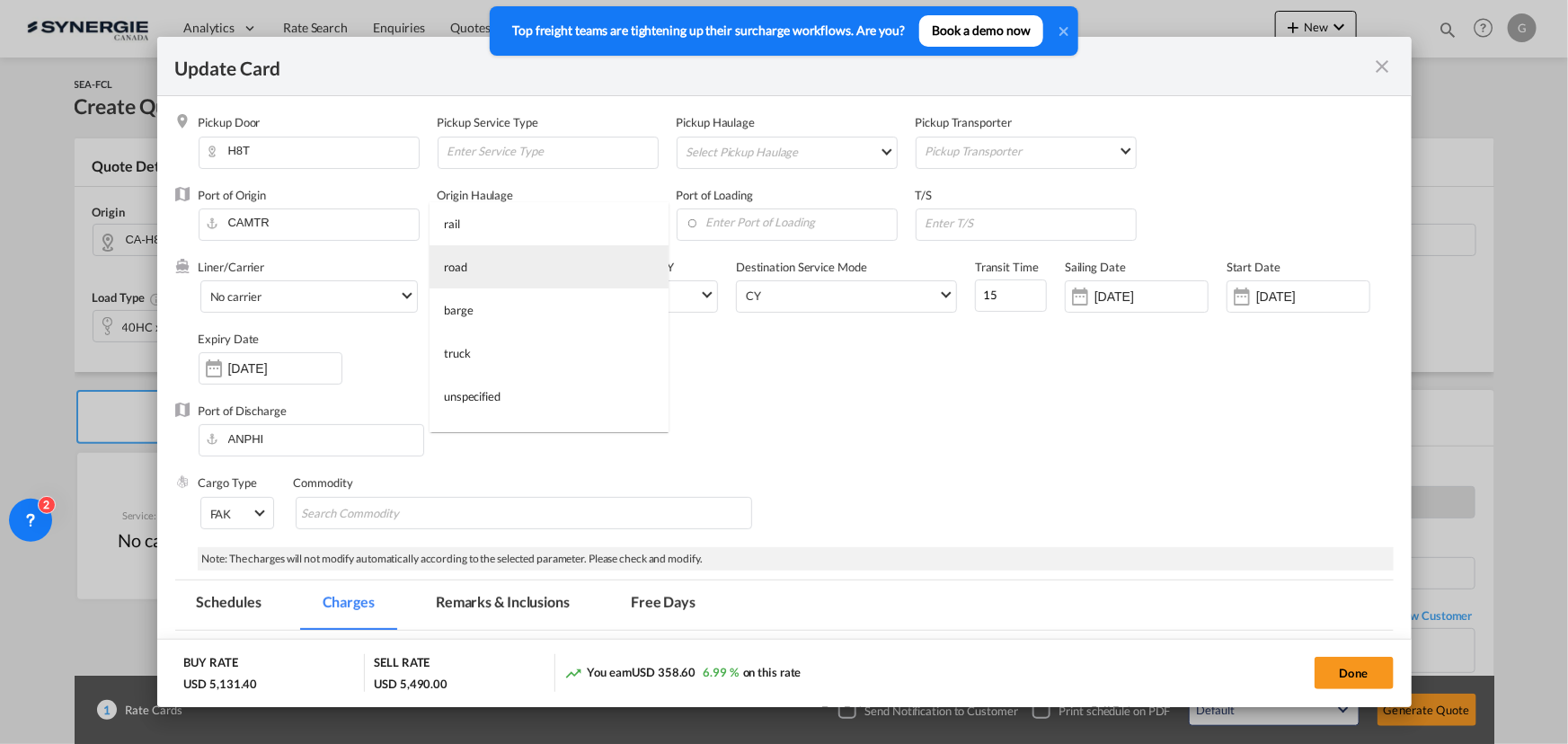 click on "road" at bounding box center (549, 267) 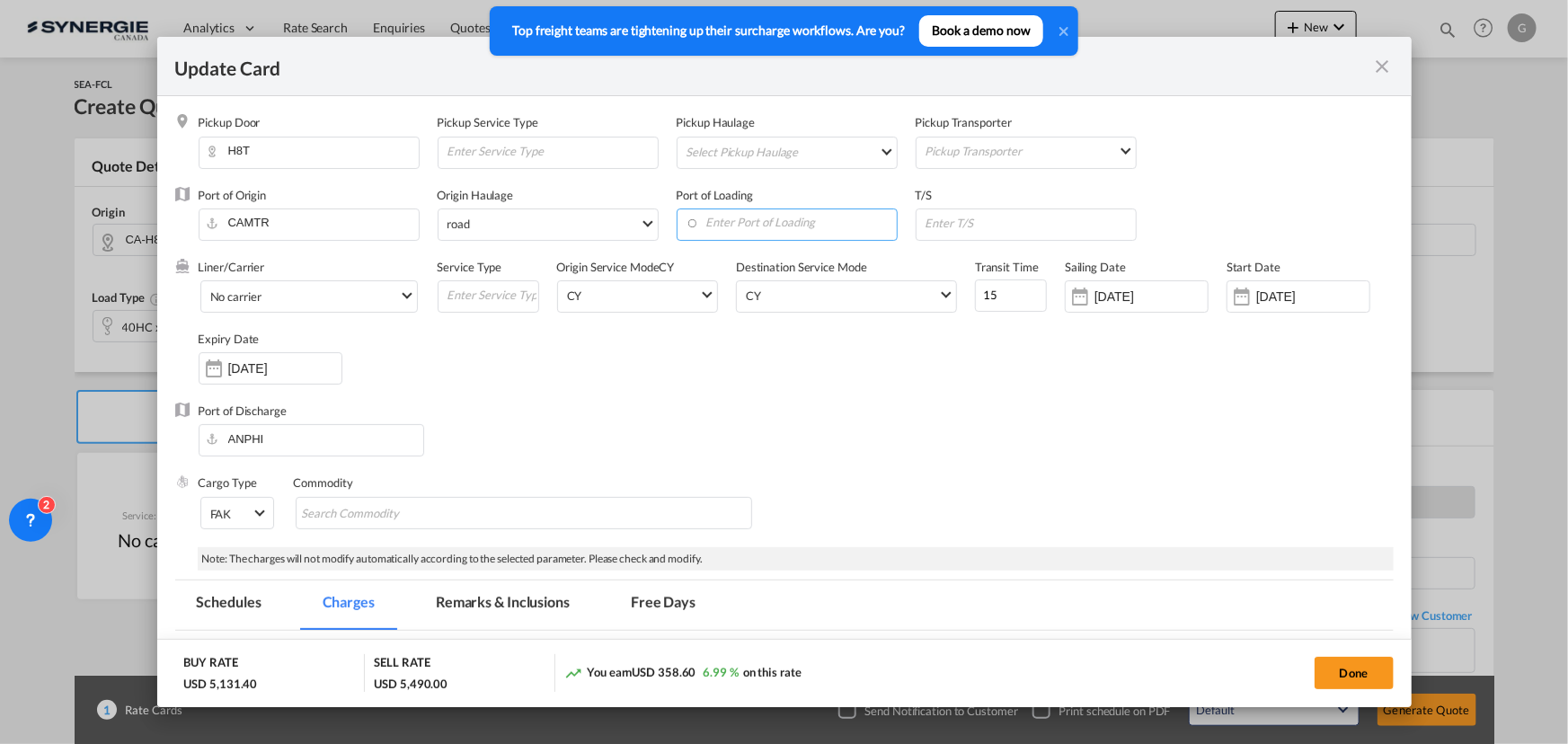 click at bounding box center [791, 223] 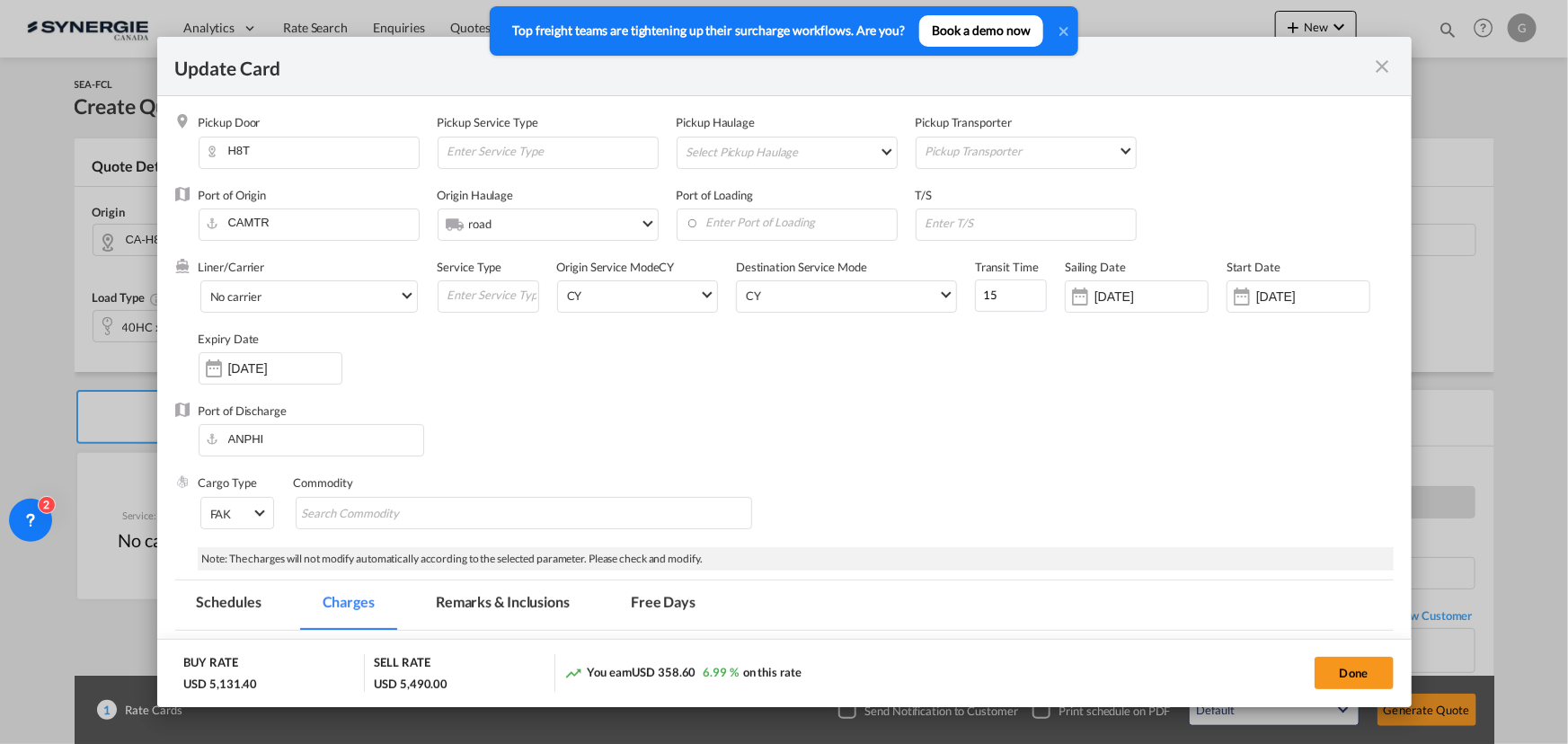 click on "Origin Haulage
.a{fill:#aaa8ad;} road" at bounding box center (557, 223) 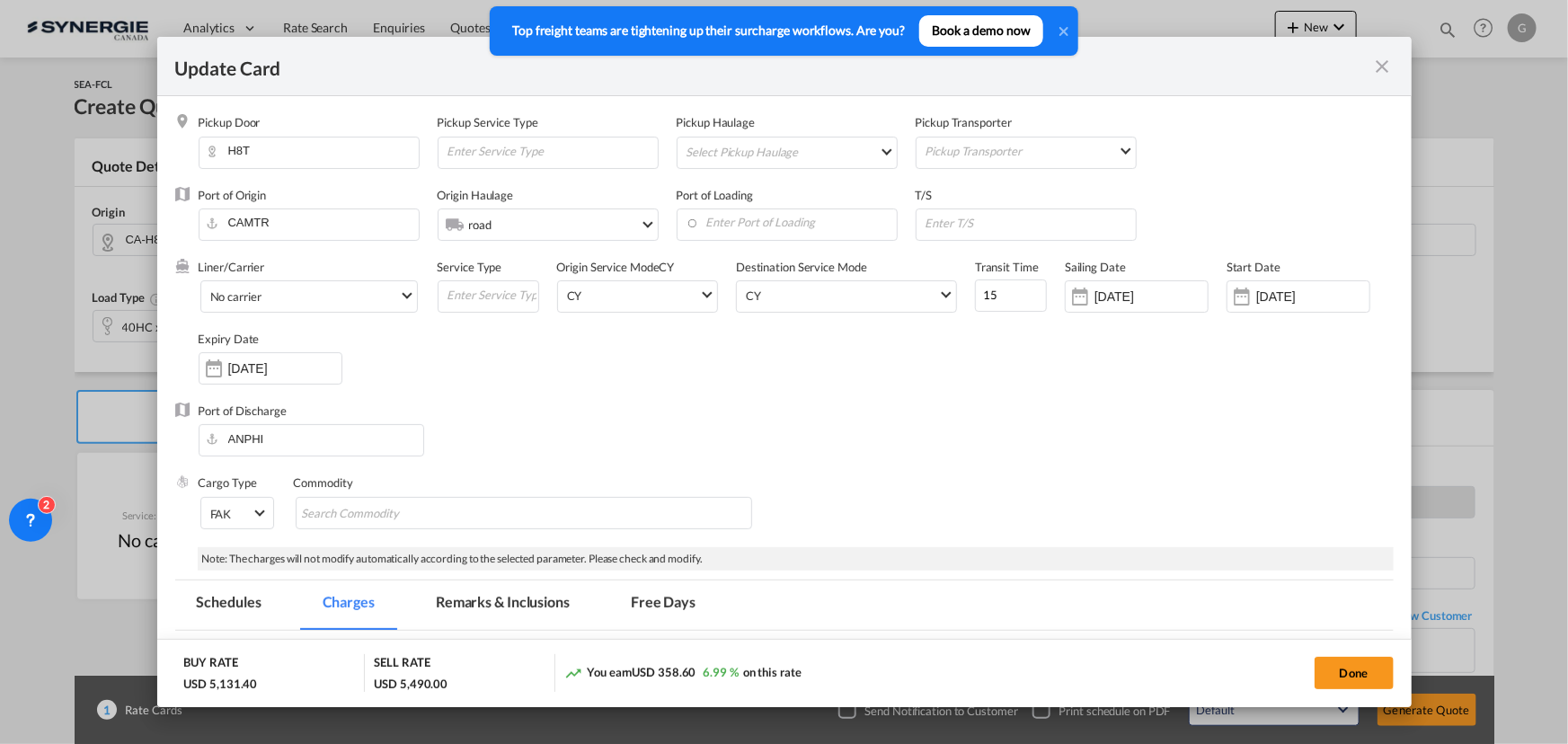 click on "road" at bounding box center (563, 224) 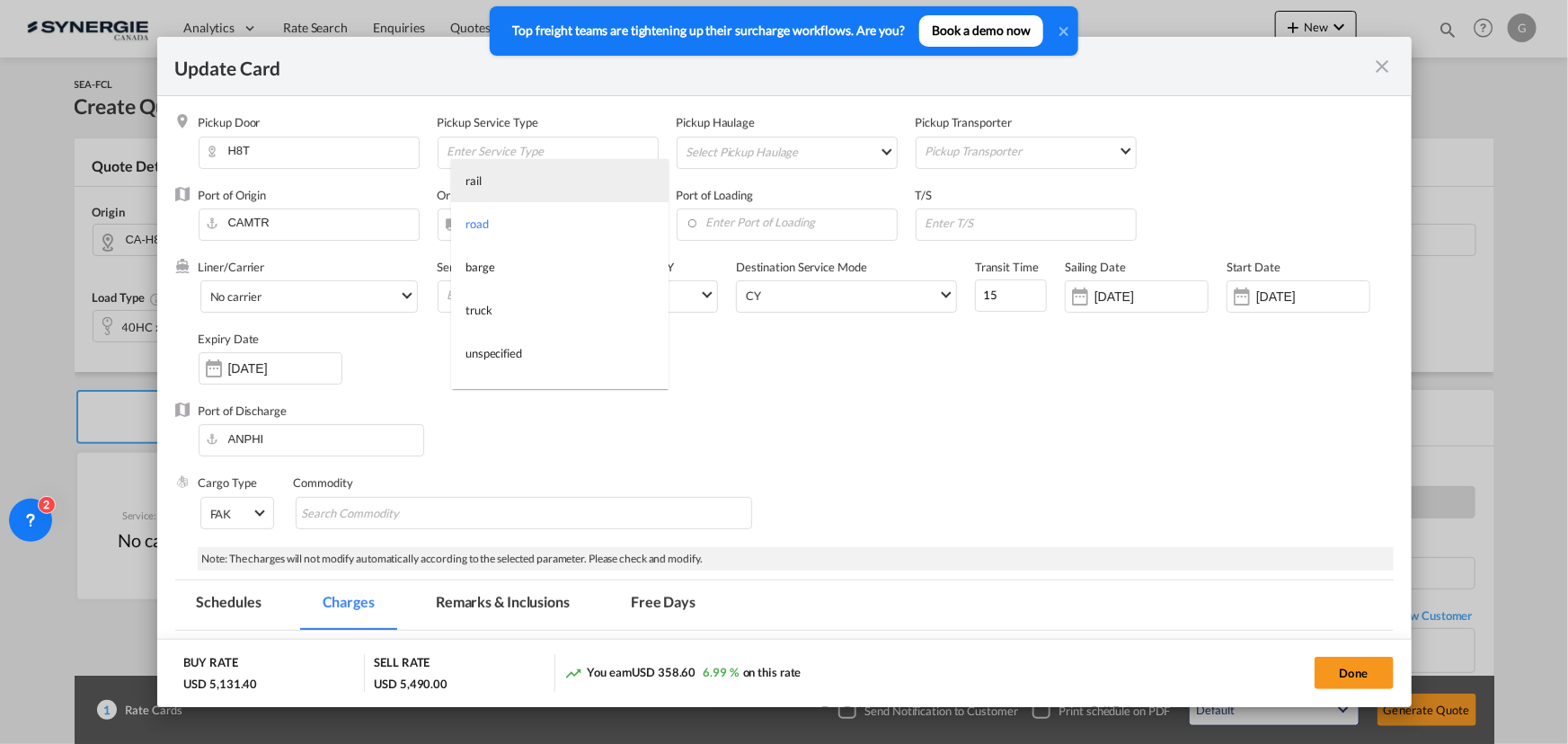 click on "rail" at bounding box center (560, 181) 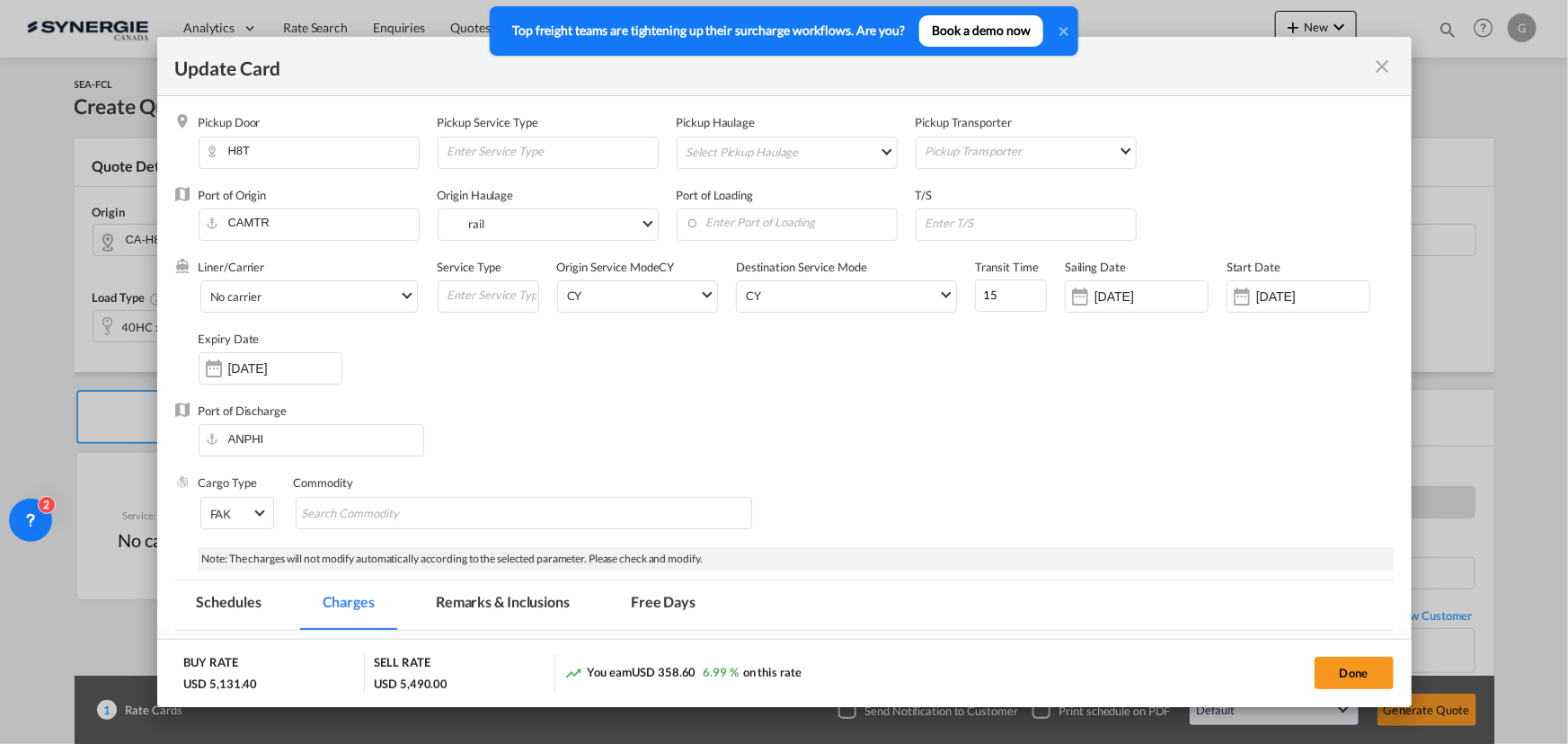 drag, startPoint x: 795, startPoint y: 135, endPoint x: 796, endPoint y: 144, distance: 9.055385 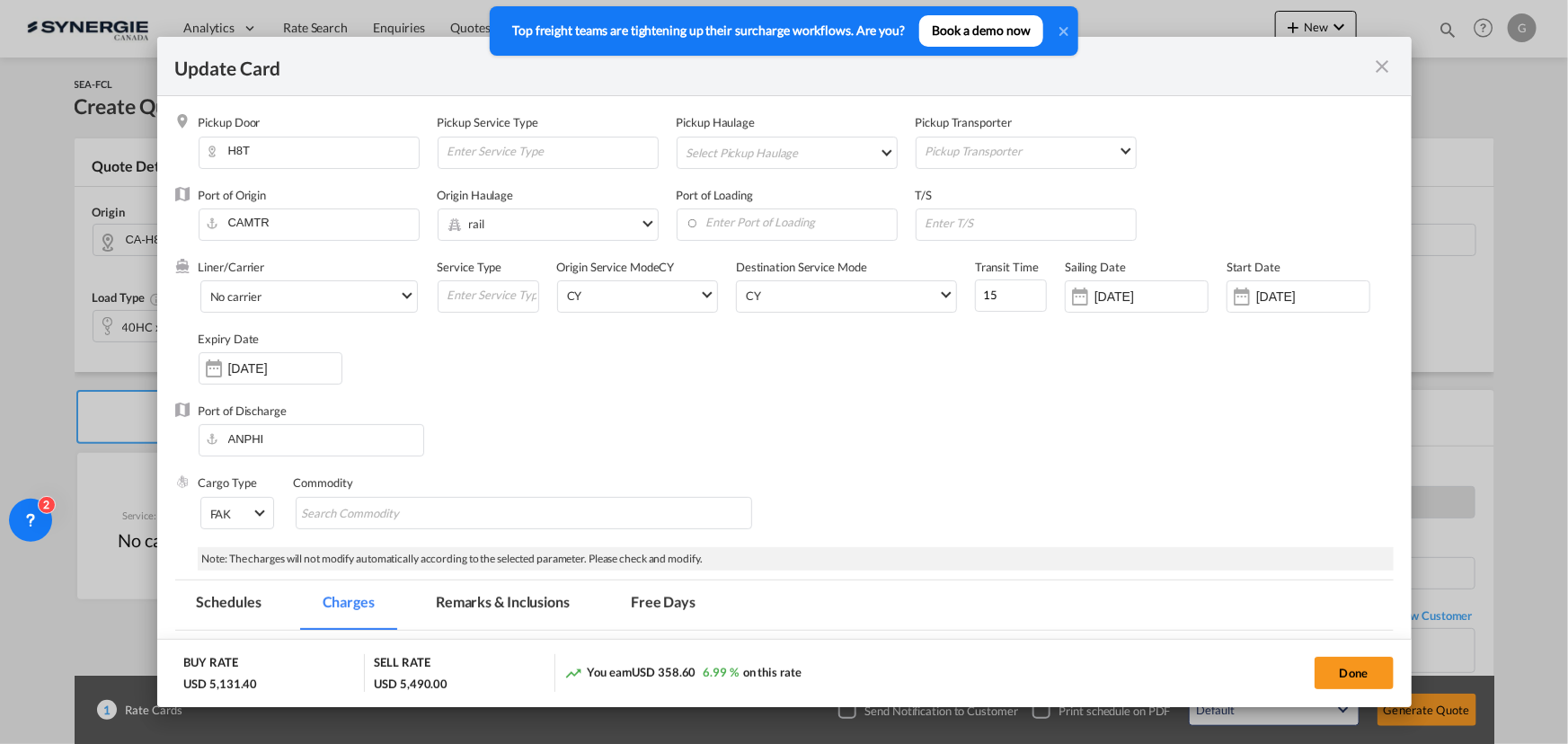 click on "Select Pickup Haulage rail road barge truck unspecified not available" at bounding box center [791, 152] 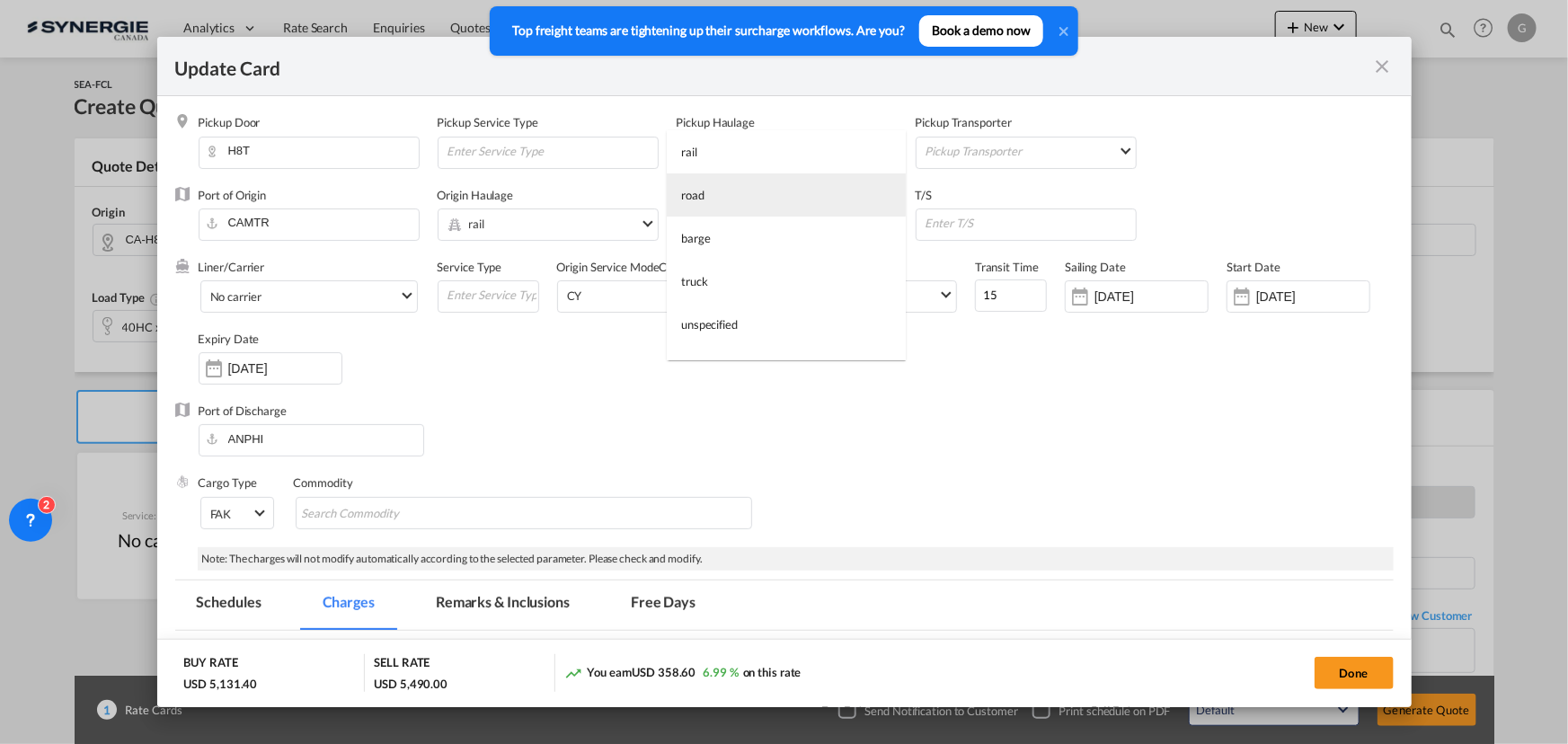 click on "road" at bounding box center [786, 195] 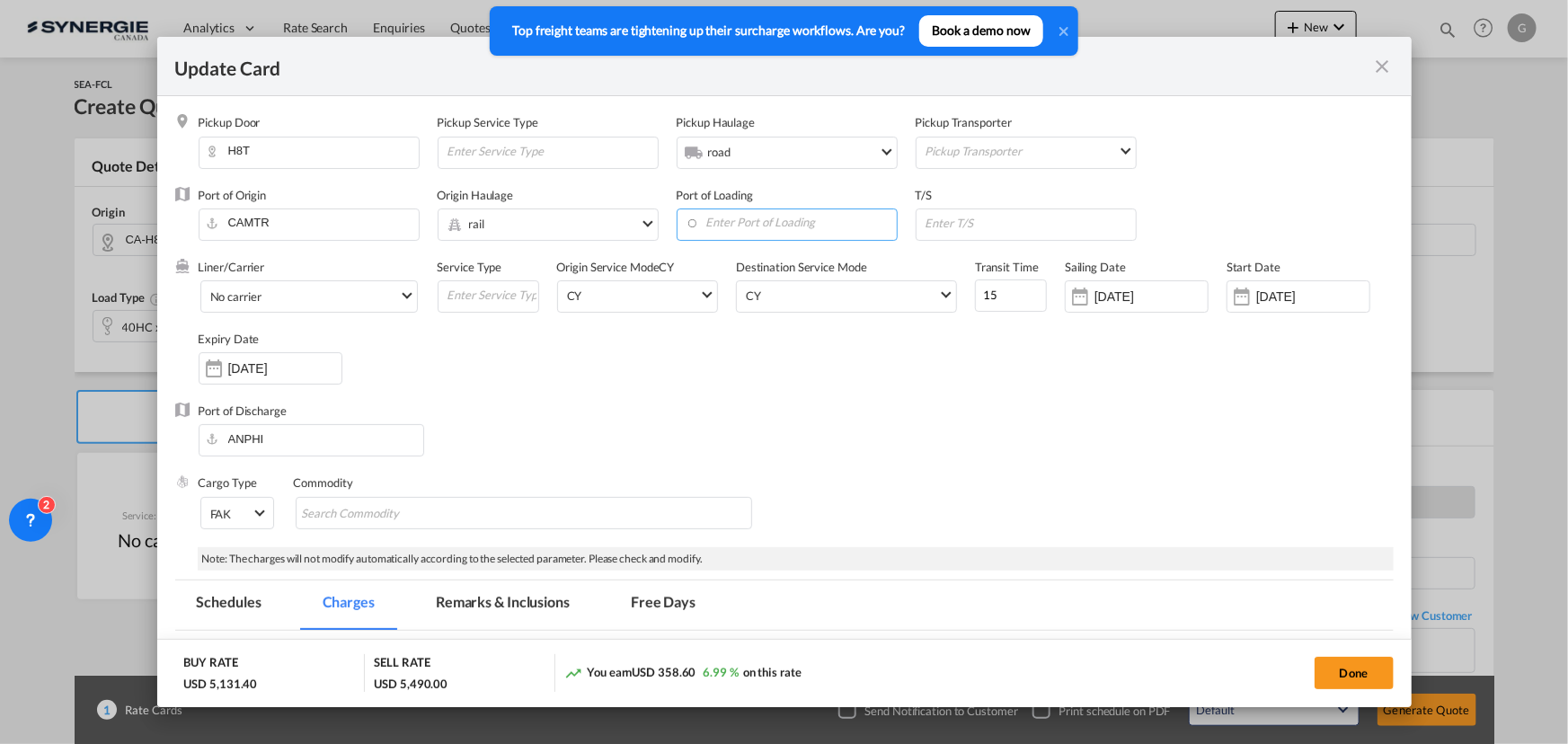 click at bounding box center [791, 223] 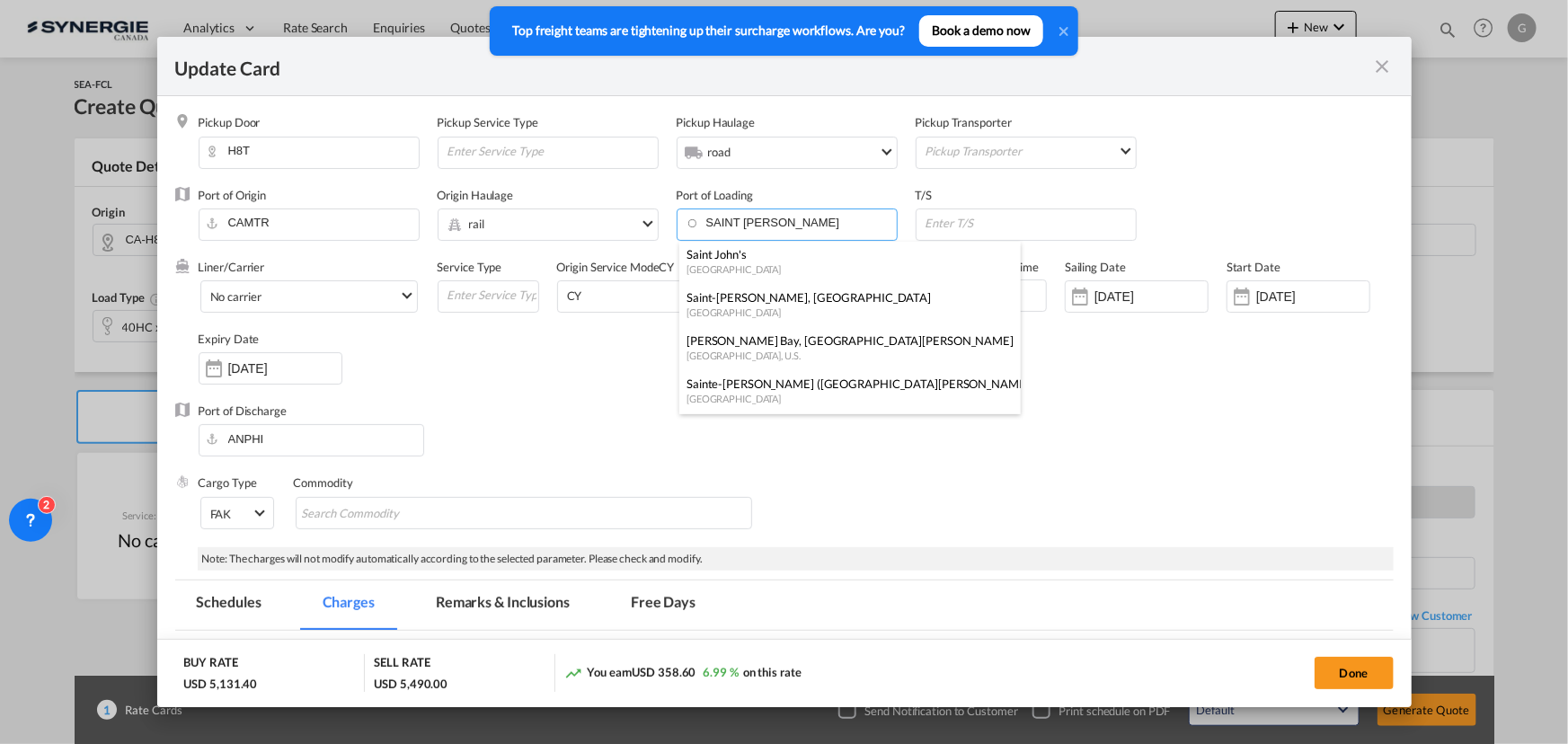 click on "[GEOGRAPHIC_DATA]" at bounding box center [845, 312] 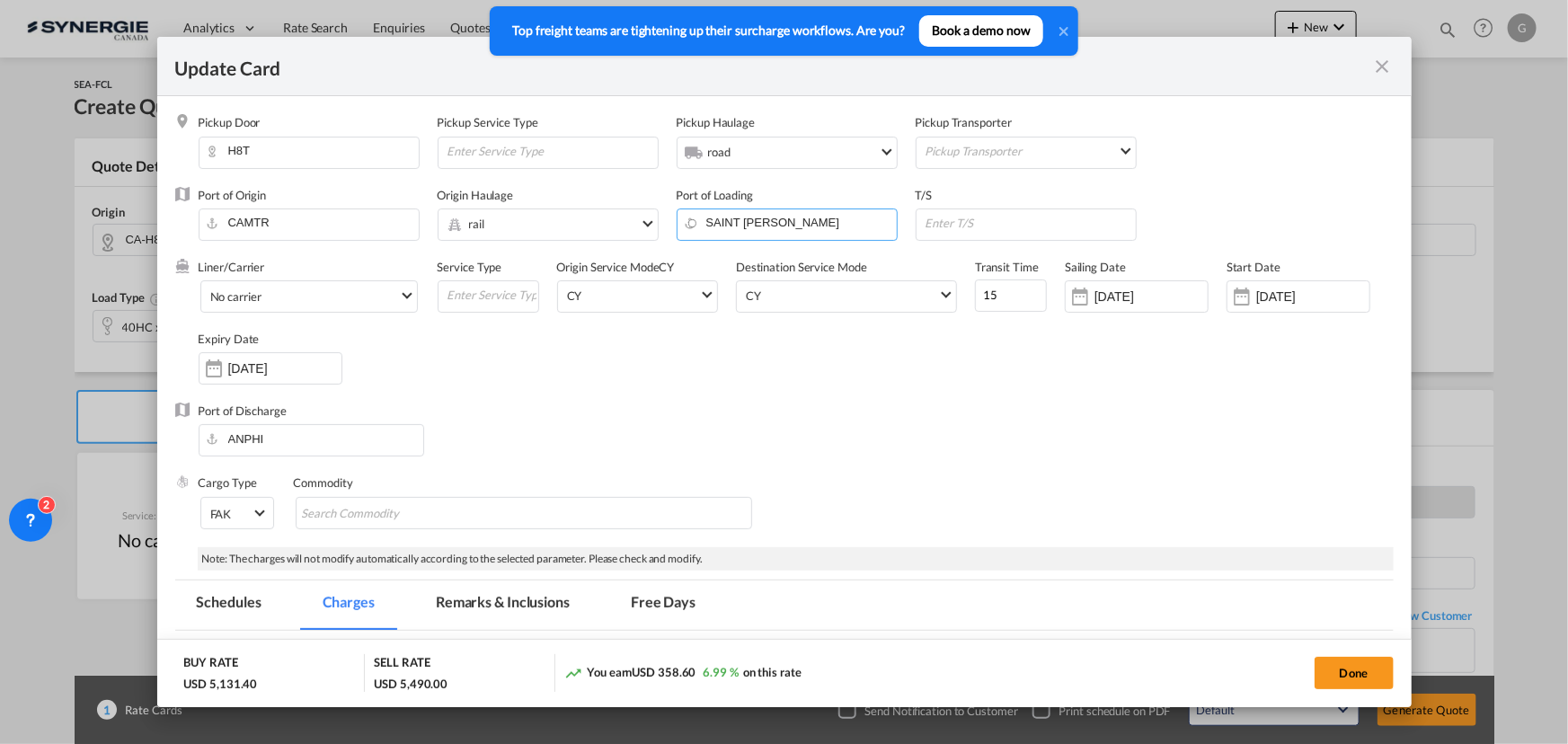 type on "Saint-John, [GEOGRAPHIC_DATA], CASJB" 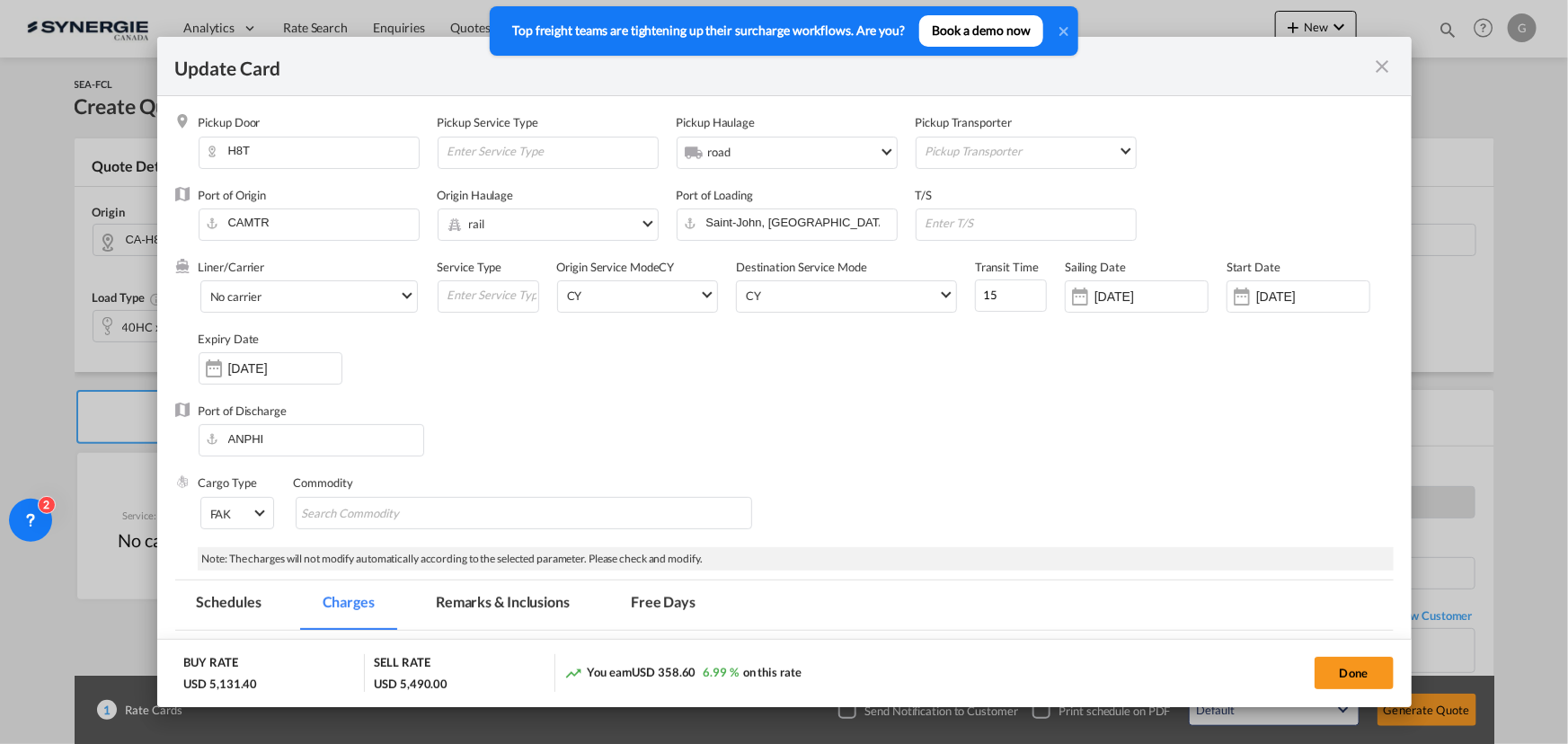 click on "Port of Discharge
ANPHI" at bounding box center [784, 438] 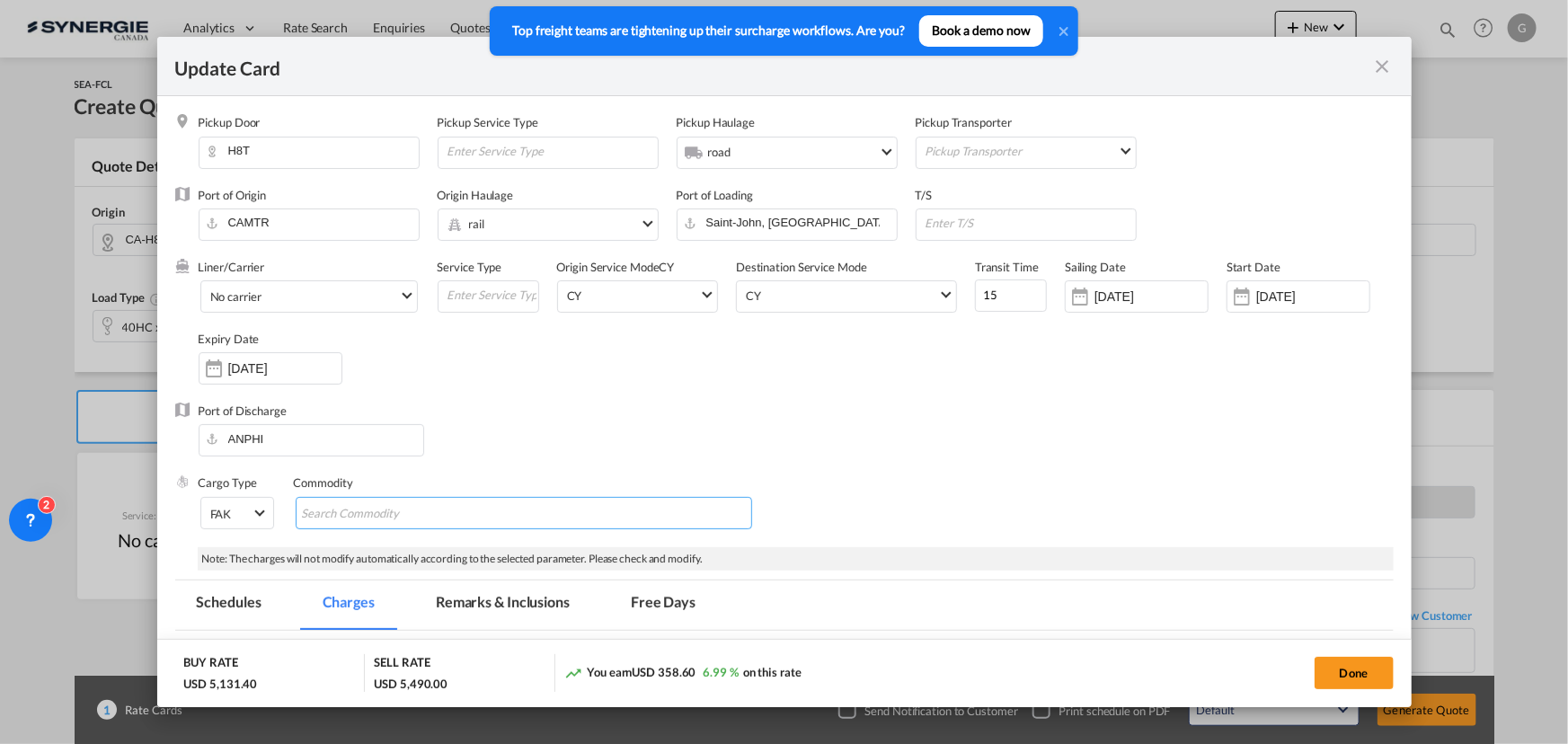 click at bounding box center [524, 513] 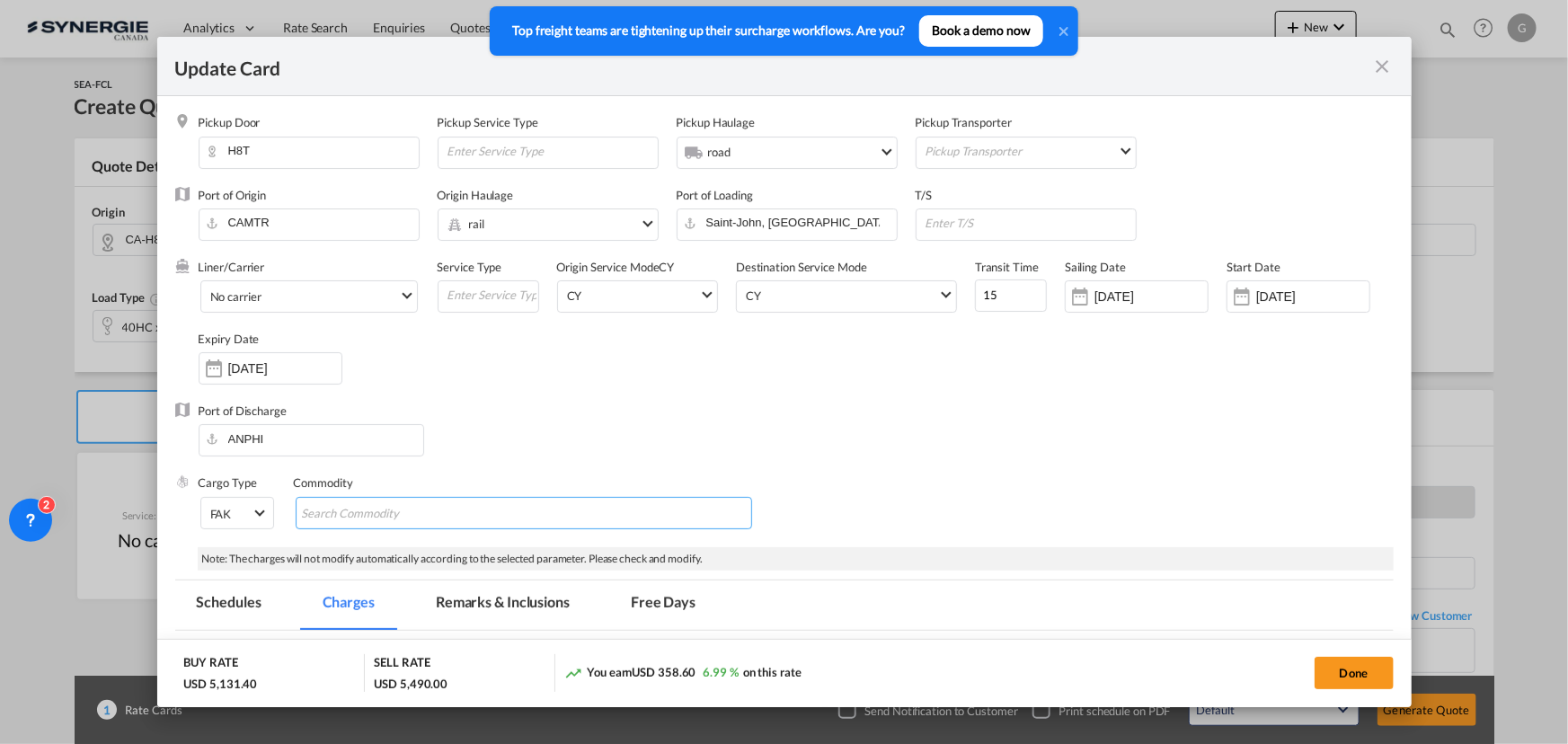 click at bounding box center (384, 514) 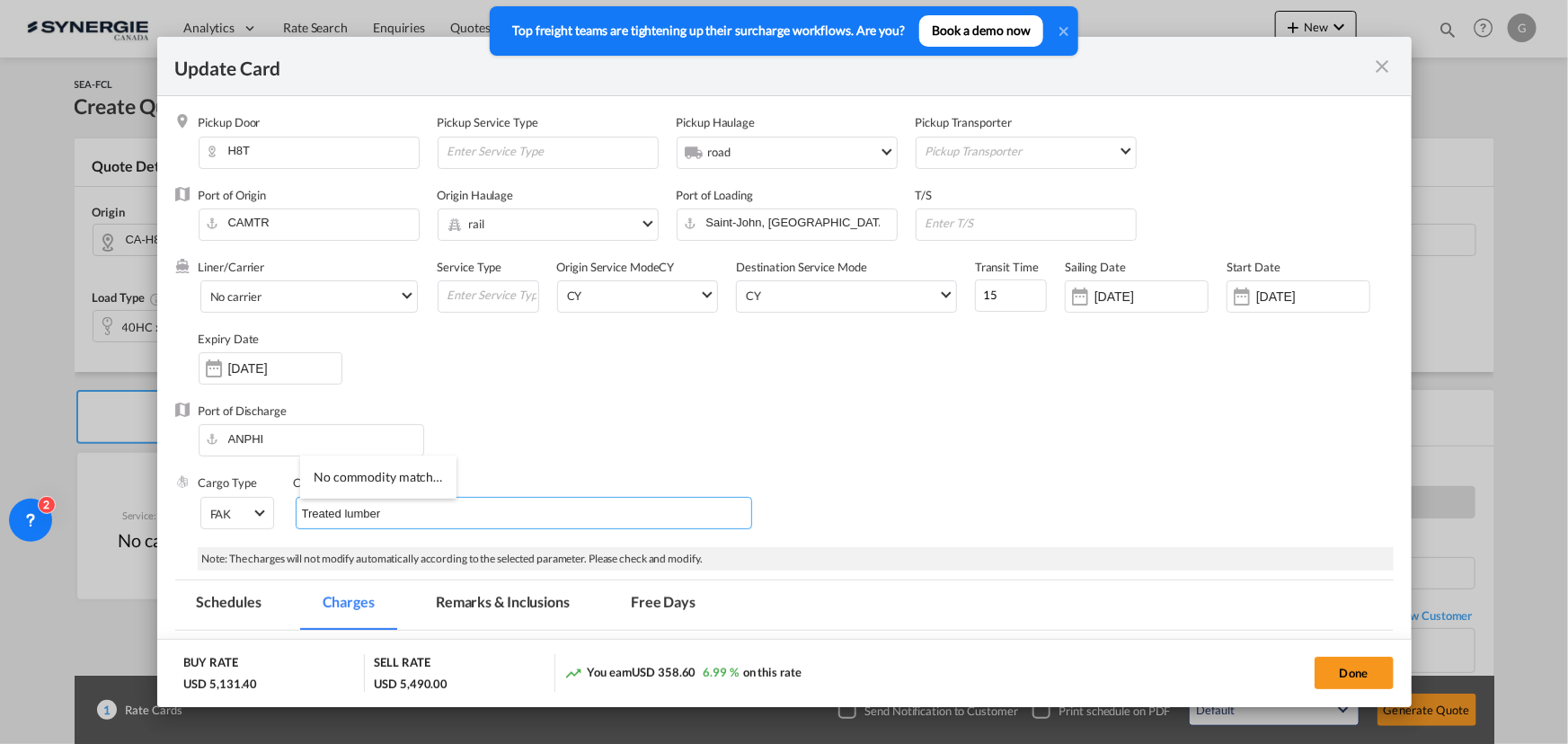 type on "Treated lumber" 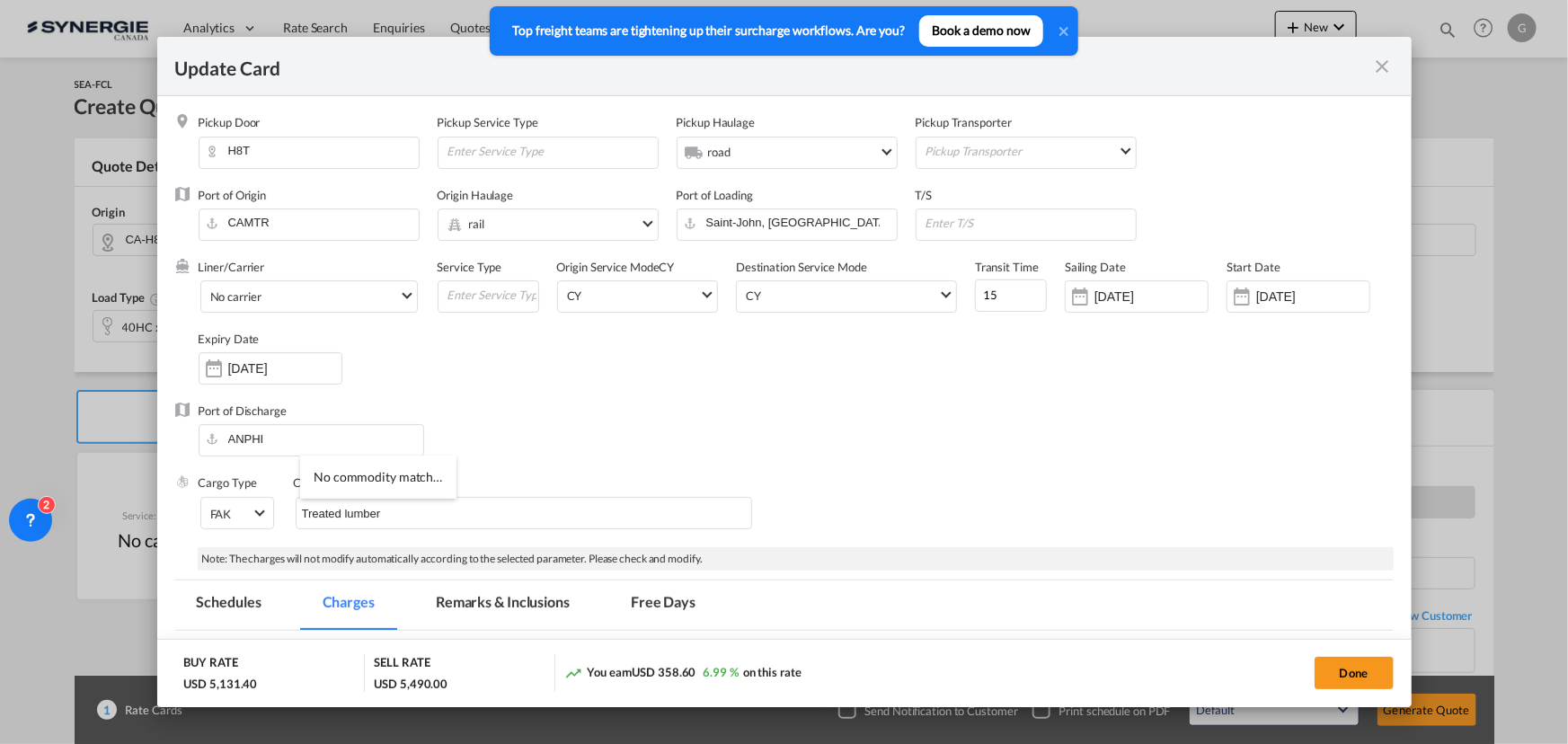 click on "Port of Discharge
ANPHI" at bounding box center (784, 438) 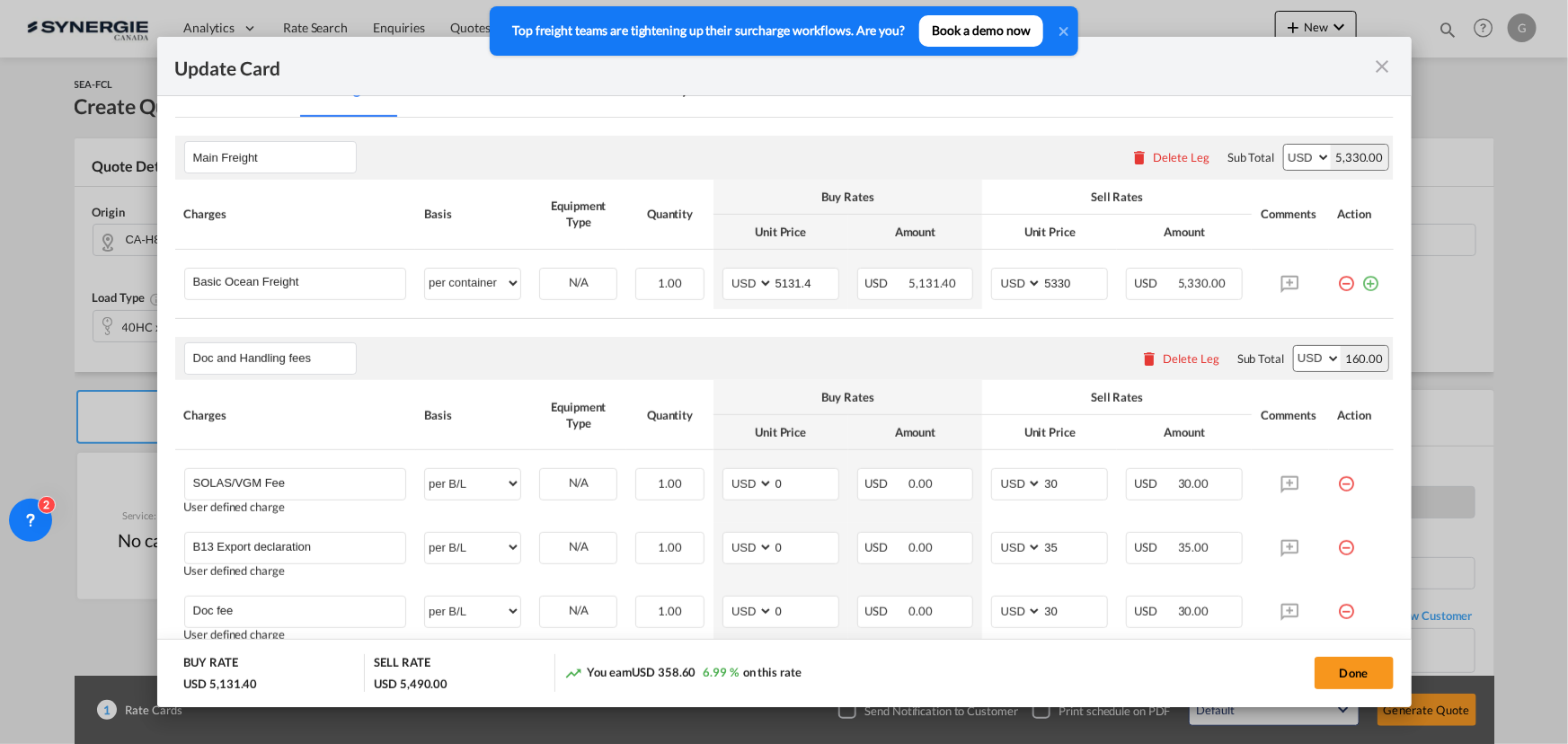scroll, scrollTop: 408, scrollLeft: 0, axis: vertical 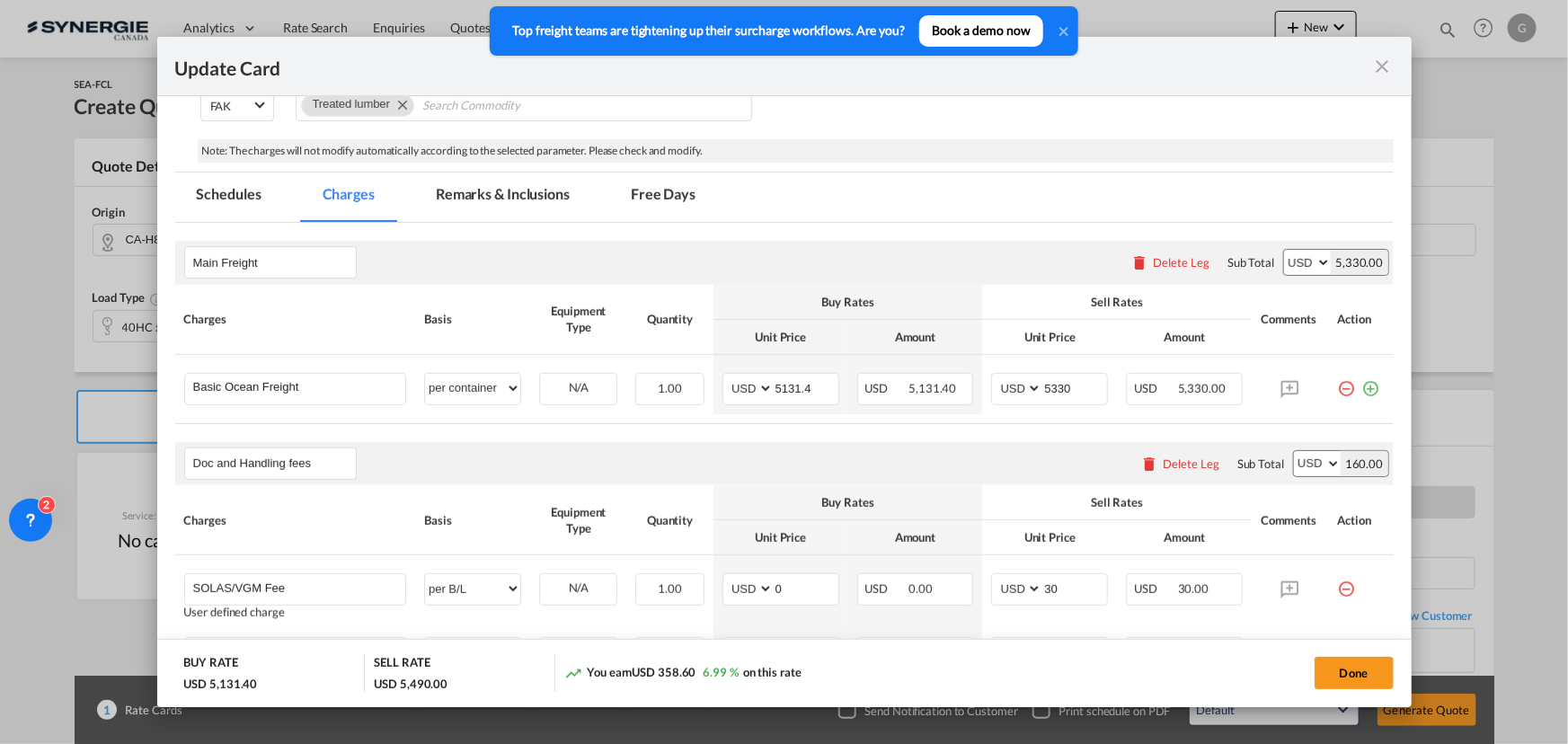click on "Remarks & Inclusions" at bounding box center (502, 197) 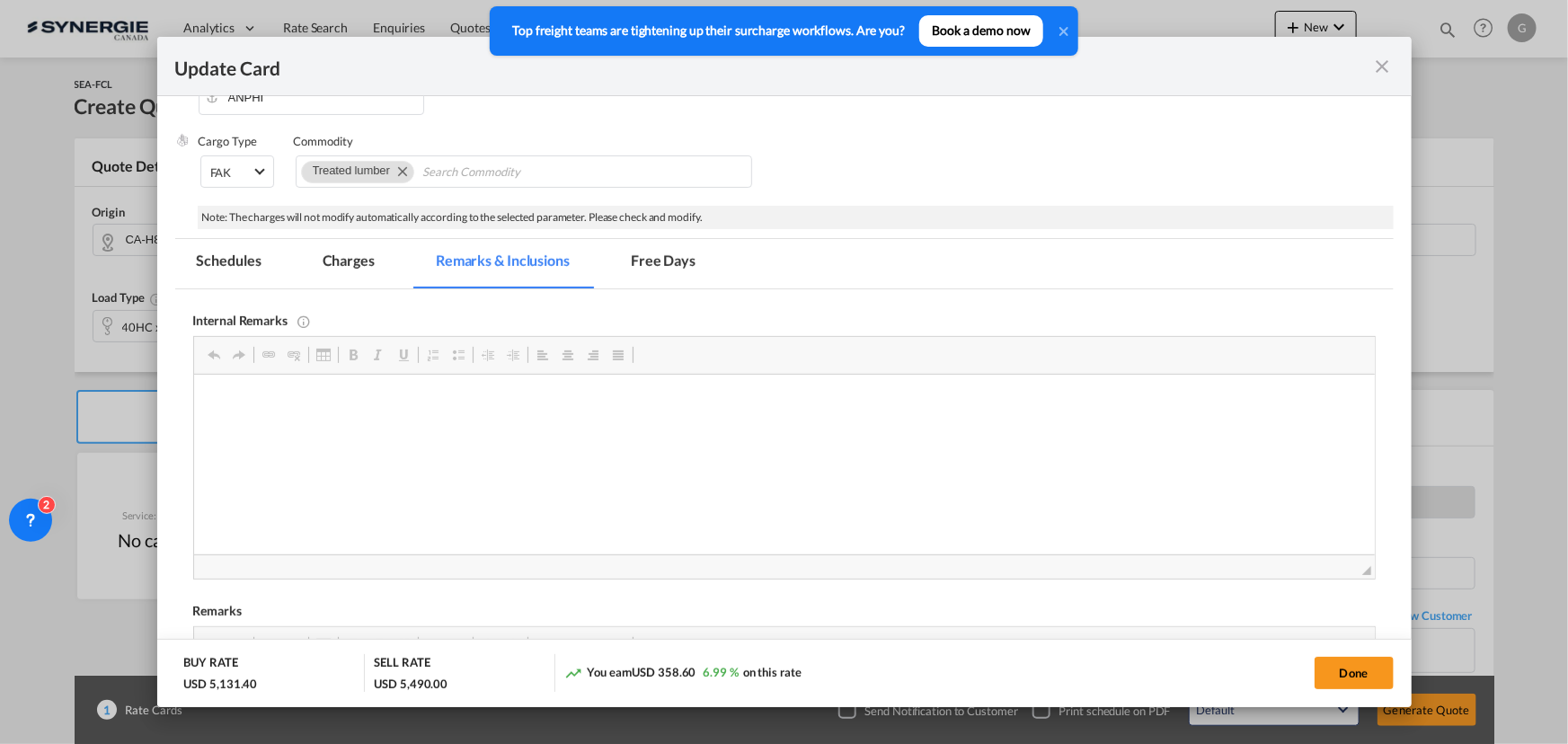 scroll, scrollTop: 408, scrollLeft: 0, axis: vertical 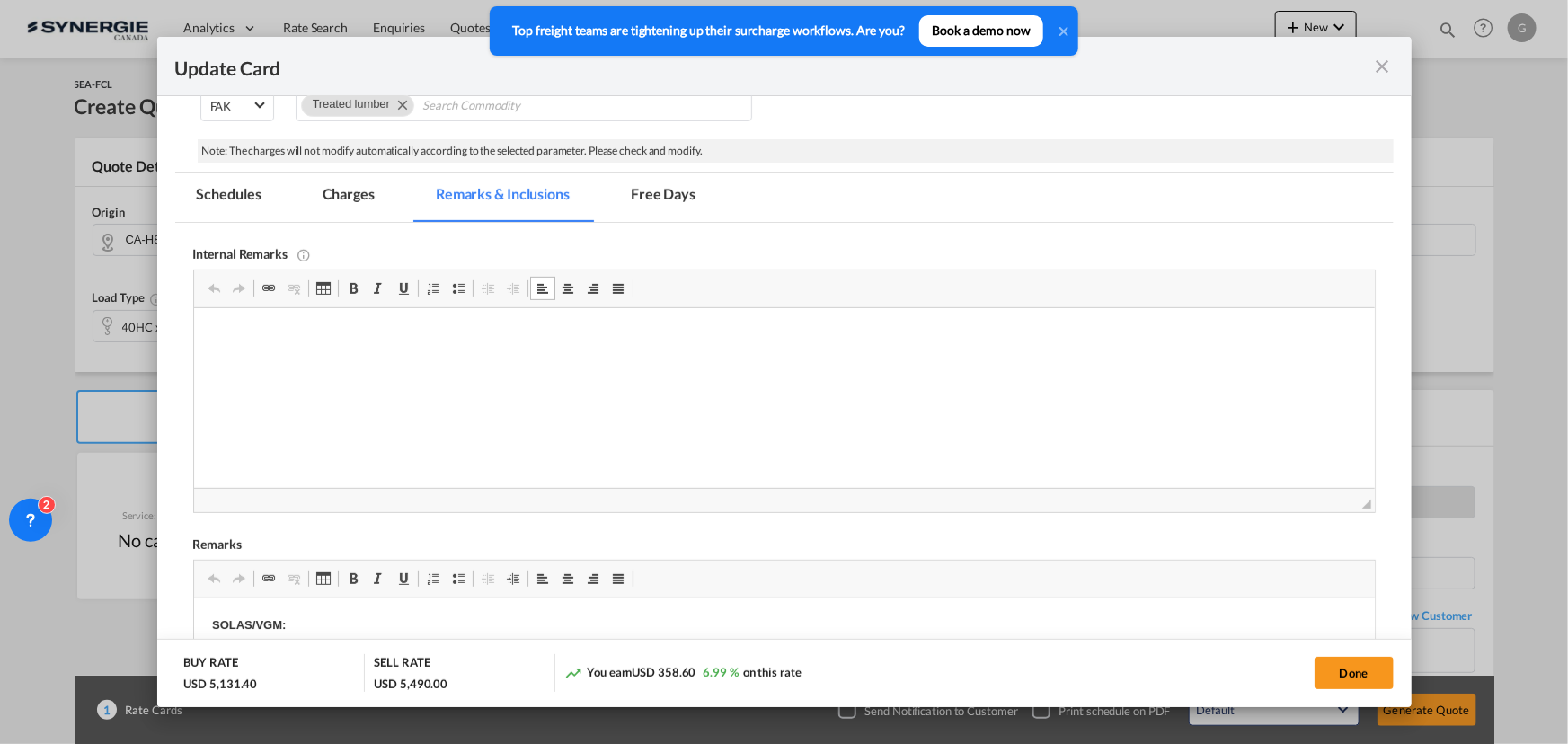type 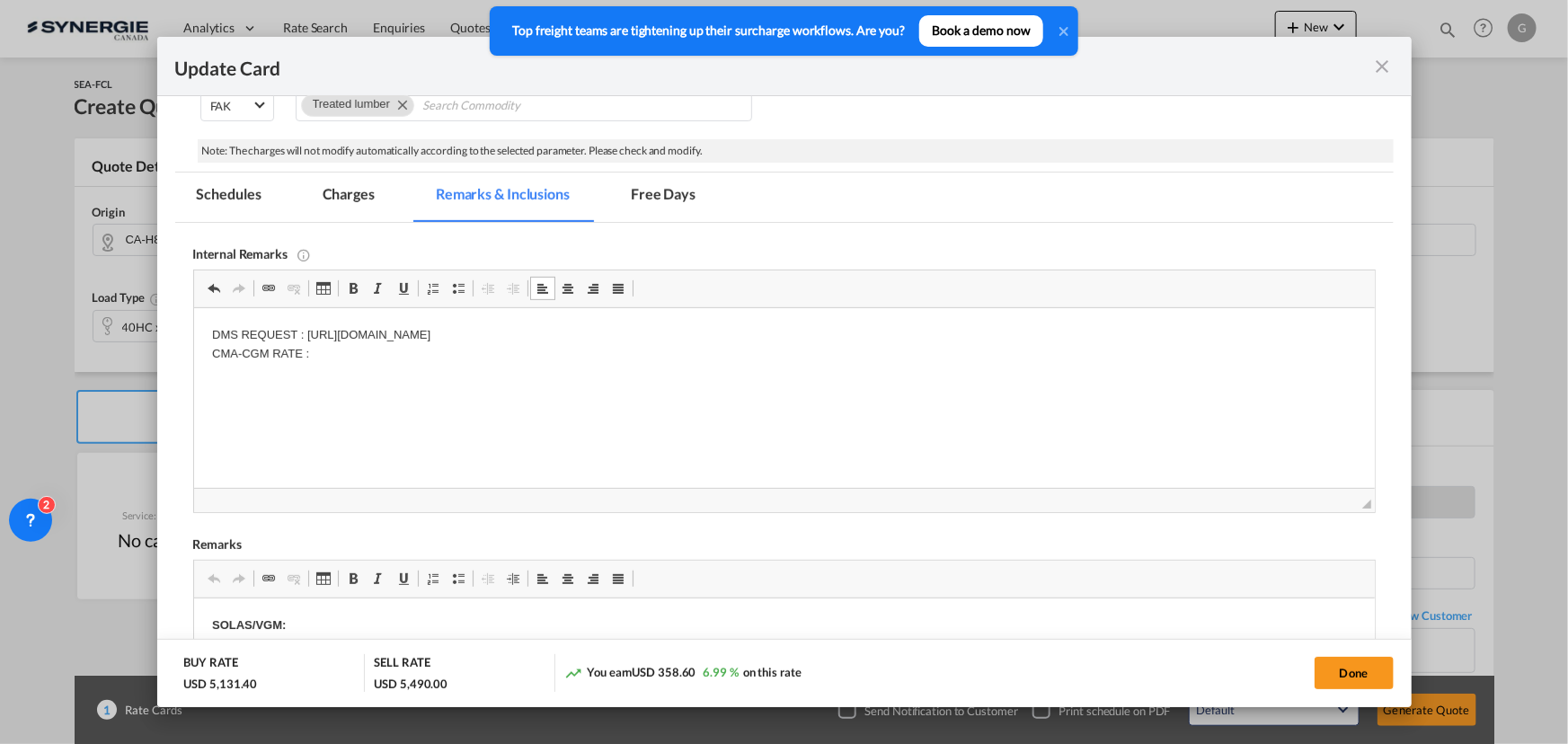 click on "DMS REQUEST : [URL][DOMAIN_NAME] CMA-CGM RATE :" at bounding box center (784, 345) 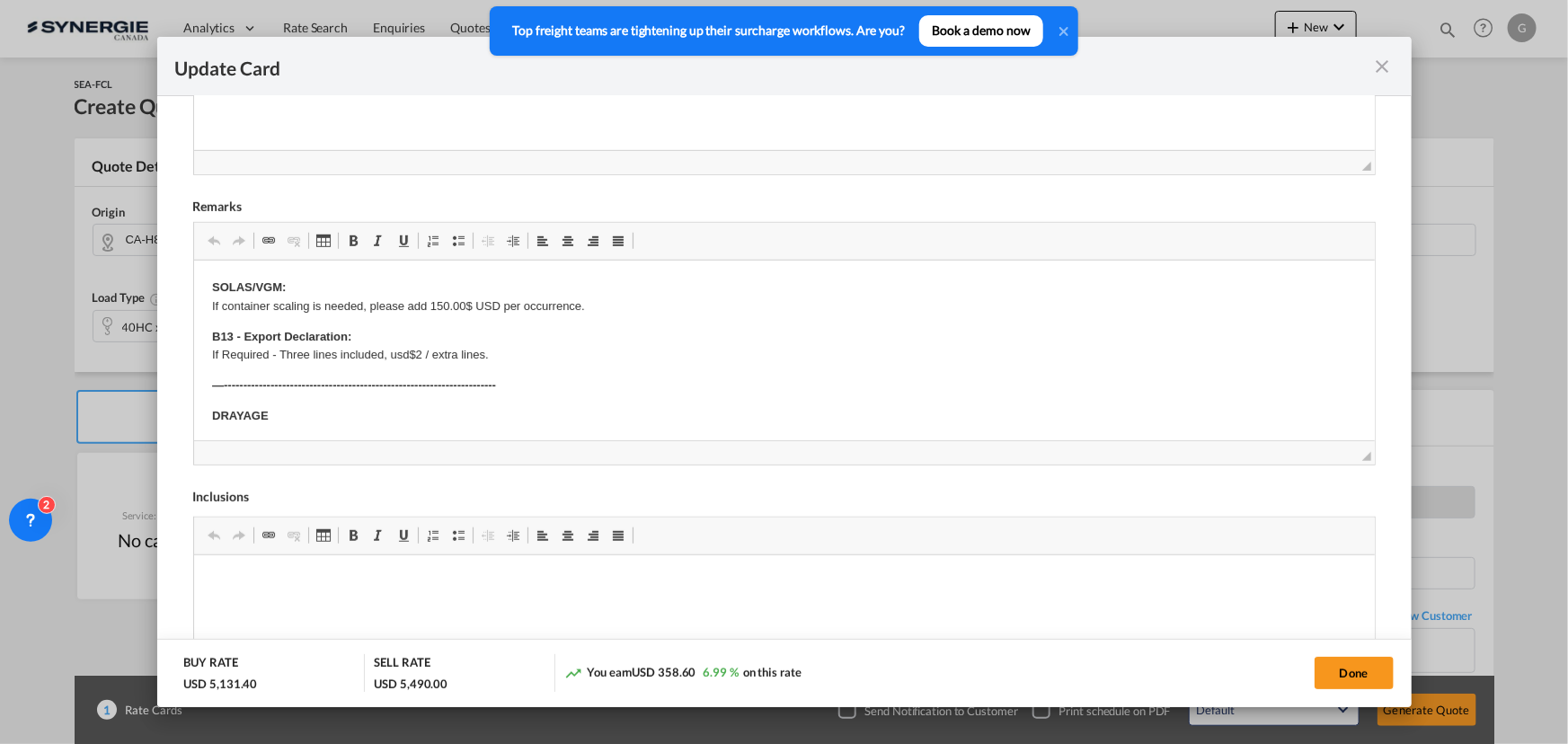 scroll, scrollTop: 888, scrollLeft: 0, axis: vertical 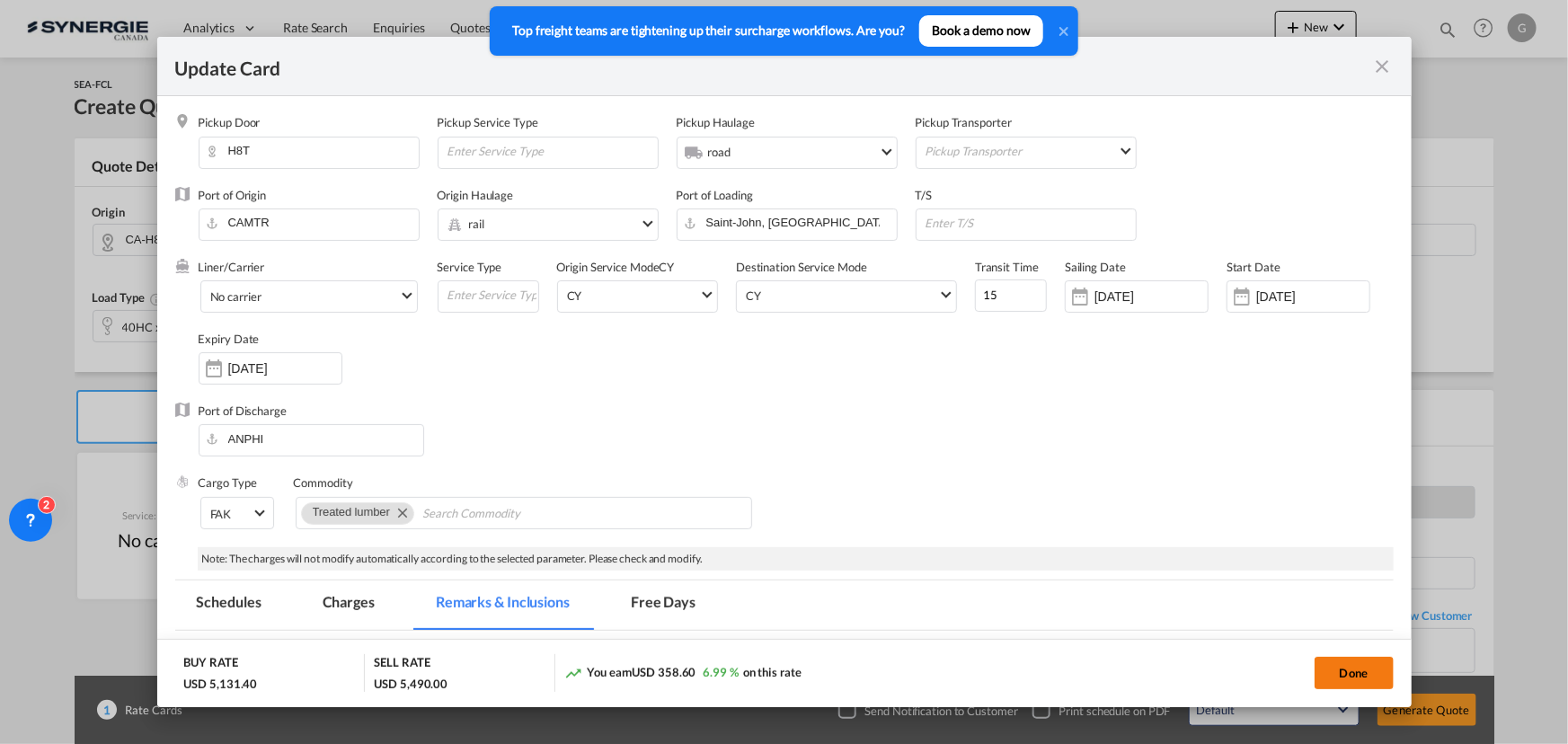 click on "Done" 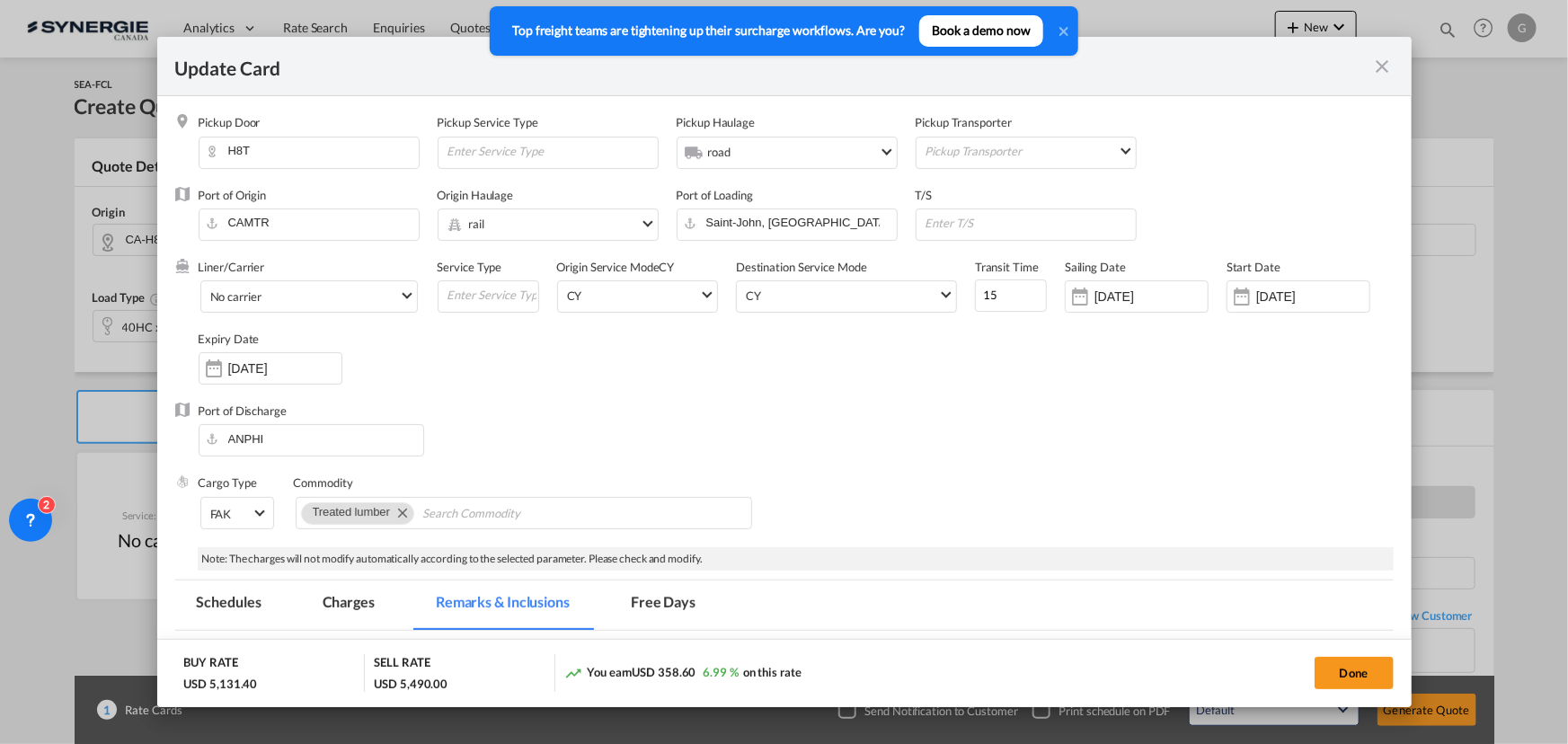 type on "[DATE]" 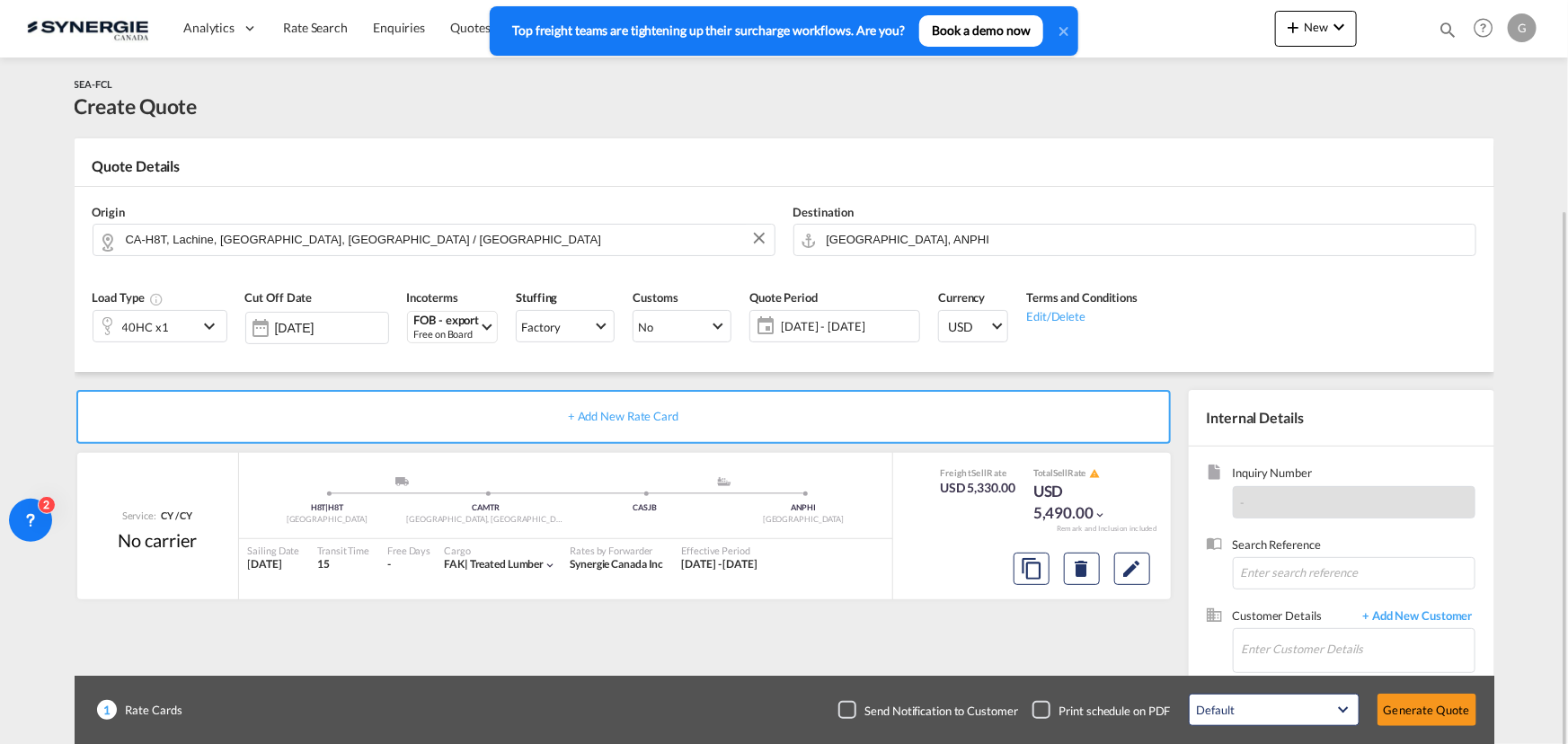 scroll, scrollTop: 111, scrollLeft: 0, axis: vertical 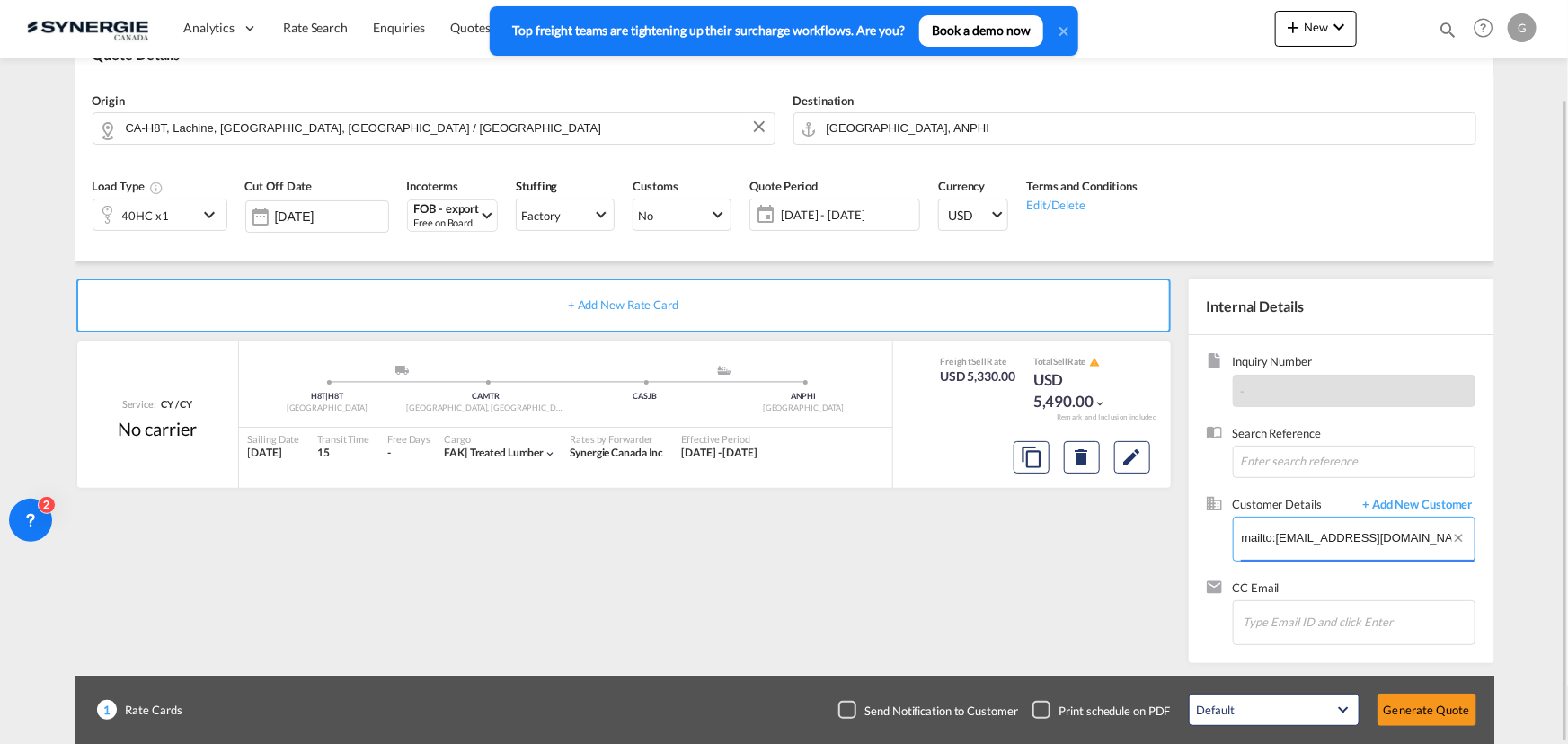 click on "mailto:[EMAIL_ADDRESS][DOMAIN_NAME]" at bounding box center [1358, 537] 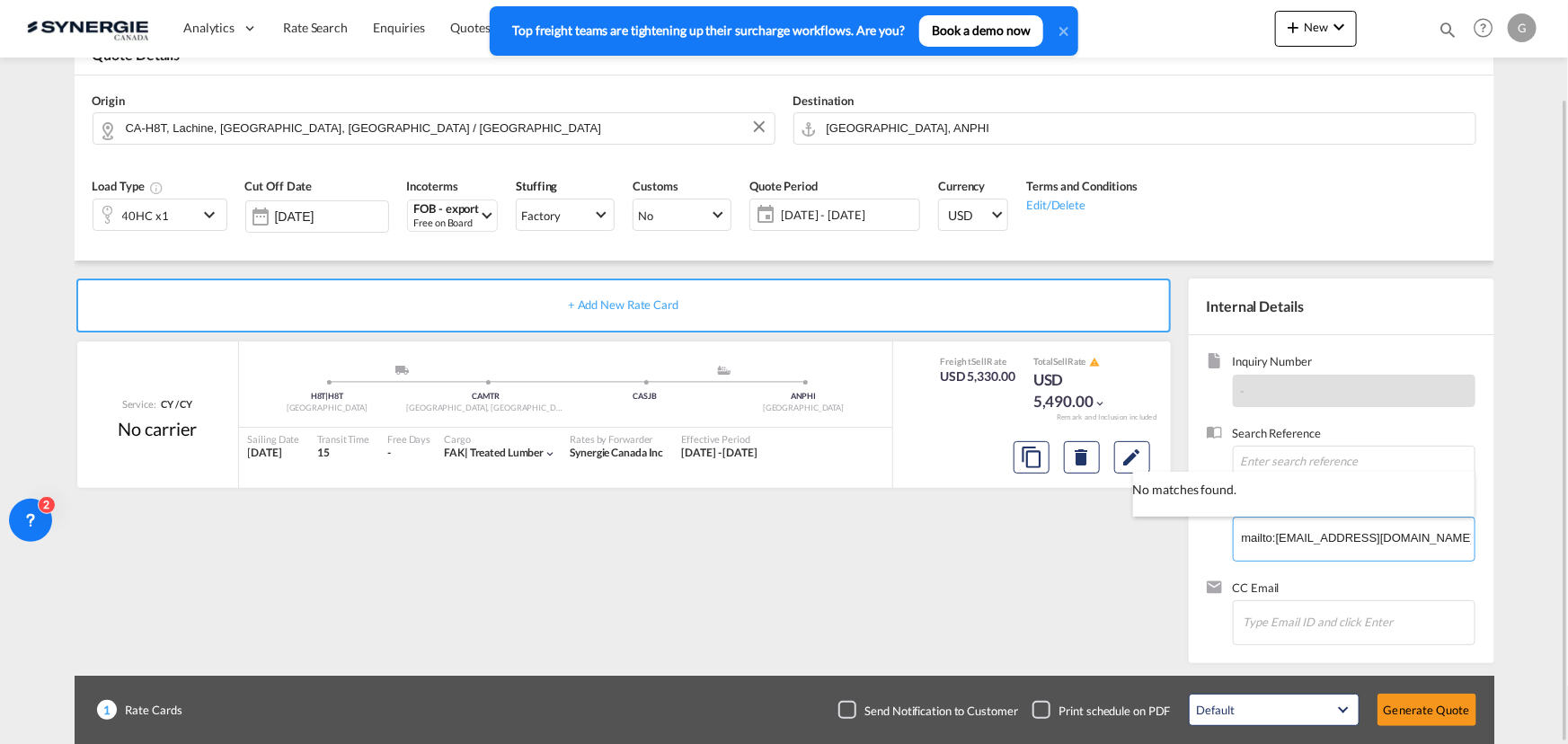 drag, startPoint x: 1276, startPoint y: 534, endPoint x: 1123, endPoint y: 521, distance: 153.5513 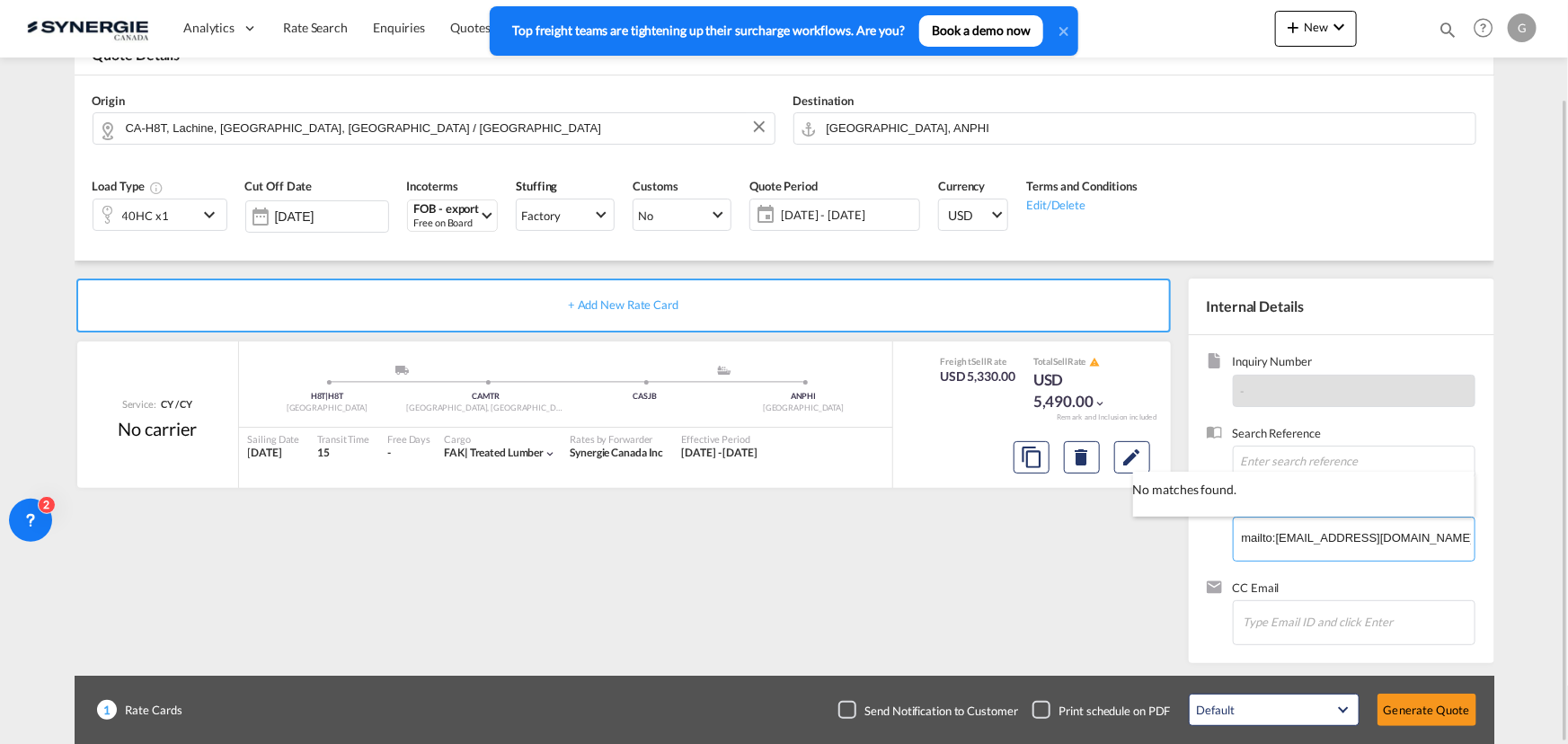 click on "Analytics
Reports
Dashboard
Rate Search
Enquiries
Quotes
Bookings" at bounding box center (784, 372) 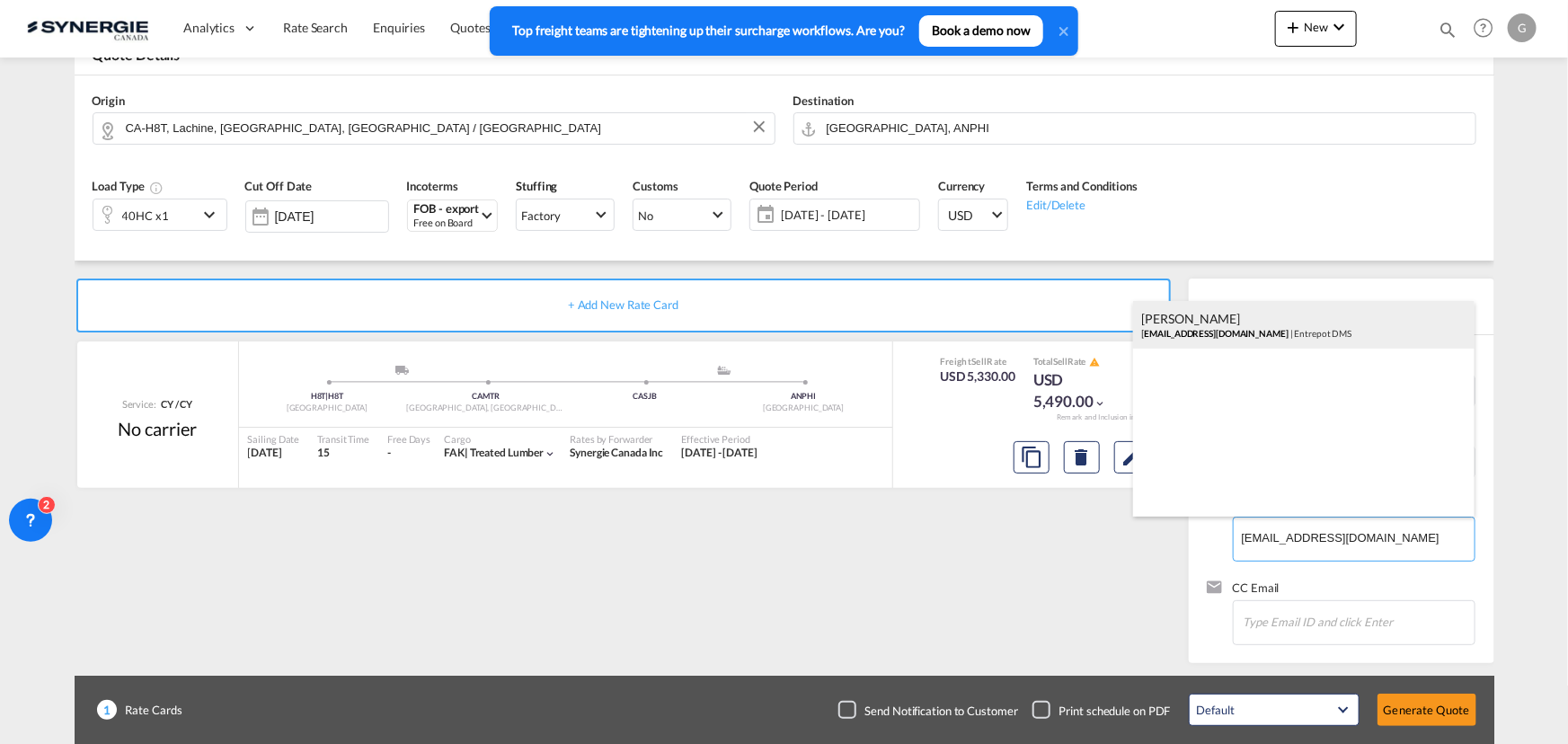 click on "[PERSON_NAME] [EMAIL_ADDRESS][DOMAIN_NAME]    |    Entrepot DMS" at bounding box center [1304, 325] 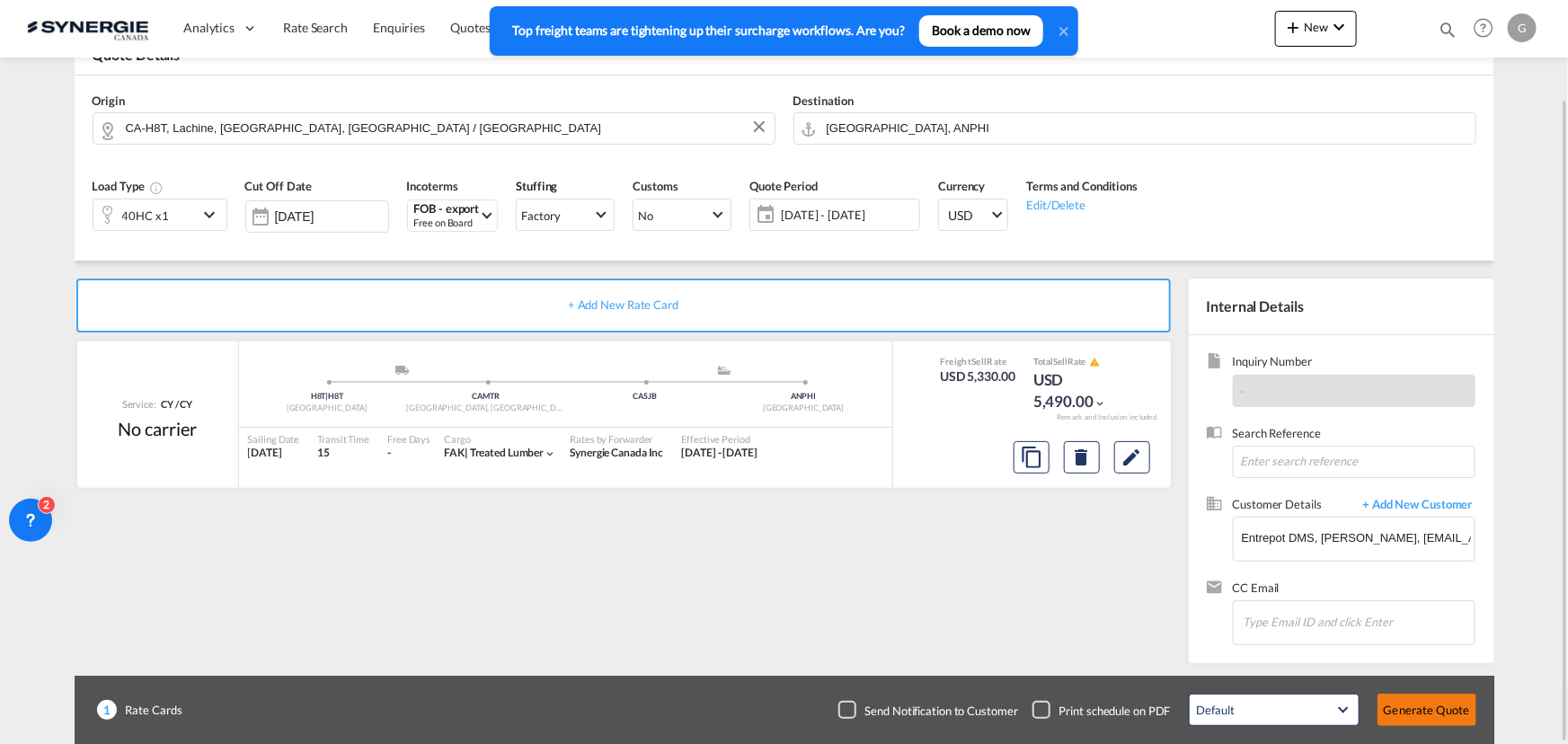 click on "Generate Quote" at bounding box center [1427, 710] 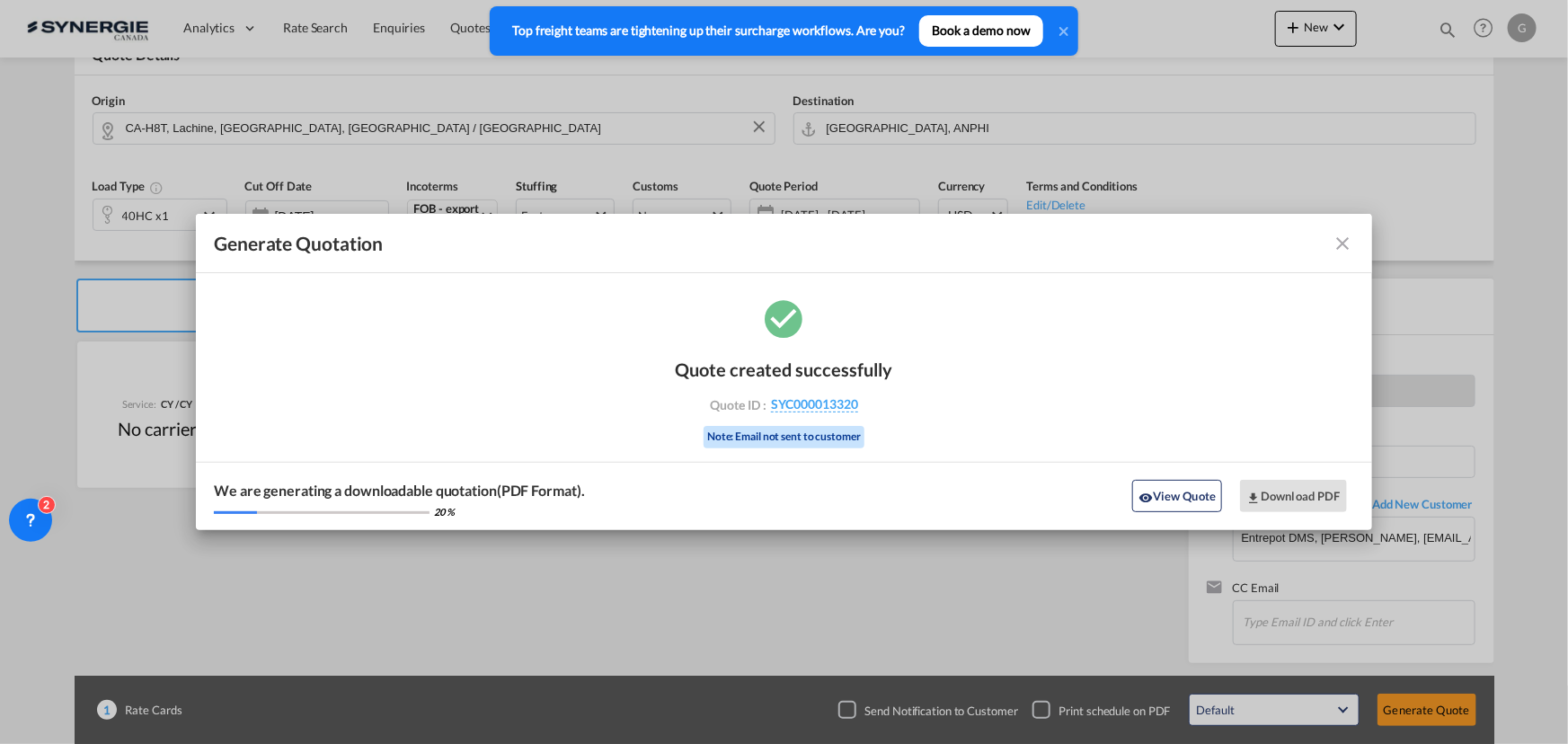 click at bounding box center [1343, 244] 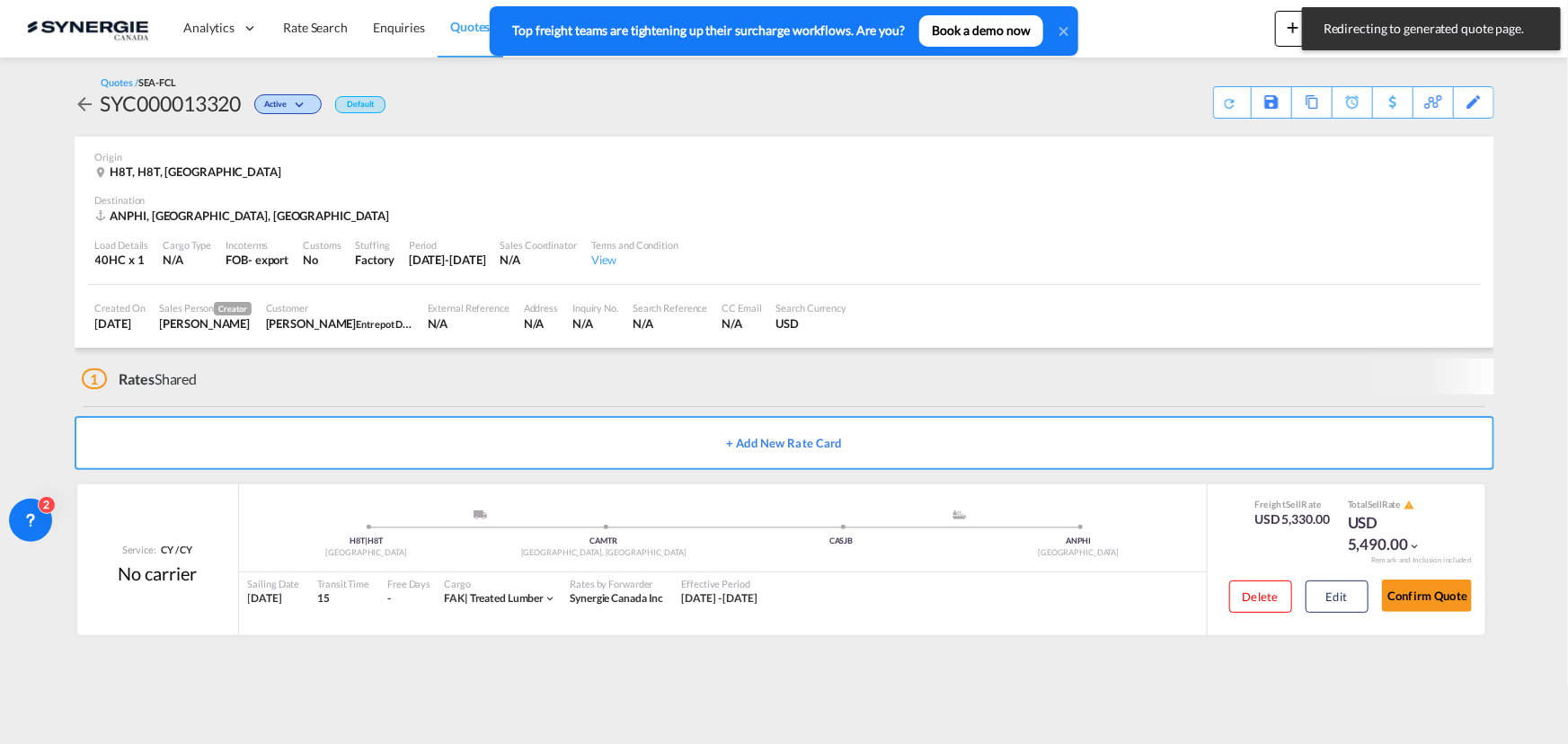 scroll, scrollTop: 0, scrollLeft: 0, axis: both 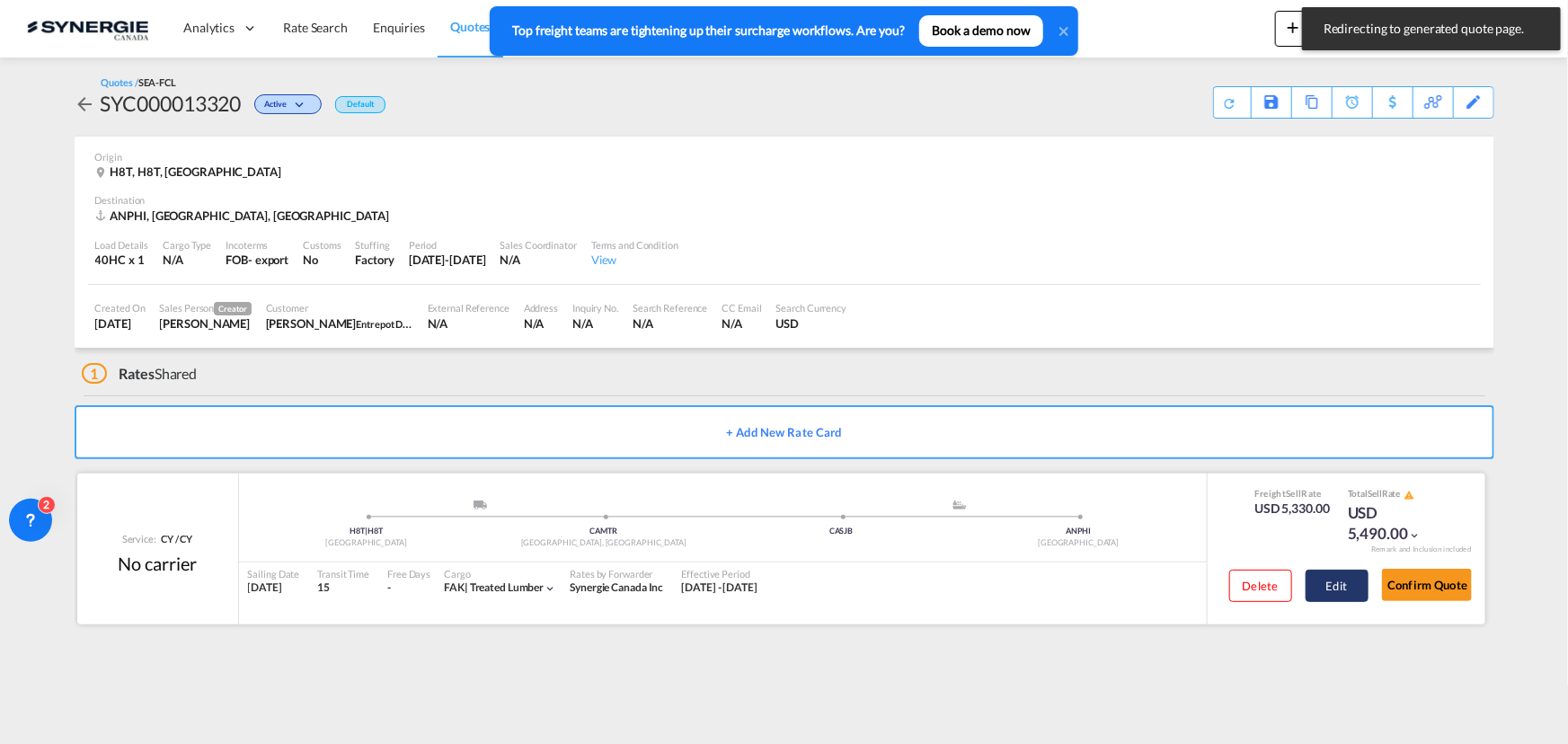 click on "Edit" at bounding box center (1337, 586) 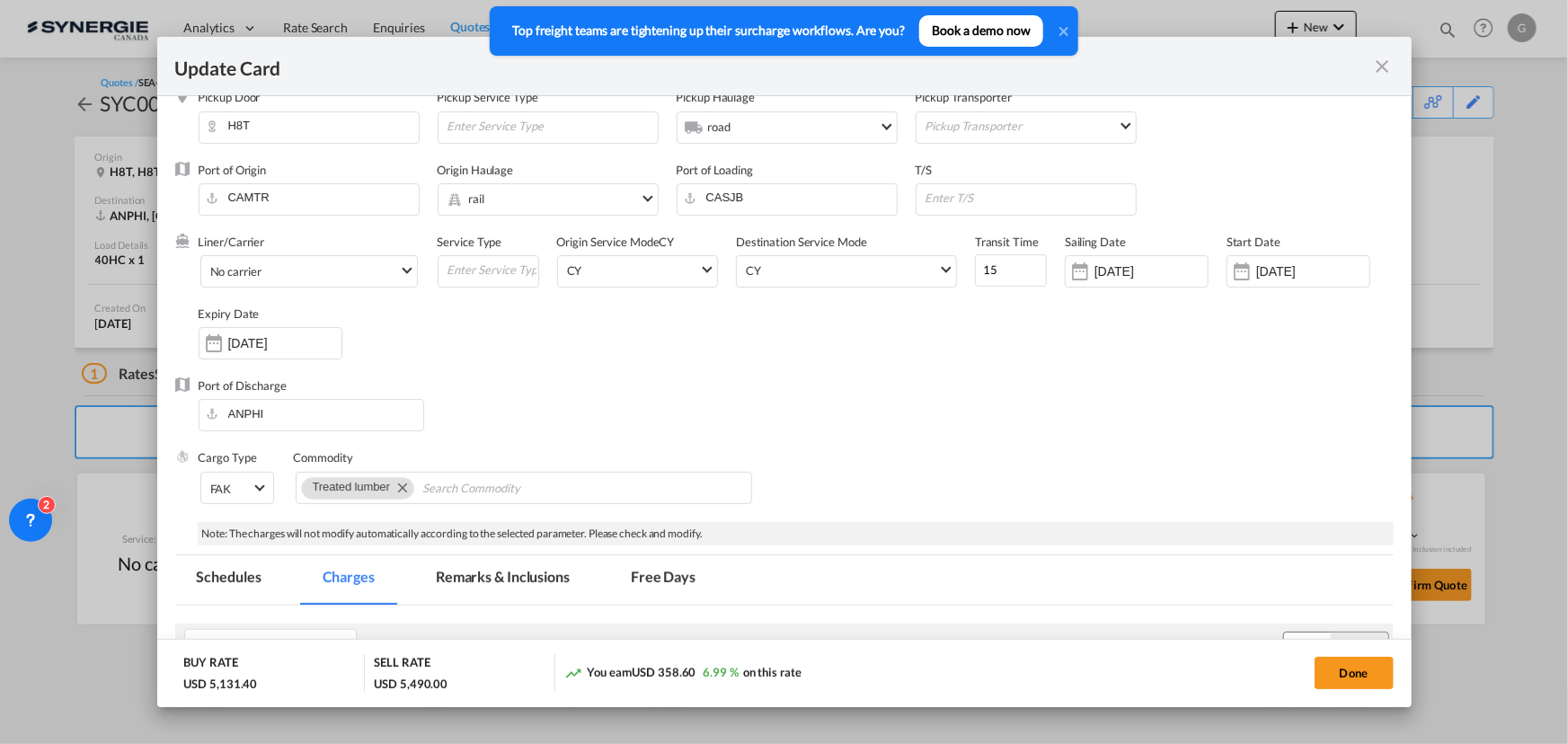 scroll, scrollTop: 0, scrollLeft: 0, axis: both 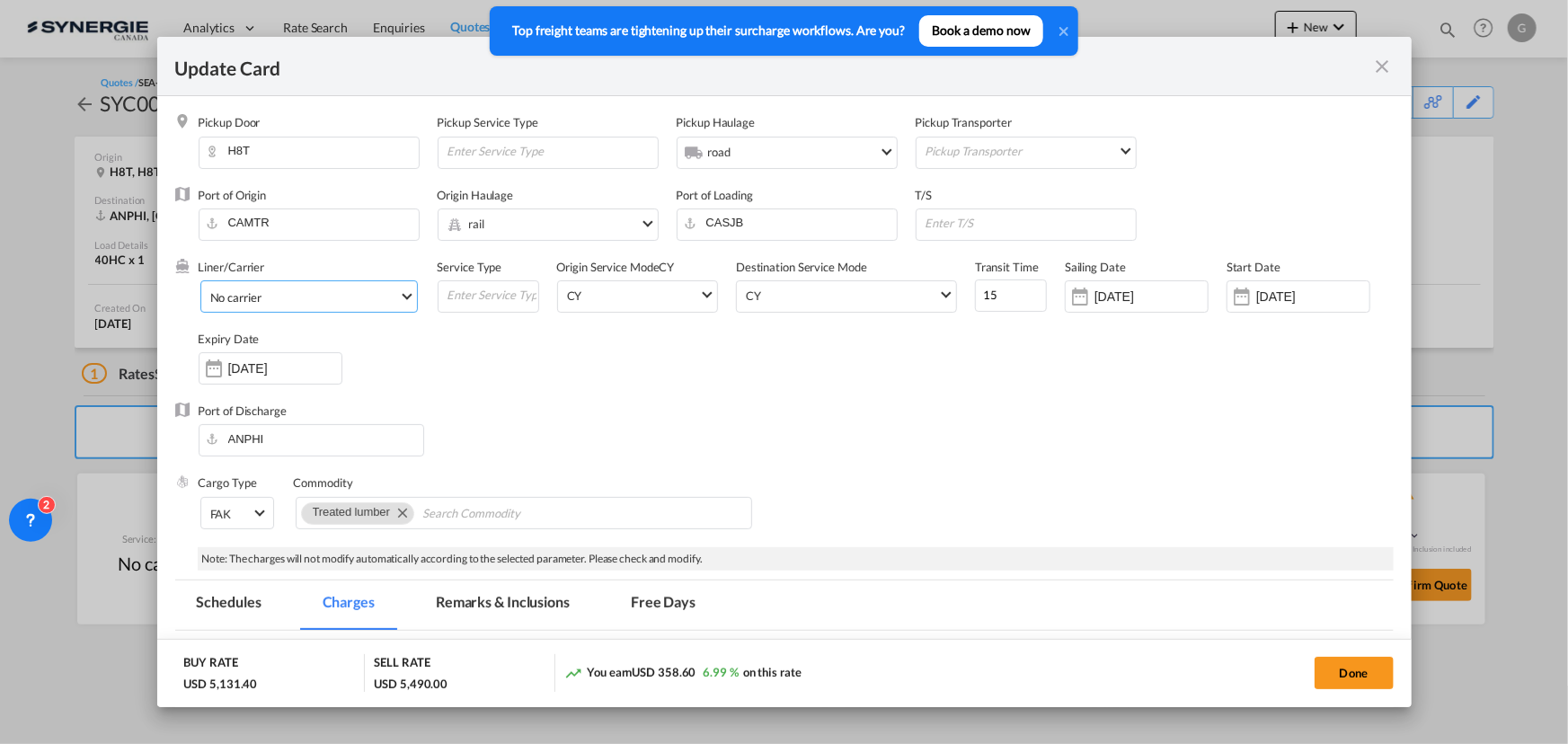 click on "No carrier" at bounding box center (313, 296) 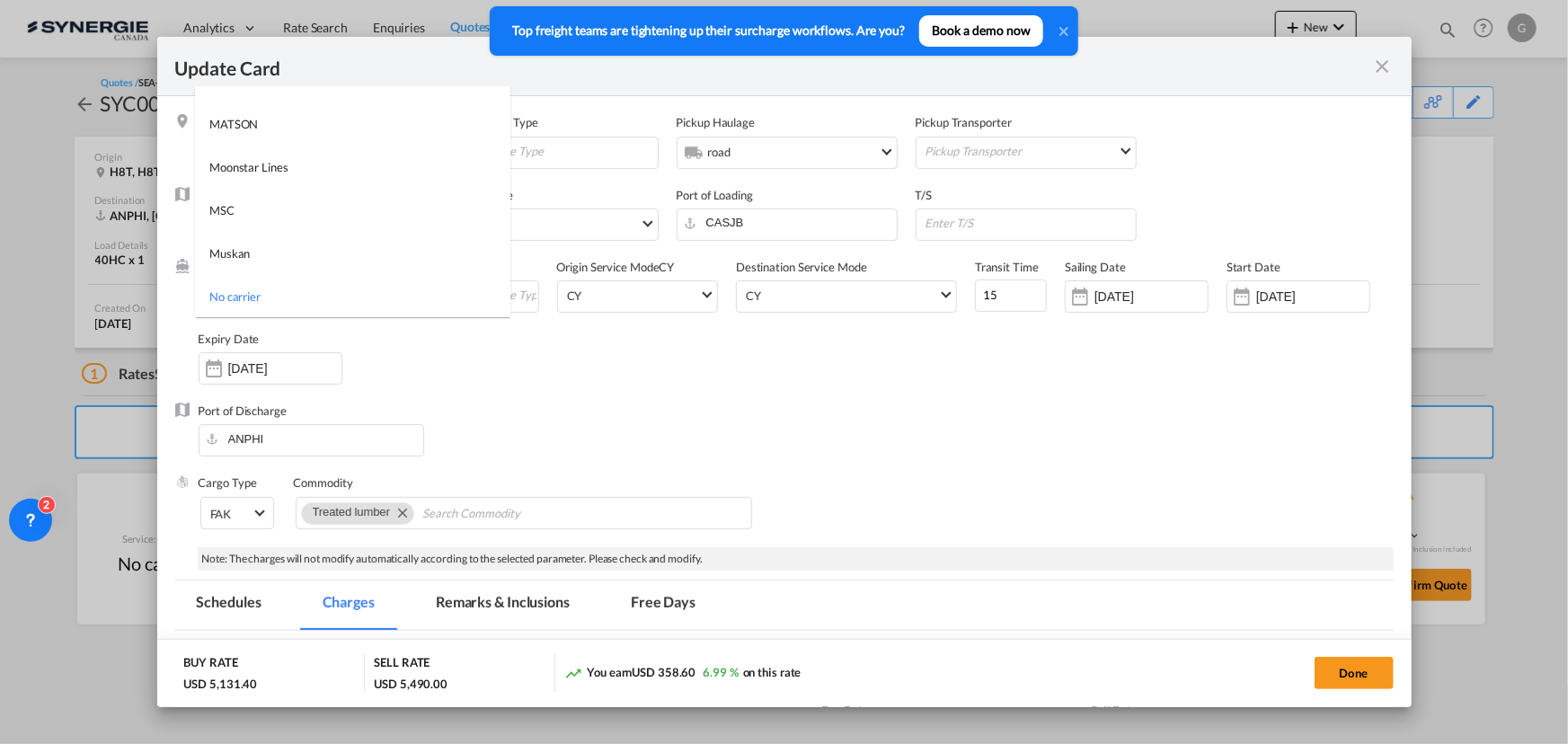 type on "1218" 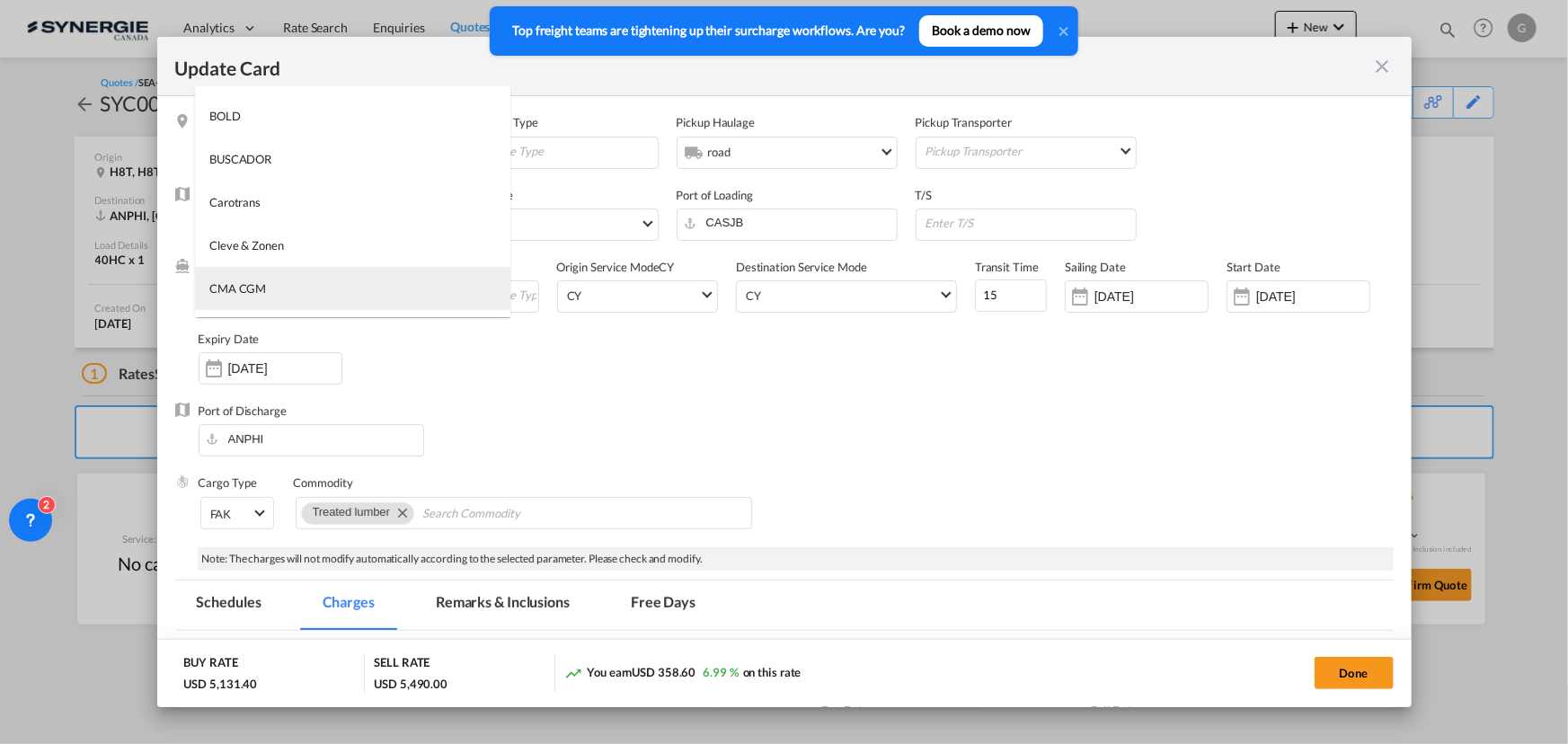type on "17" 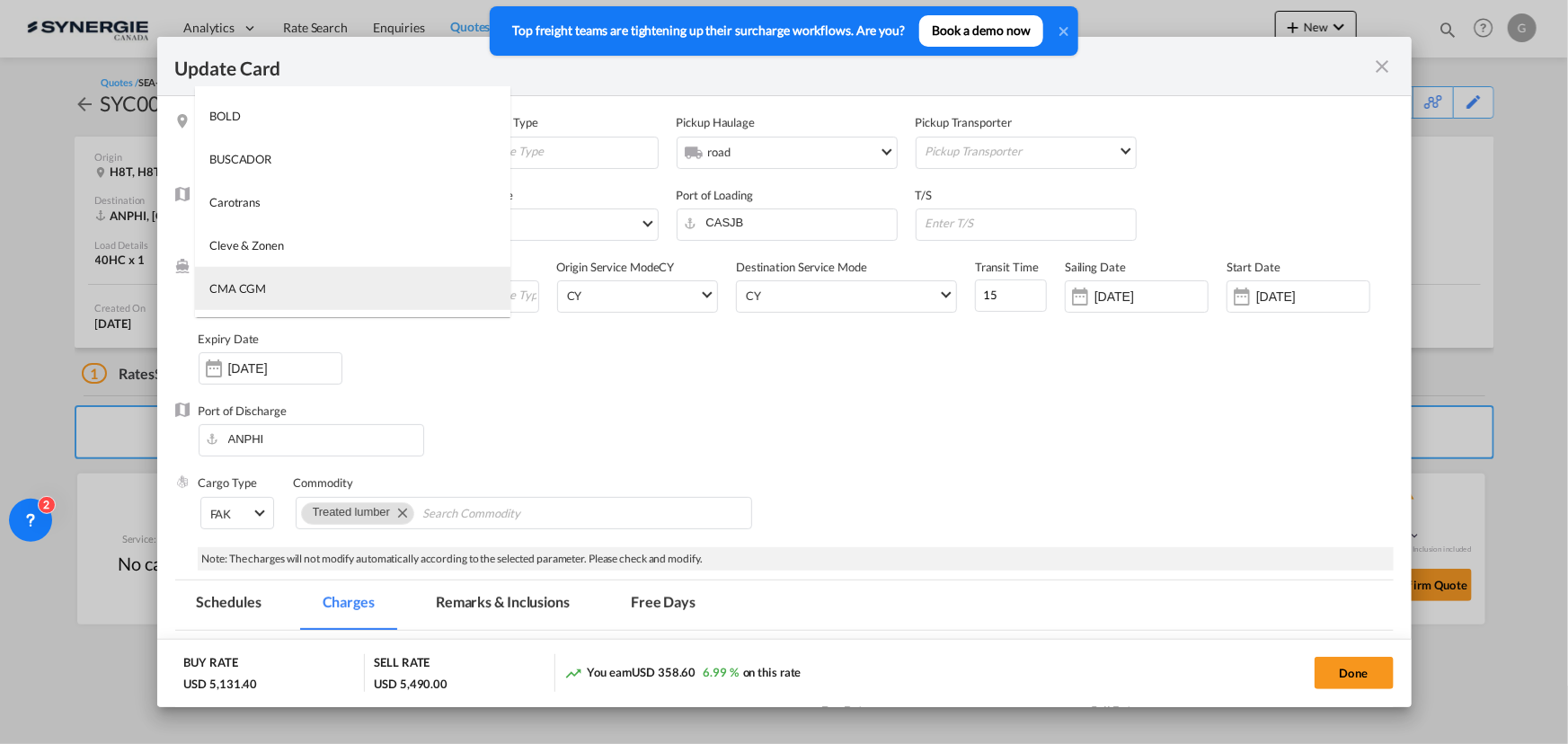 click on "CMA CGM" at bounding box center [352, 288] 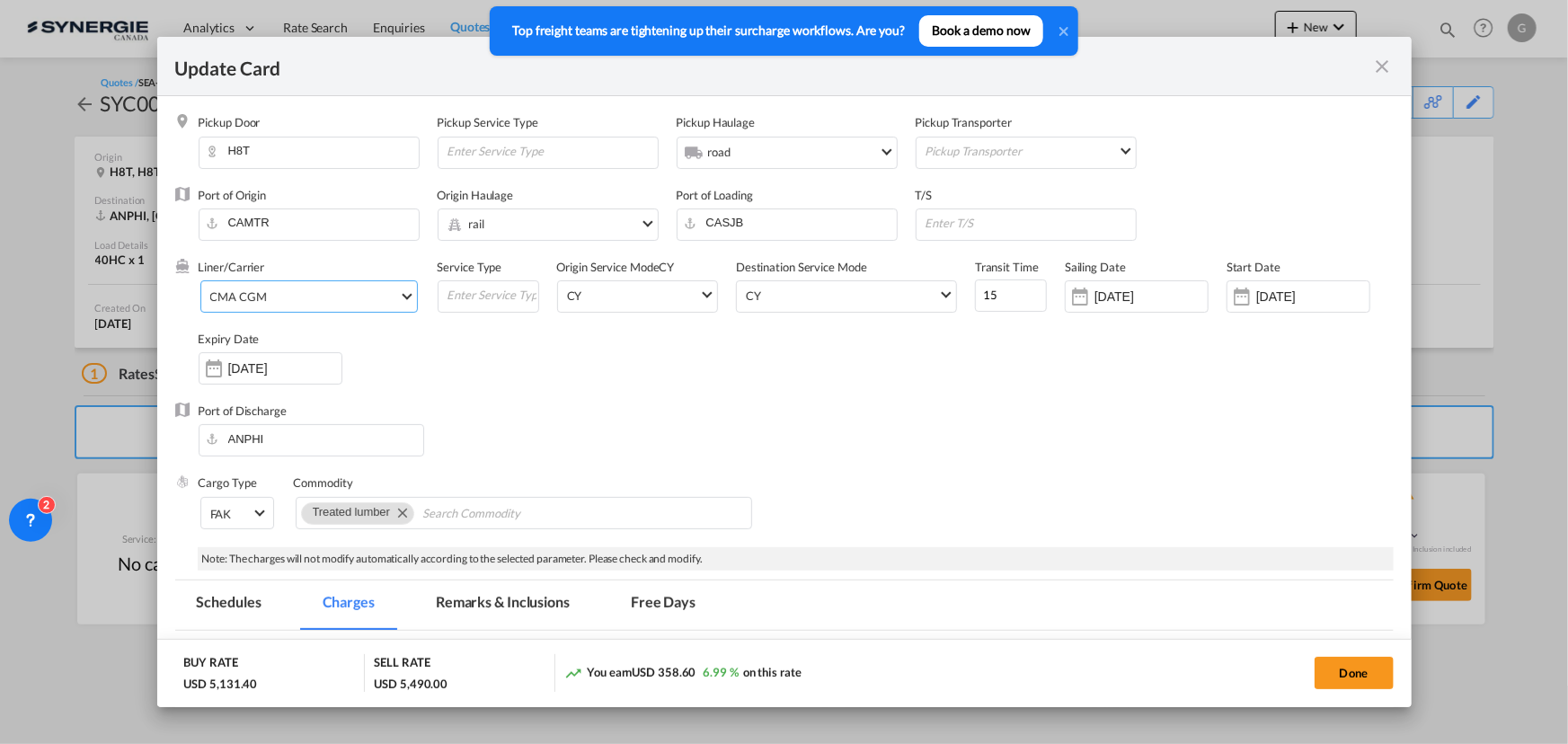click on "CMA CGM" at bounding box center (305, 297) 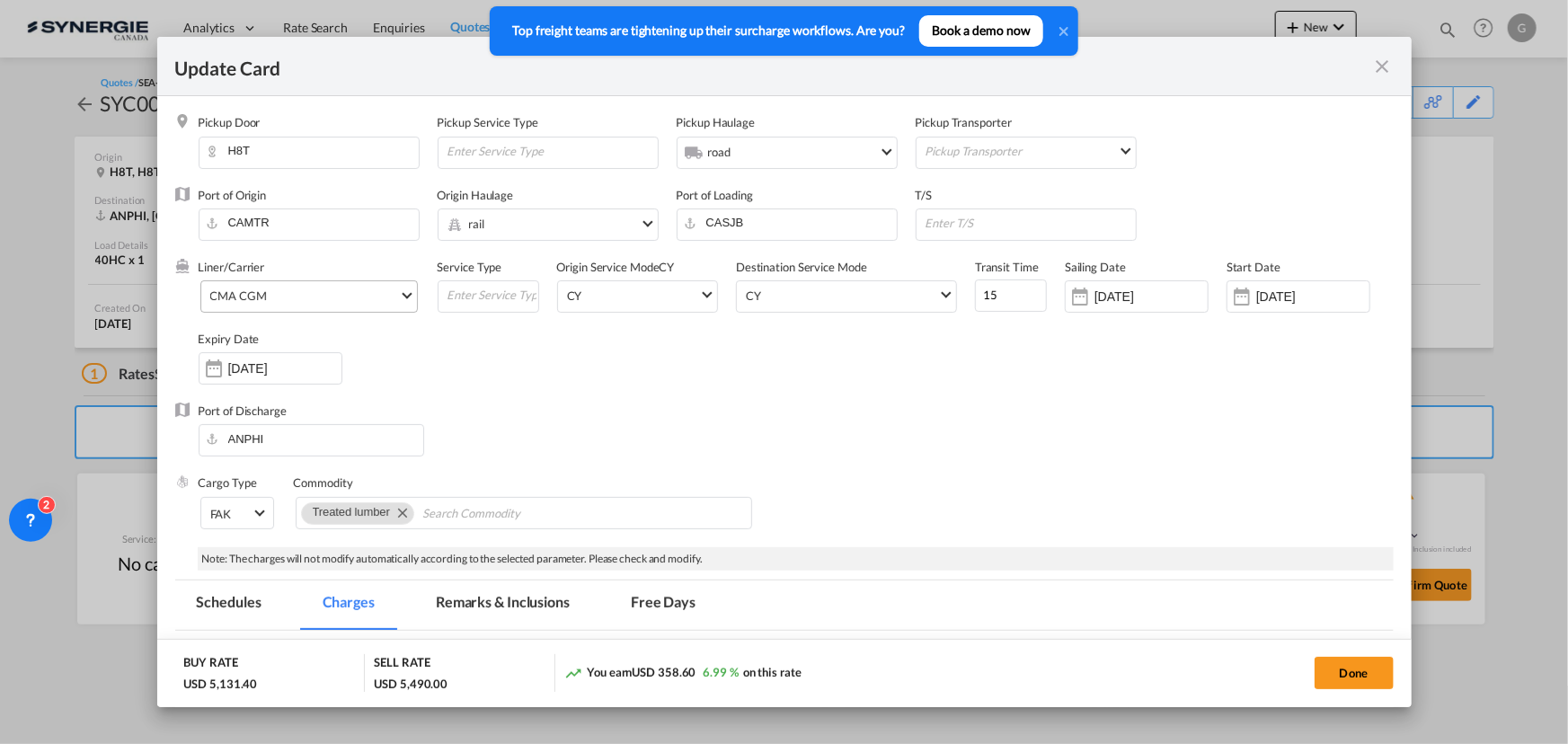 scroll, scrollTop: 596, scrollLeft: 0, axis: vertical 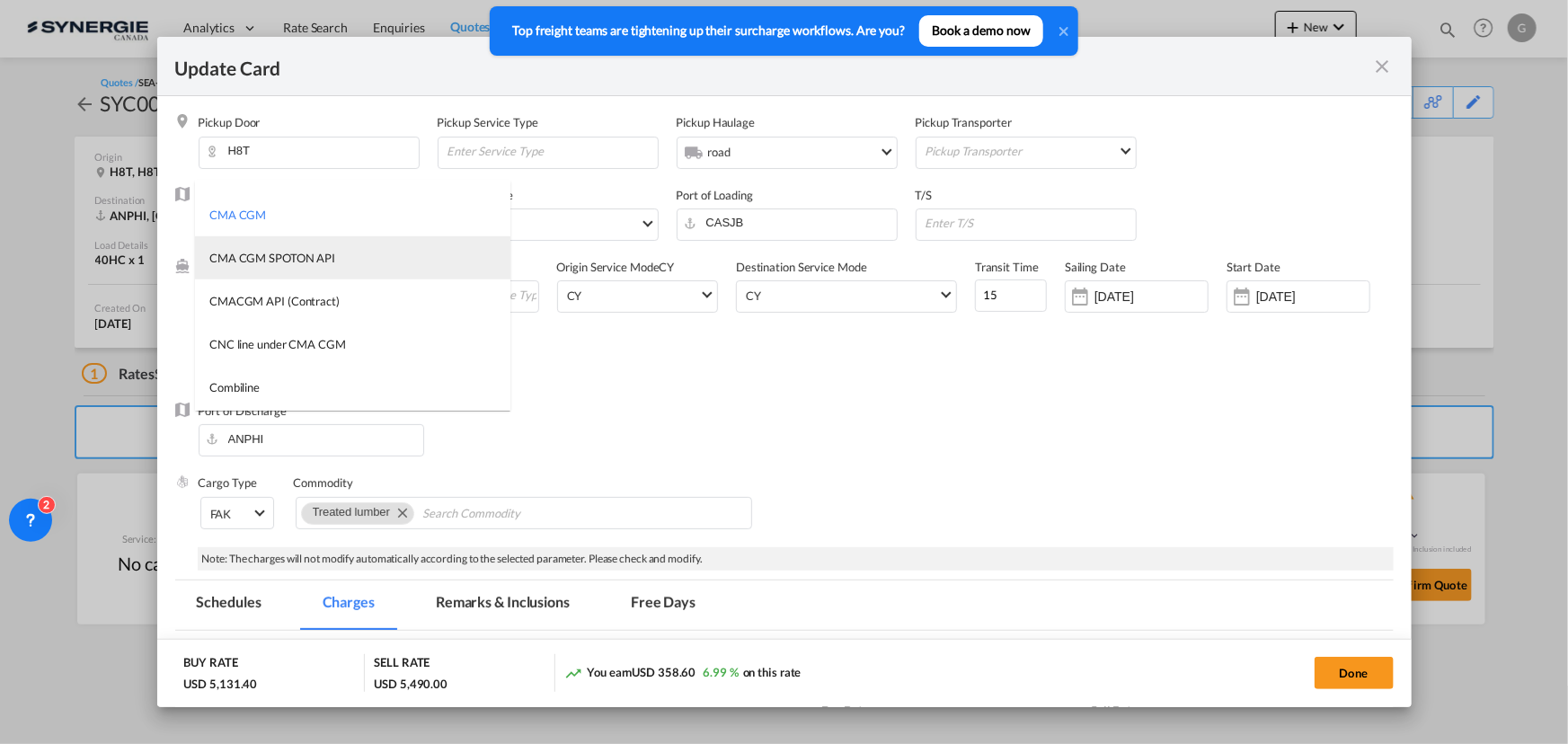 click on "CMA CGM SPOTON API" at bounding box center (352, 258) 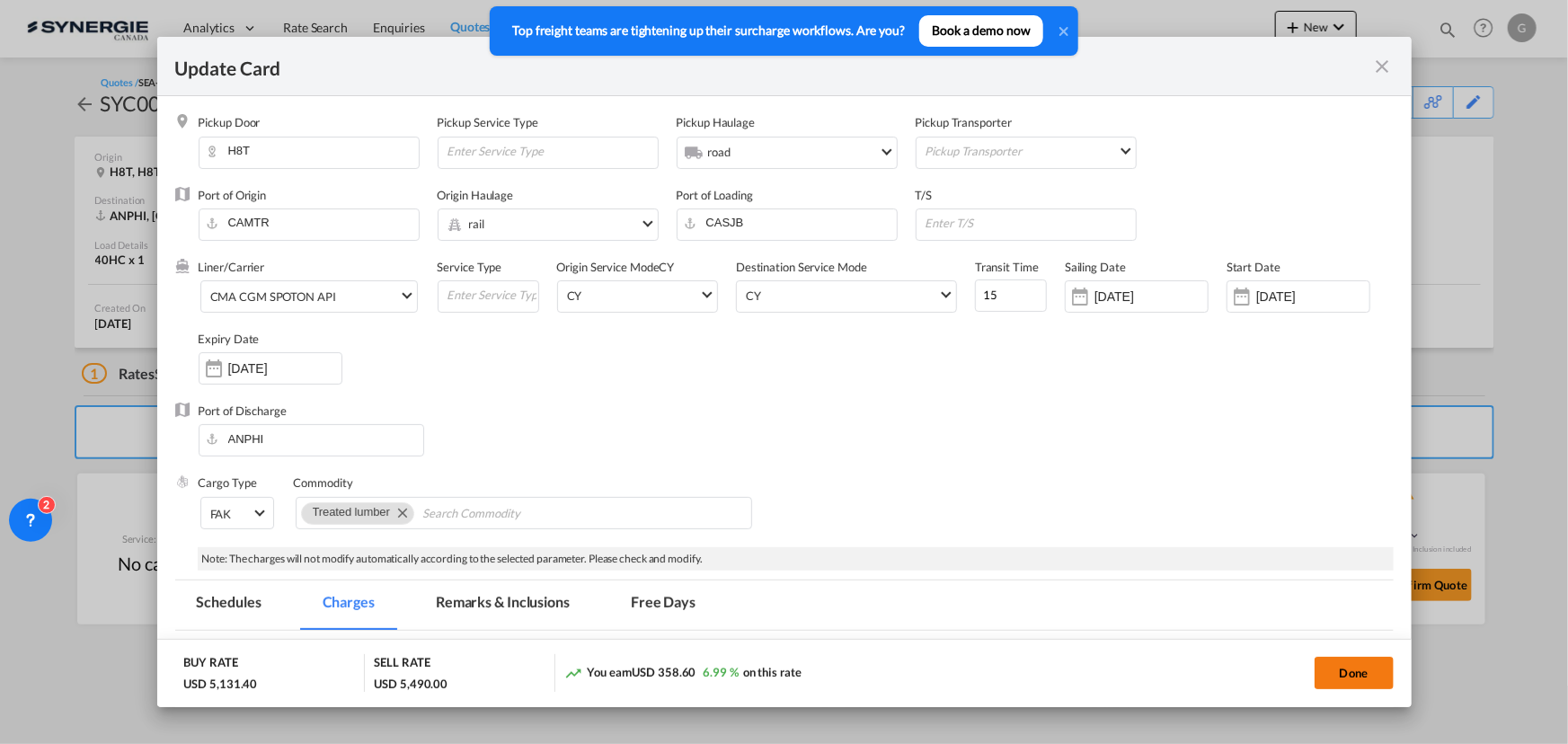 click on "Done" 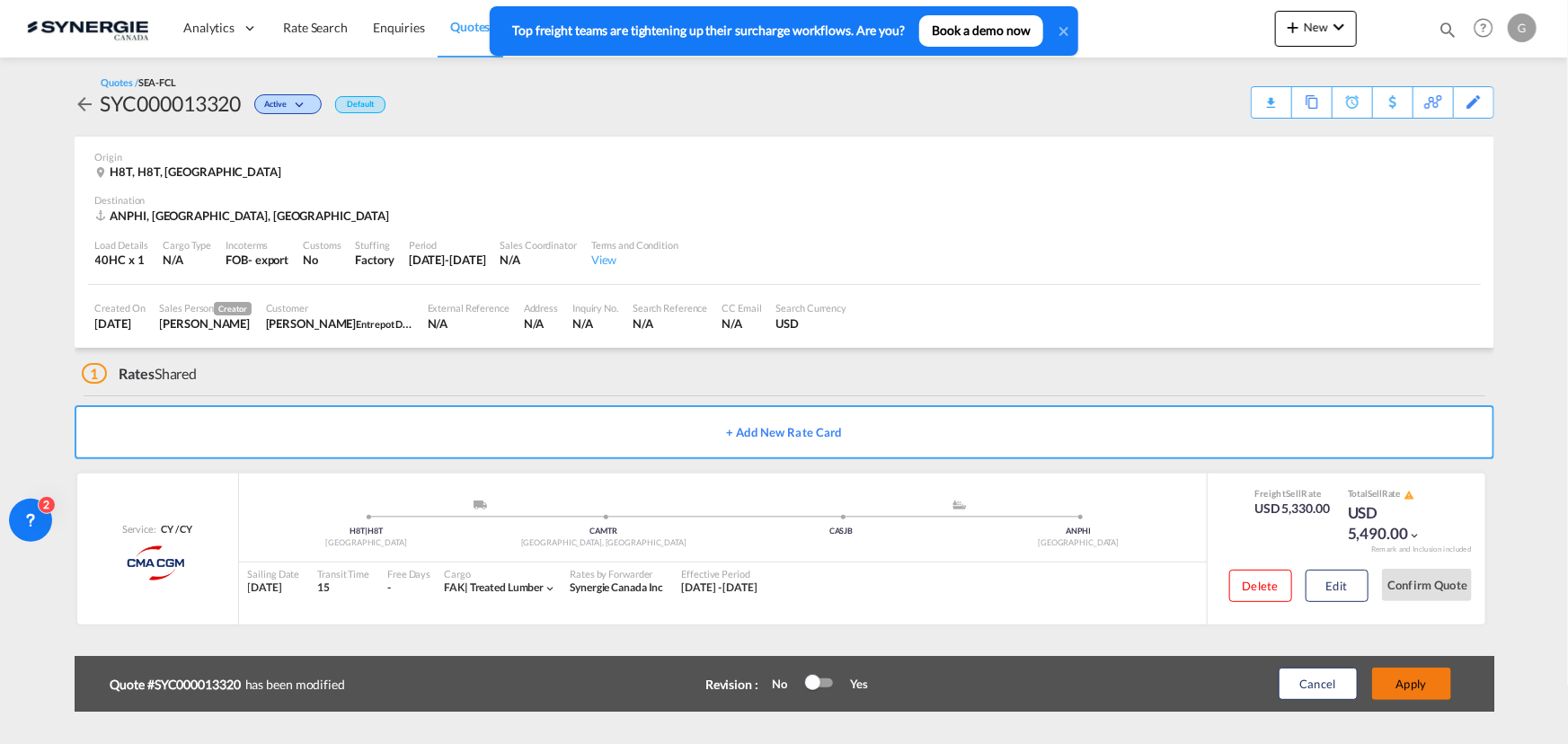 click on "Apply" at bounding box center [1412, 684] 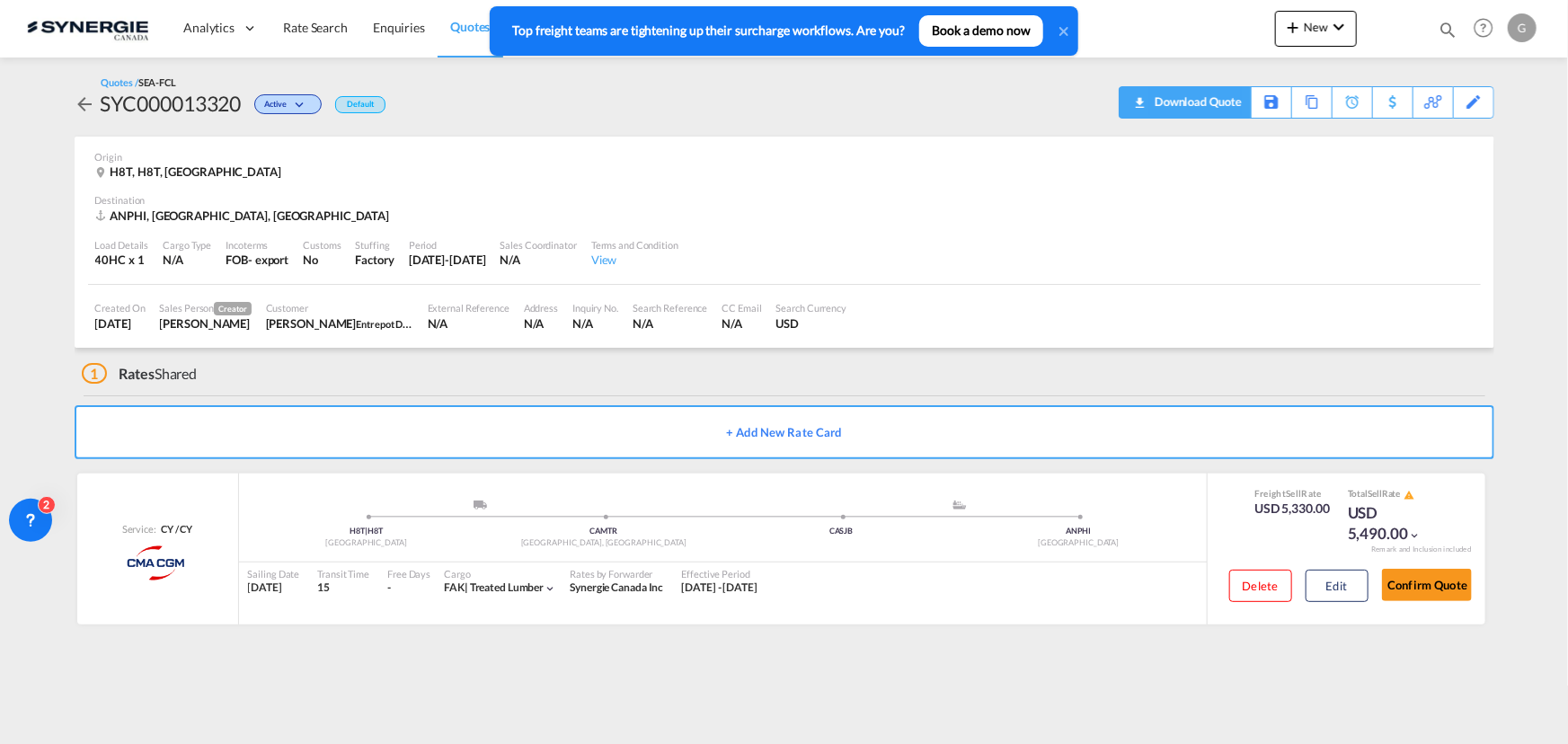click on "Download Quote" at bounding box center (1196, 102) 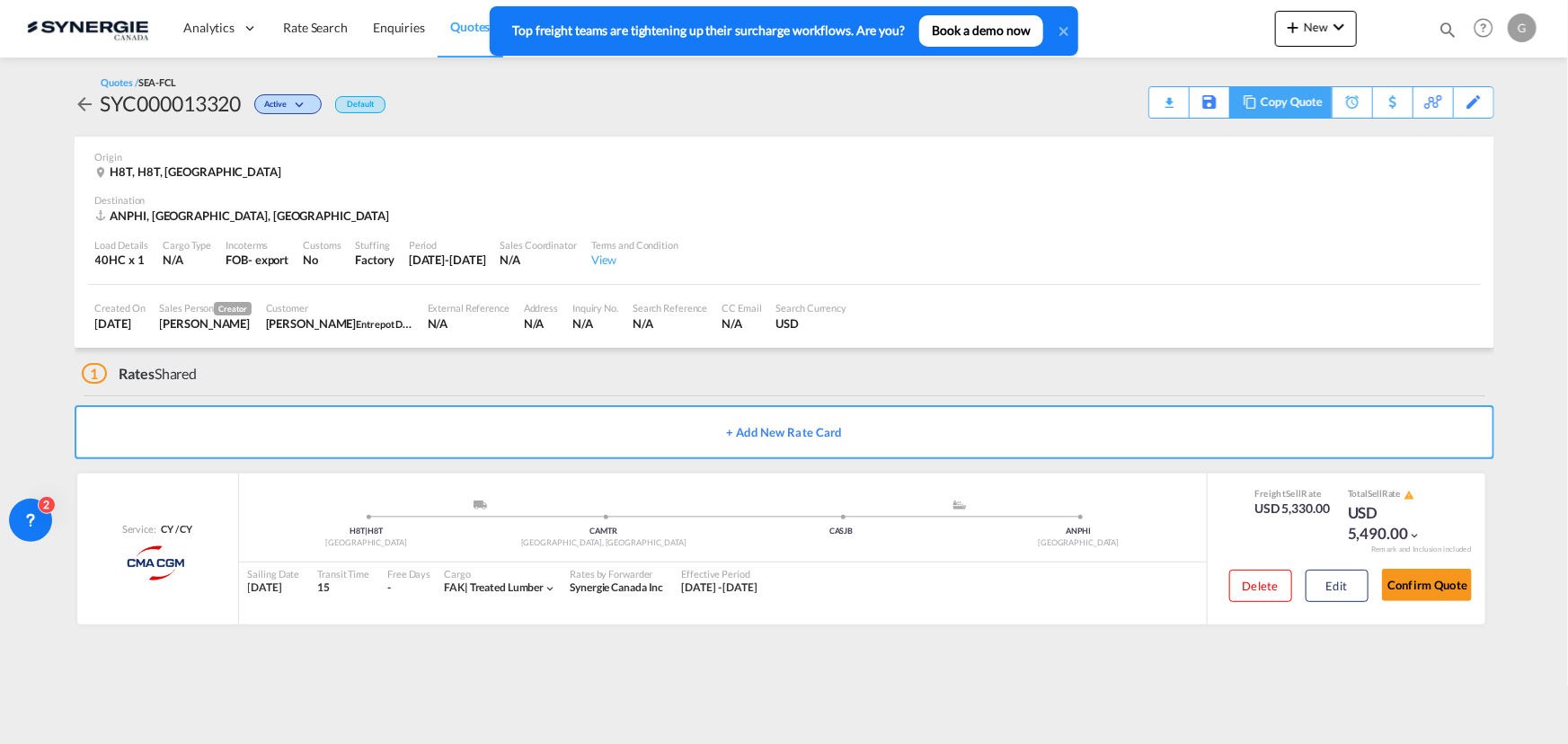 click on "Copy Quote" at bounding box center [1291, 102] 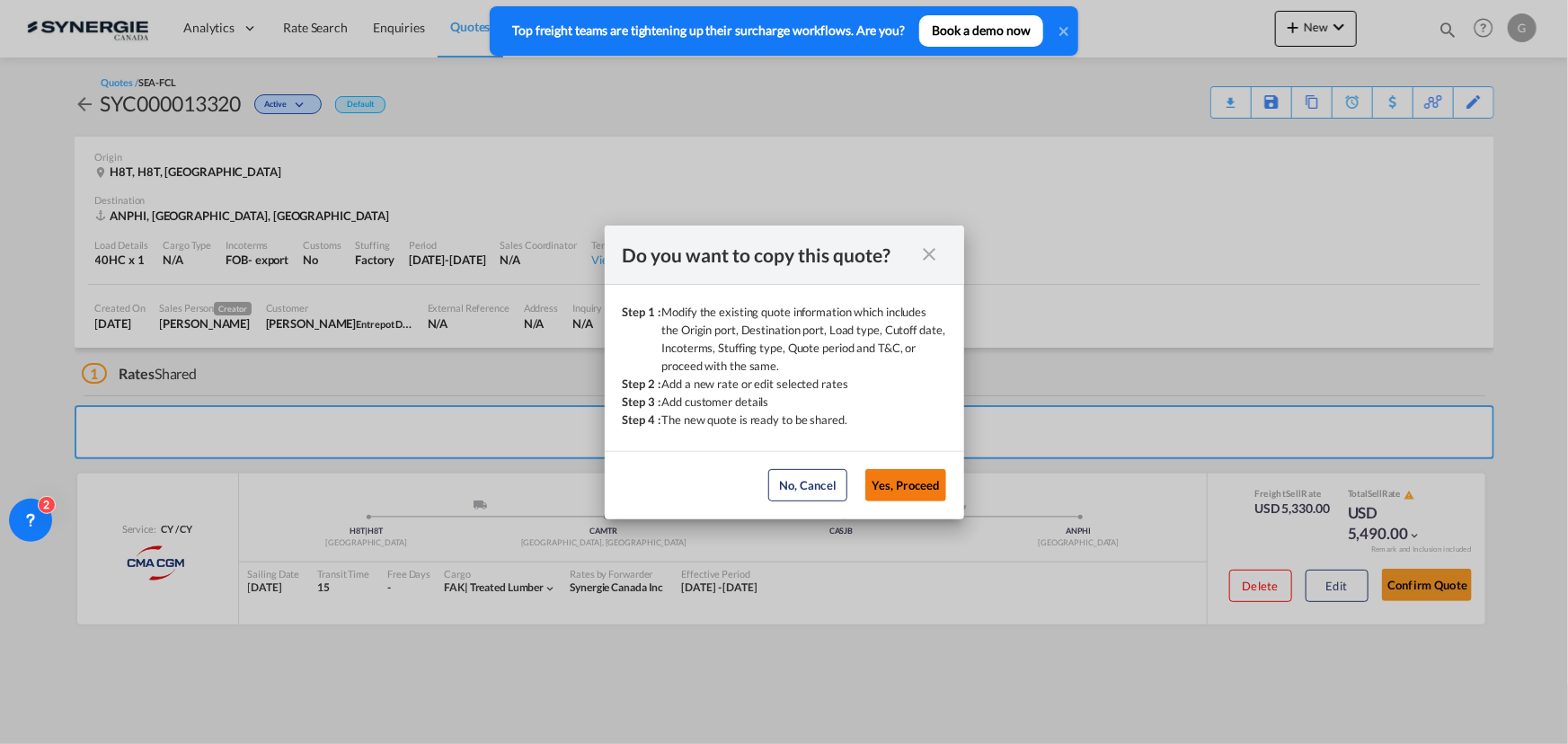 click on "Yes, Proceed" 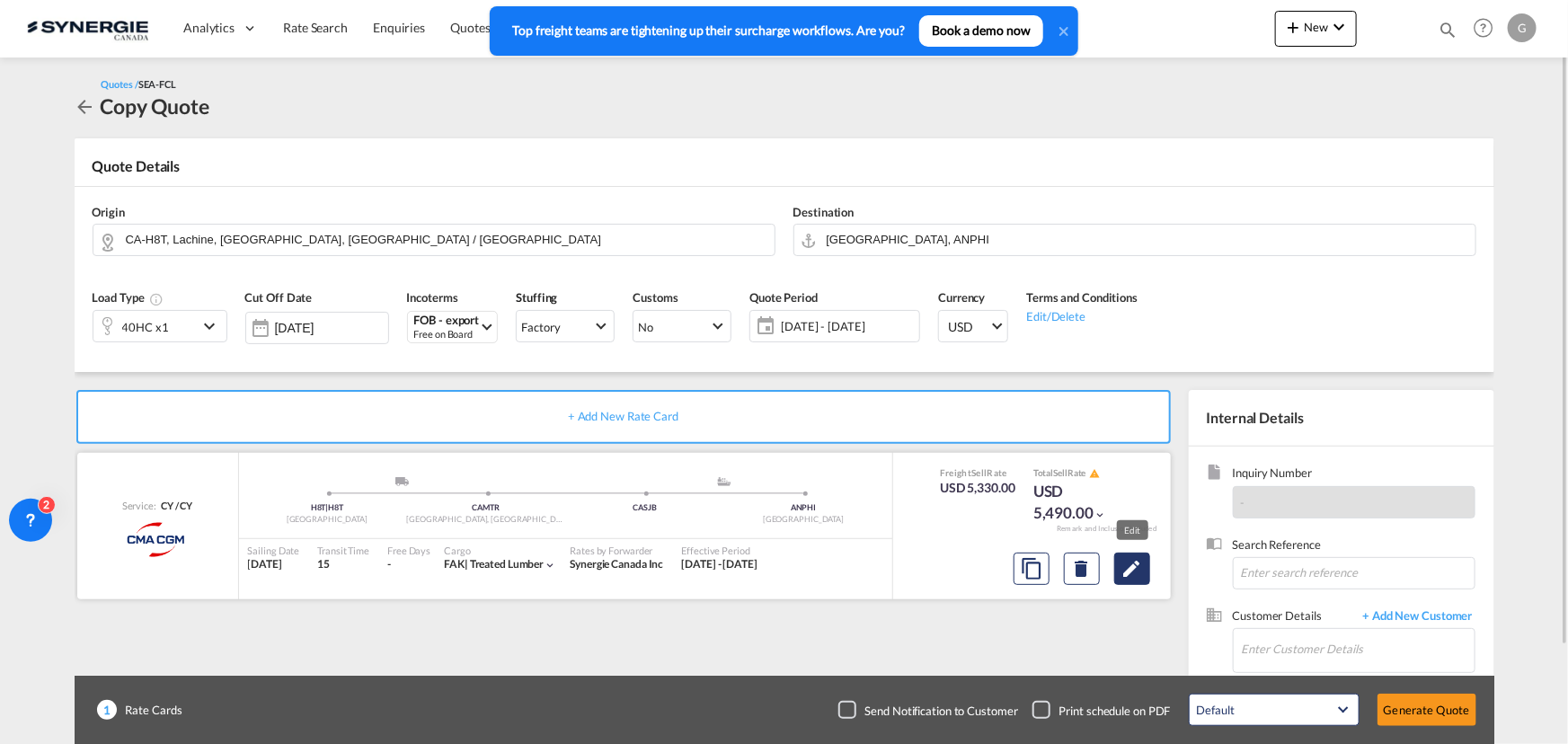 click at bounding box center (1132, 569) 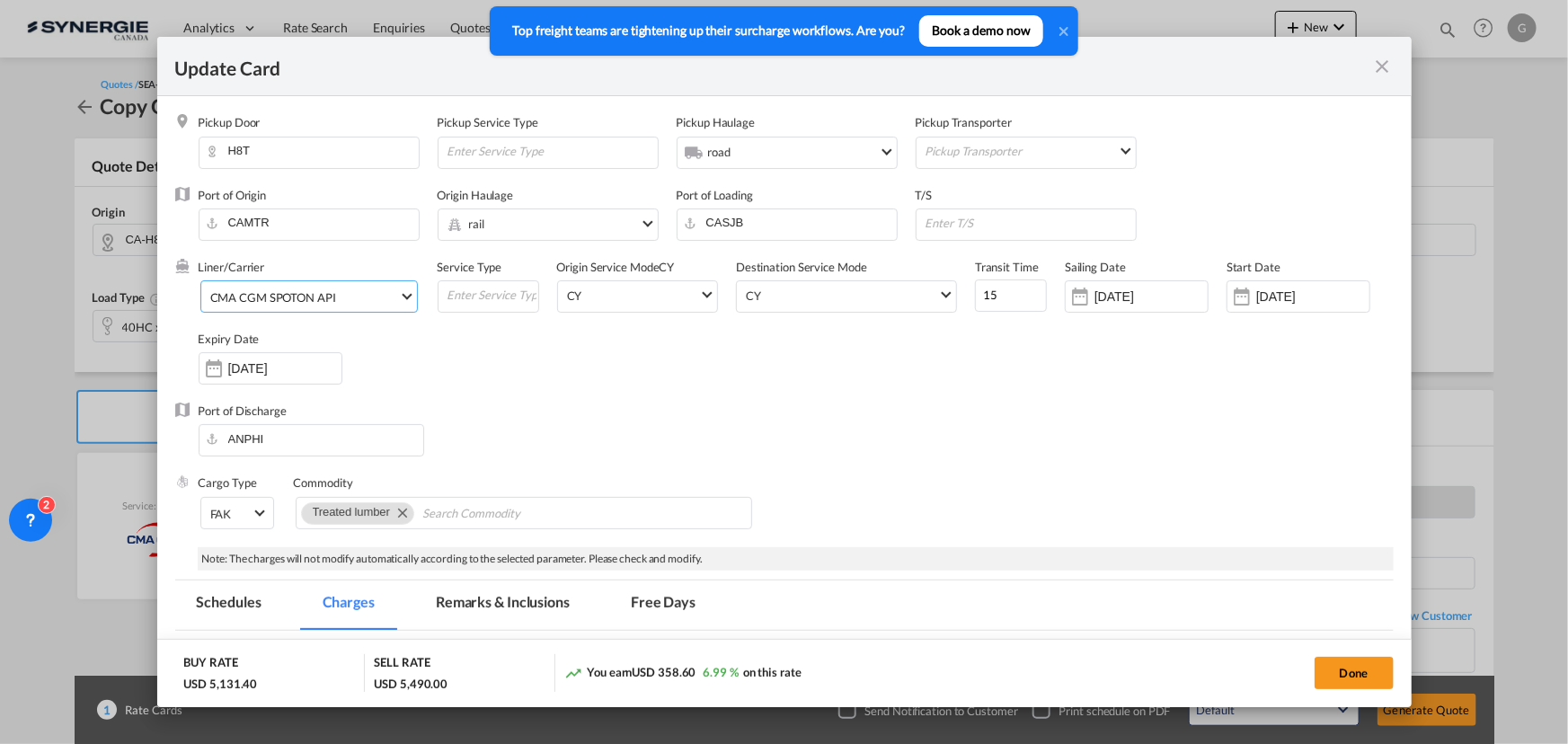 click on "CMA CGM SPOTON API" at bounding box center (273, 297) 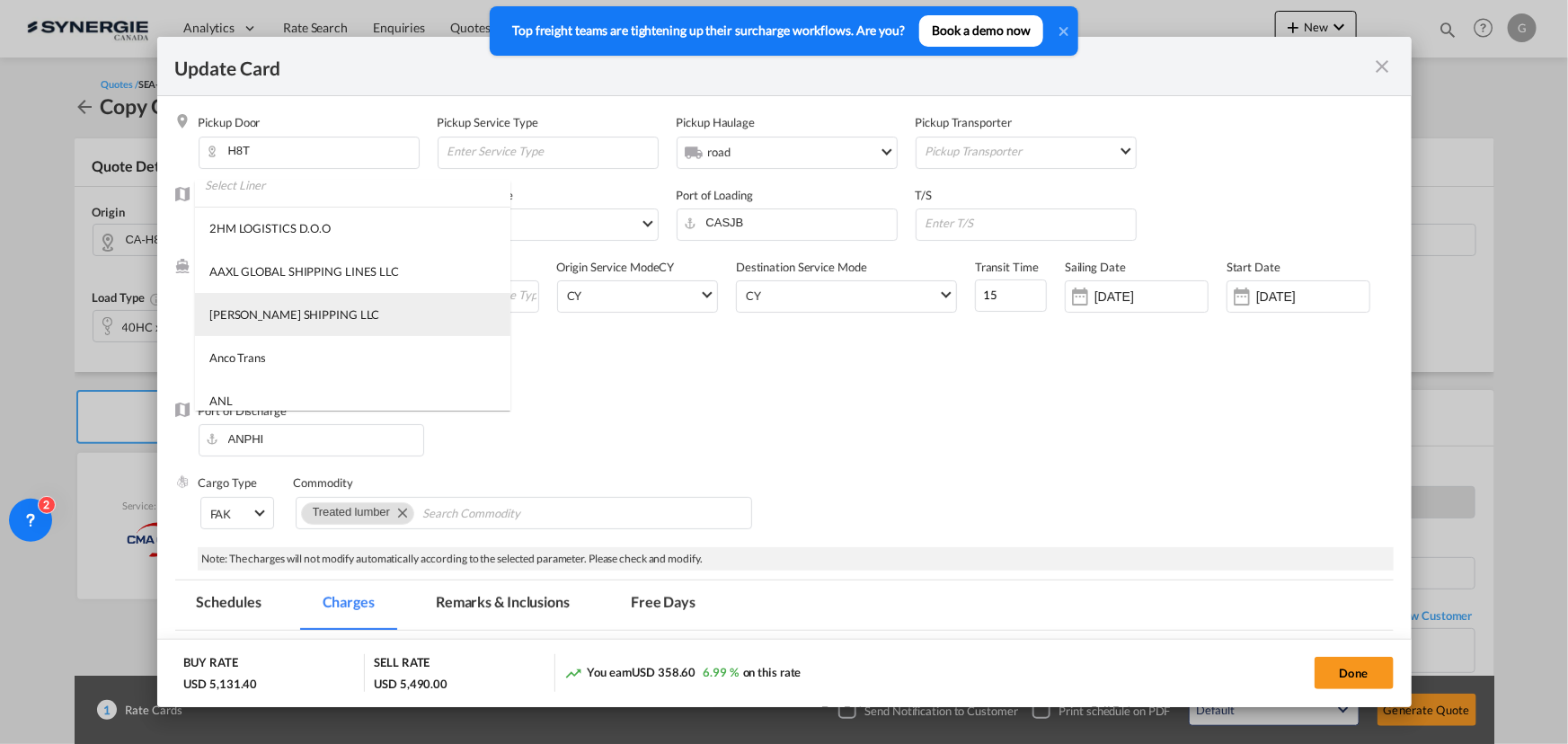 scroll, scrollTop: 0, scrollLeft: 0, axis: both 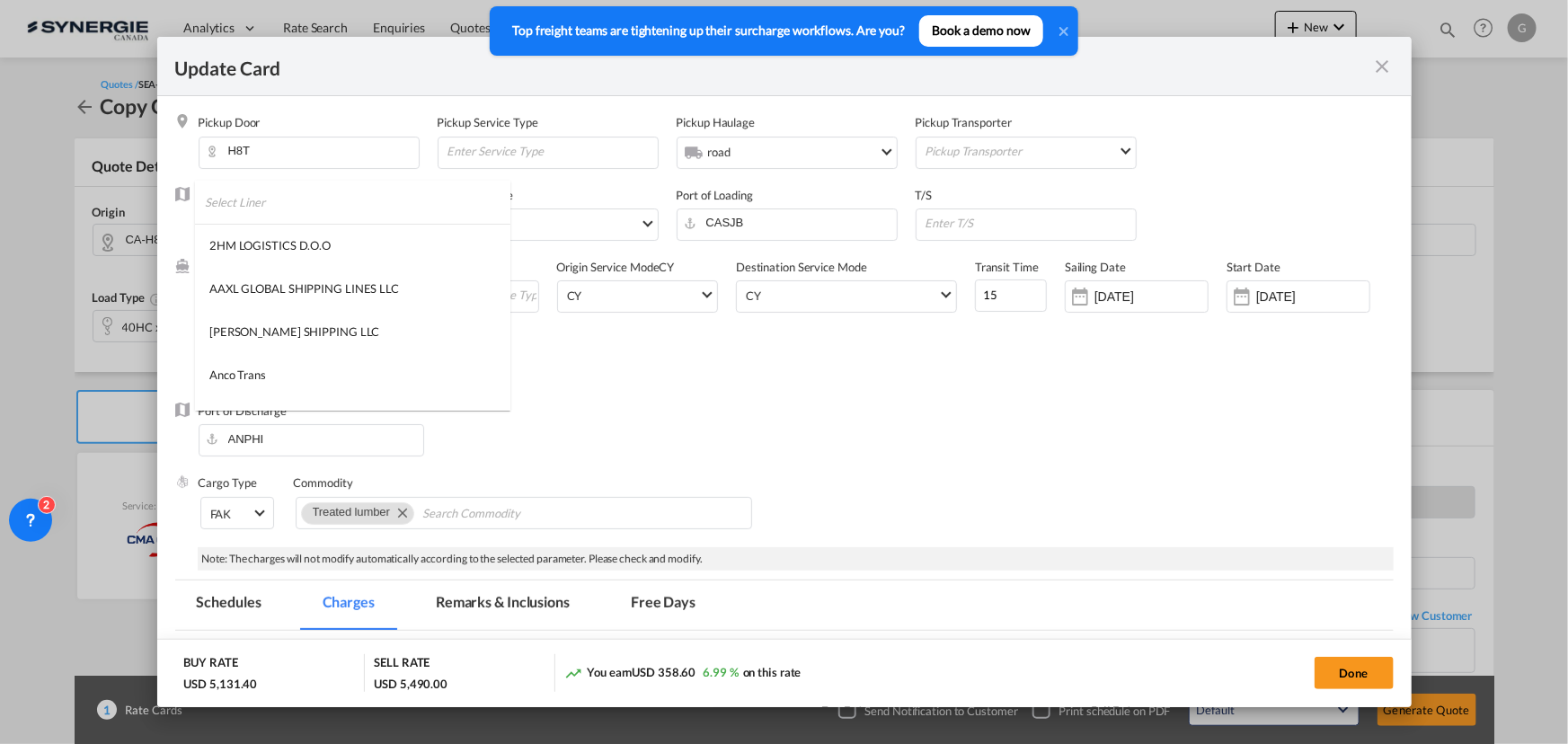 click at bounding box center [358, 202] 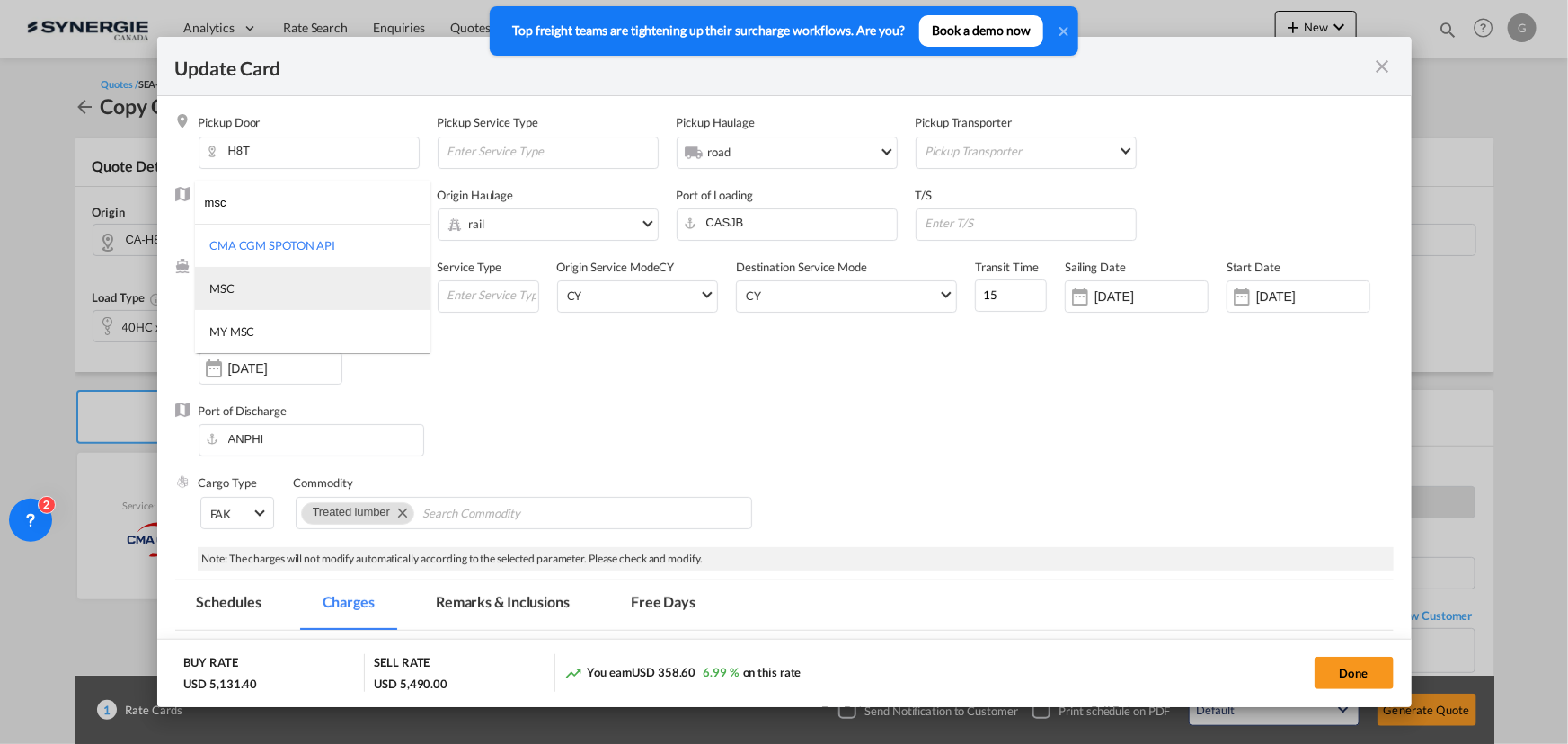 type on "msc" 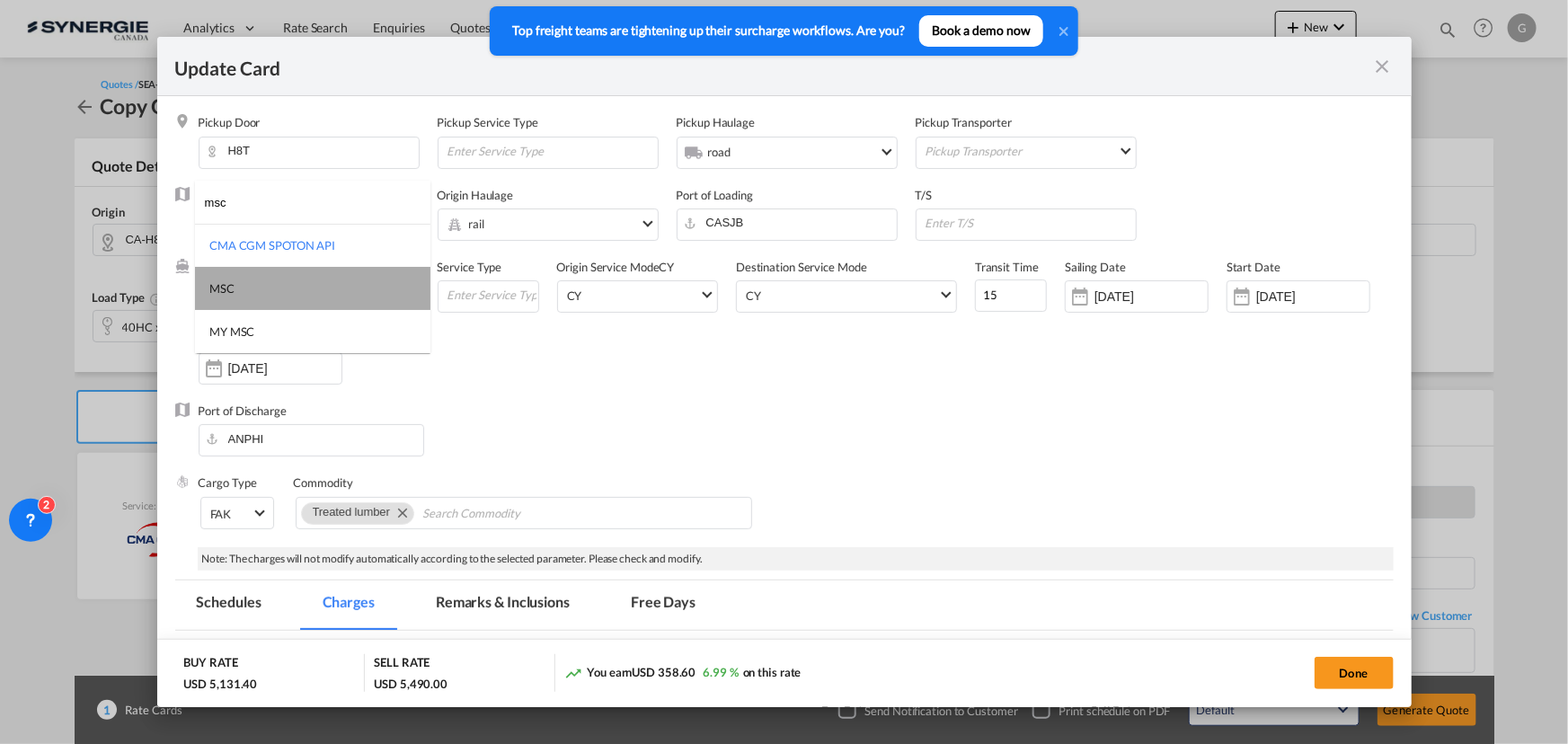 click on "MSC" at bounding box center (313, 288) 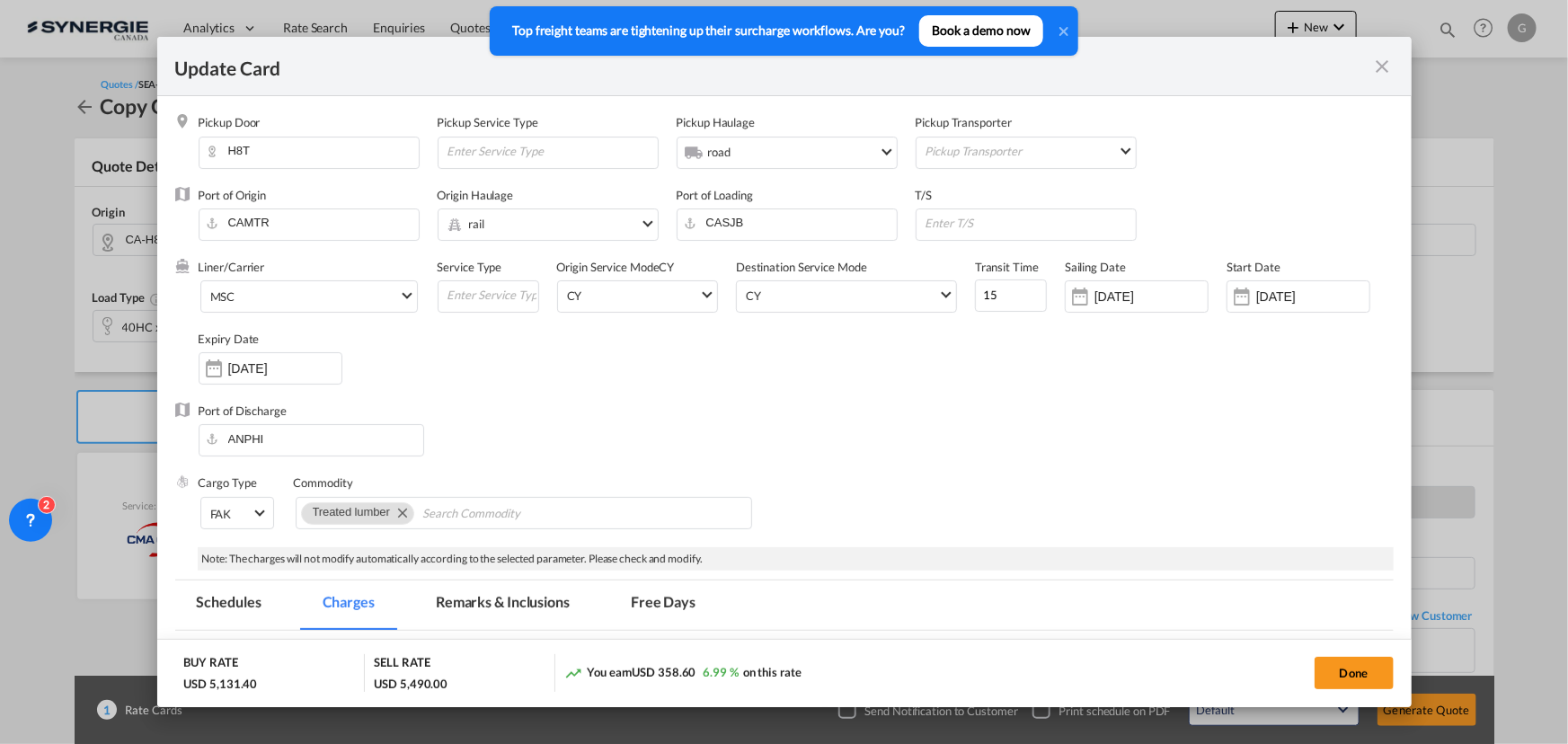 click on "Port of Discharge
ANPHI" at bounding box center [784, 438] 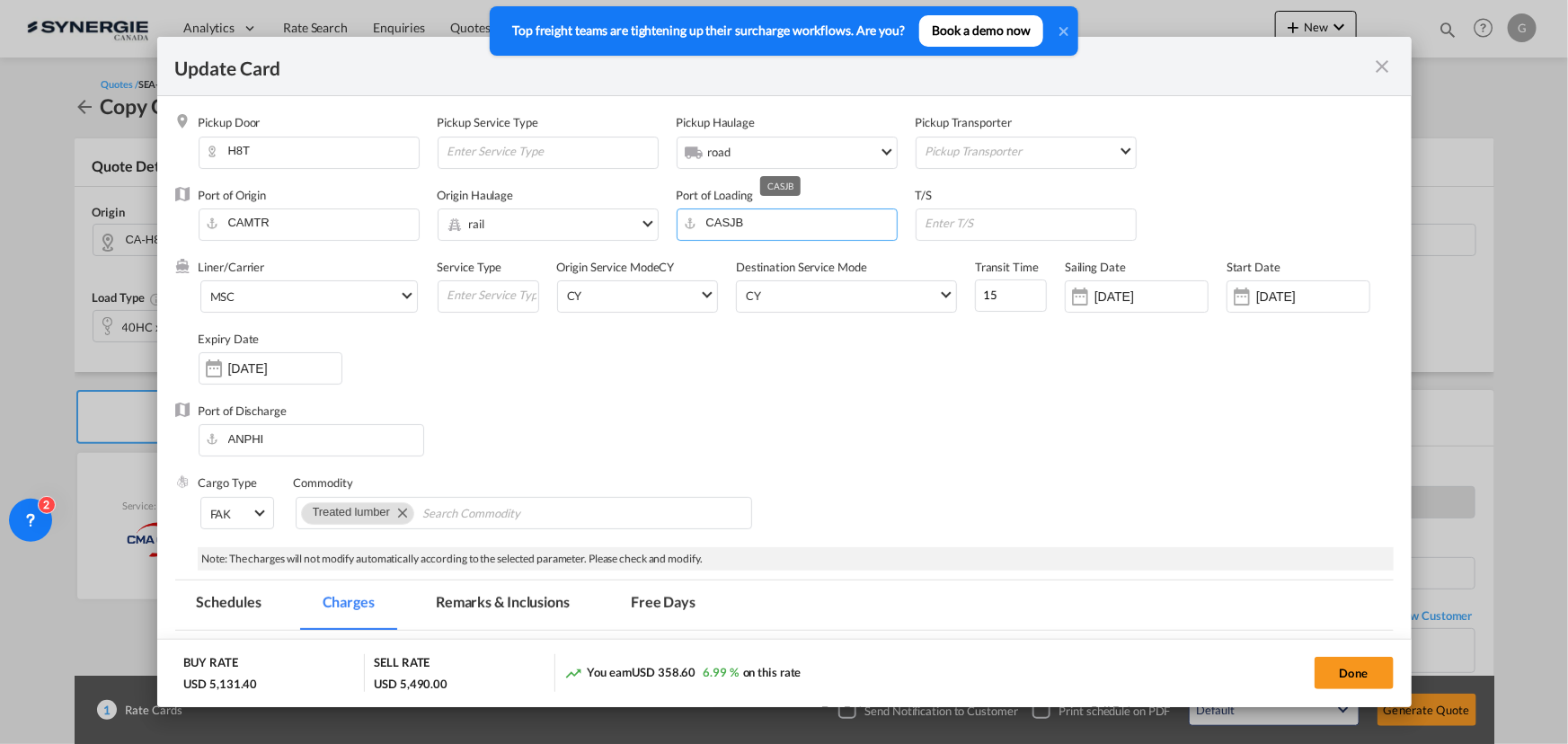 drag, startPoint x: 717, startPoint y: 223, endPoint x: 758, endPoint y: 221, distance: 41.048752 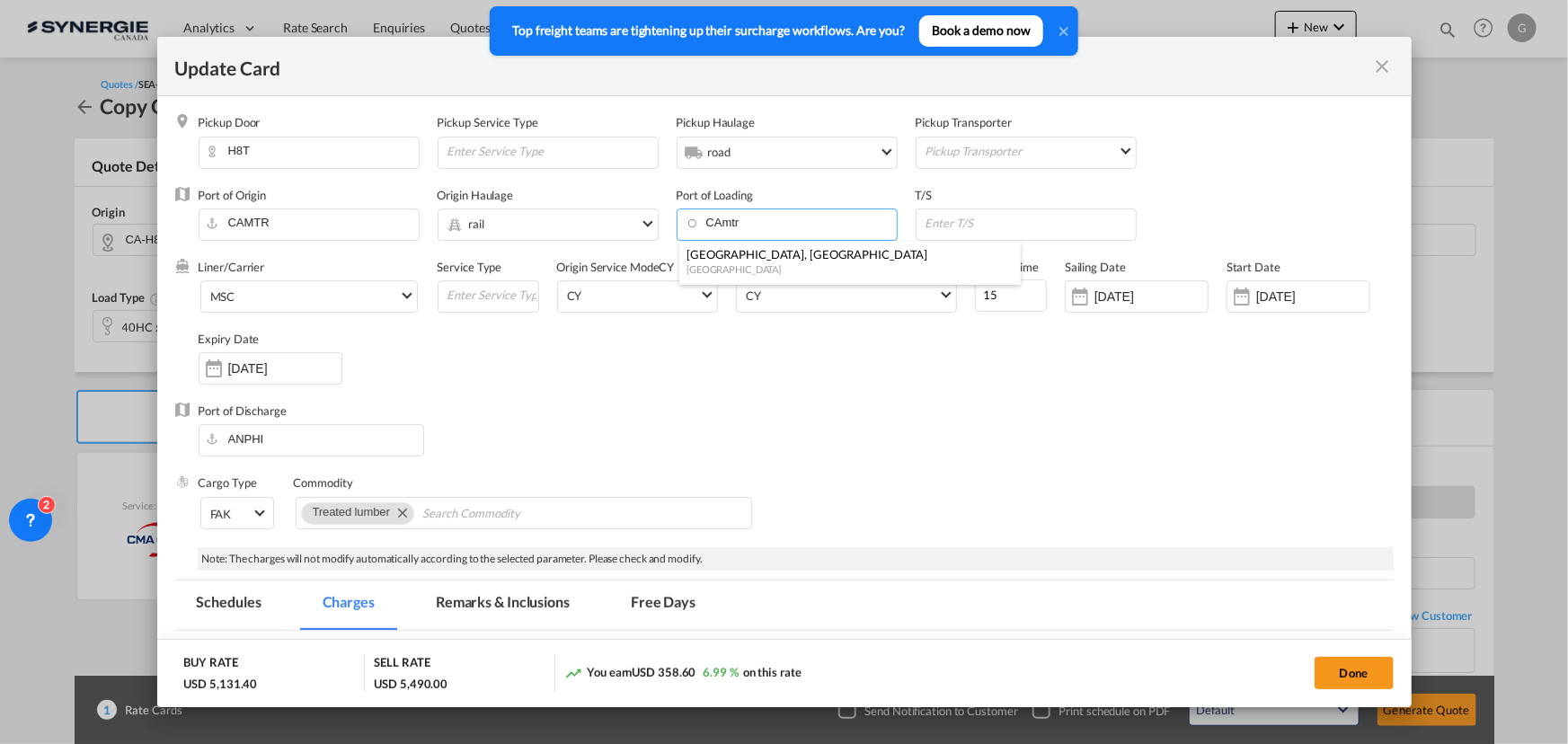 click on "[GEOGRAPHIC_DATA], [GEOGRAPHIC_DATA]" at bounding box center [845, 254] 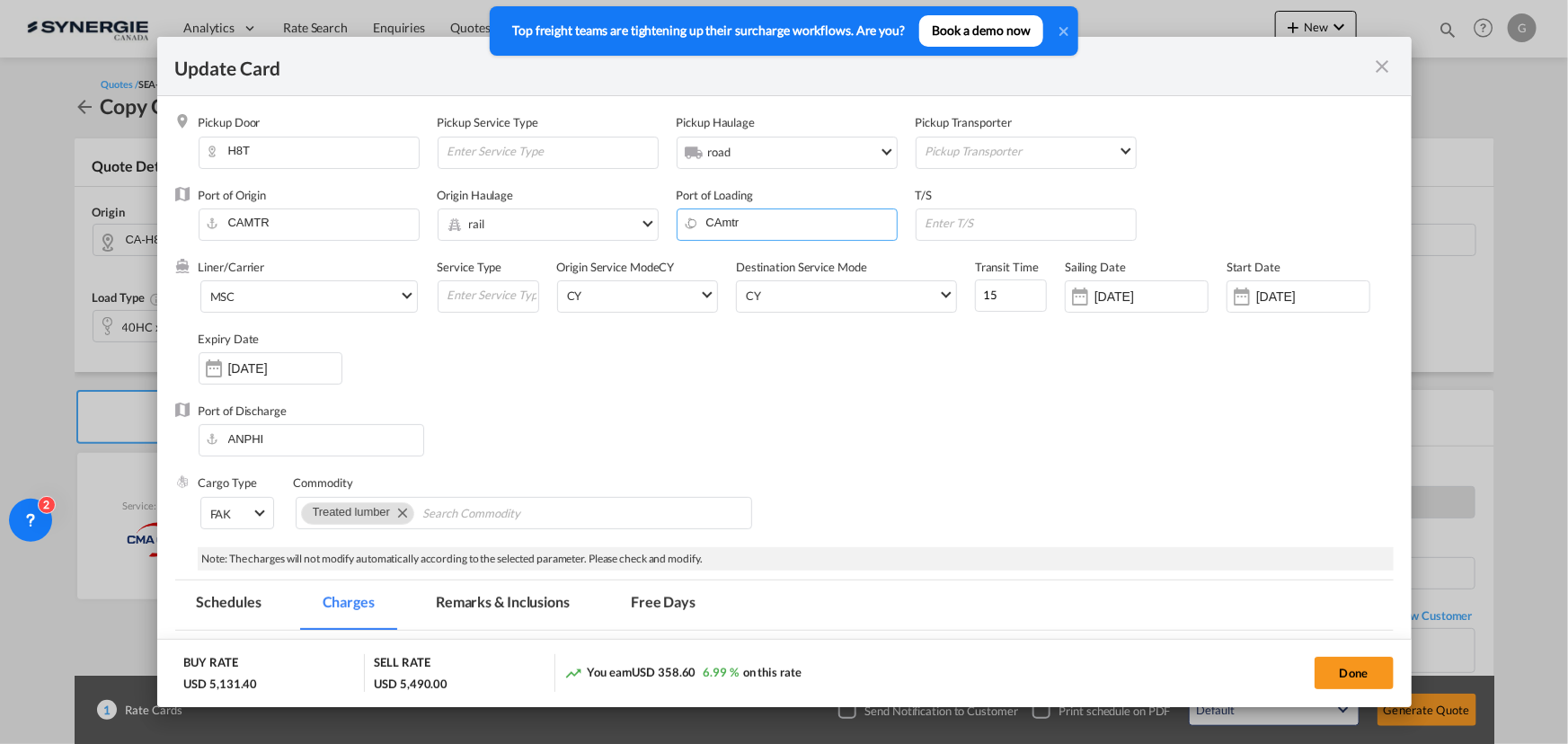 type on "[GEOGRAPHIC_DATA], [GEOGRAPHIC_DATA], CAMTR" 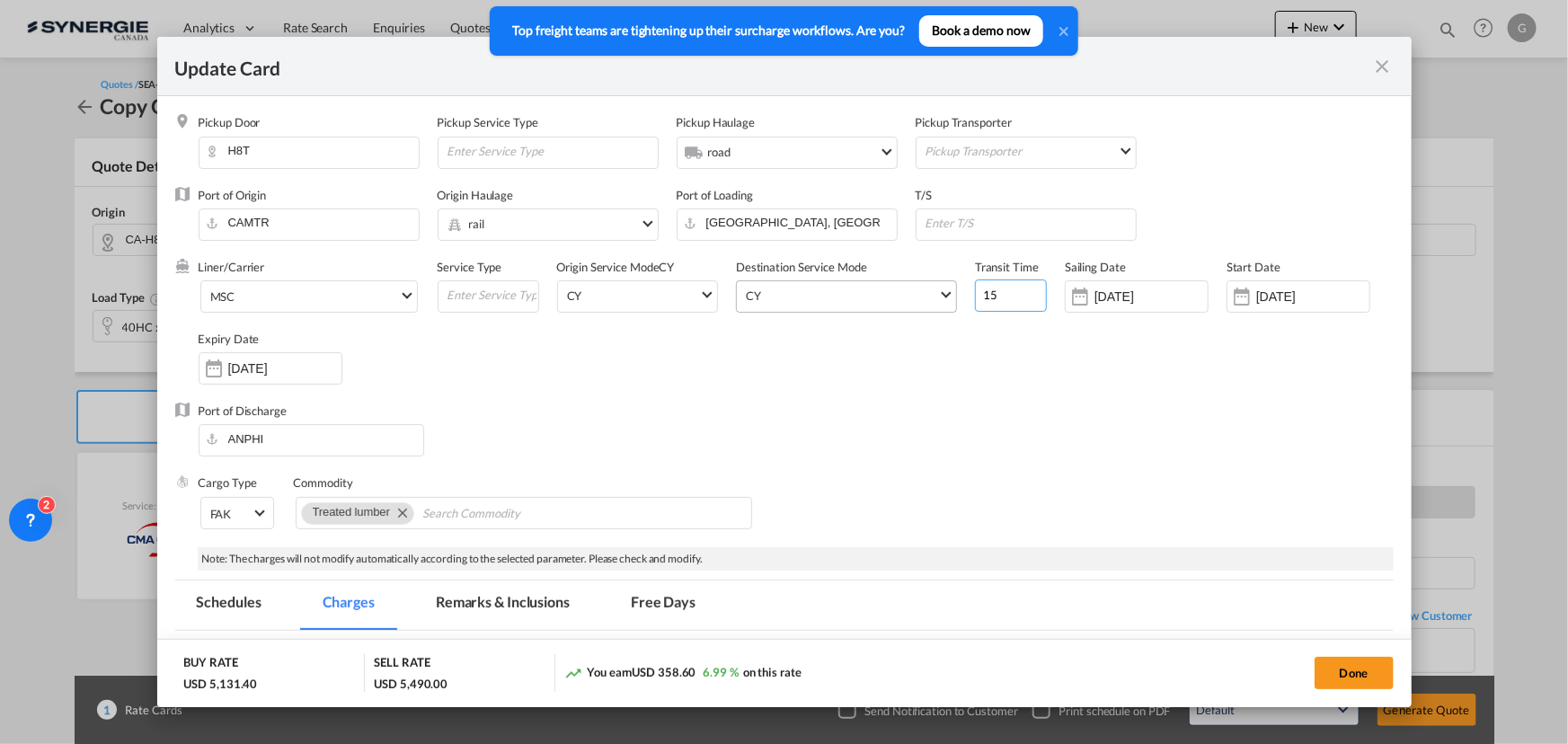 drag, startPoint x: 1012, startPoint y: 294, endPoint x: 916, endPoint y: 288, distance: 96.18732 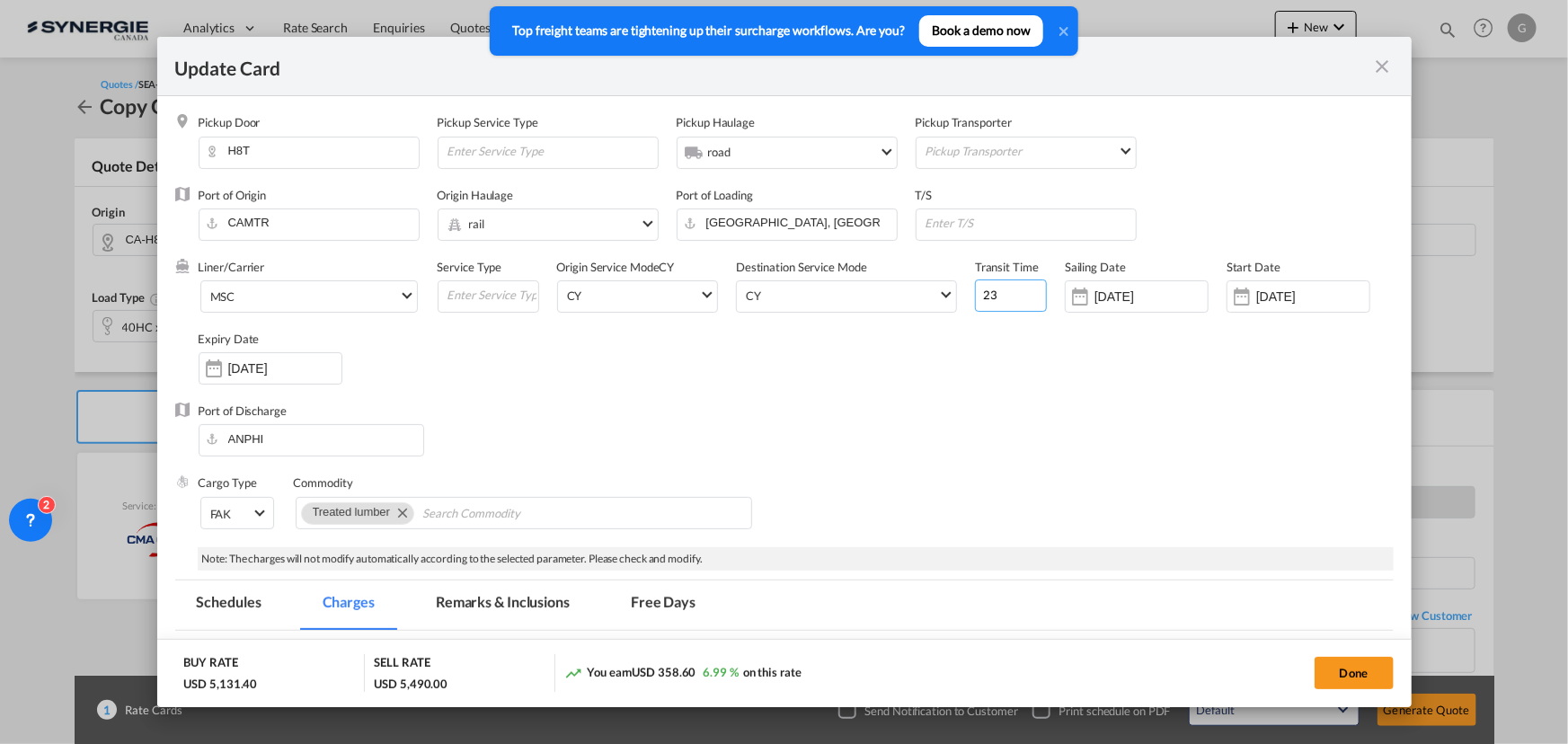 type on "23" 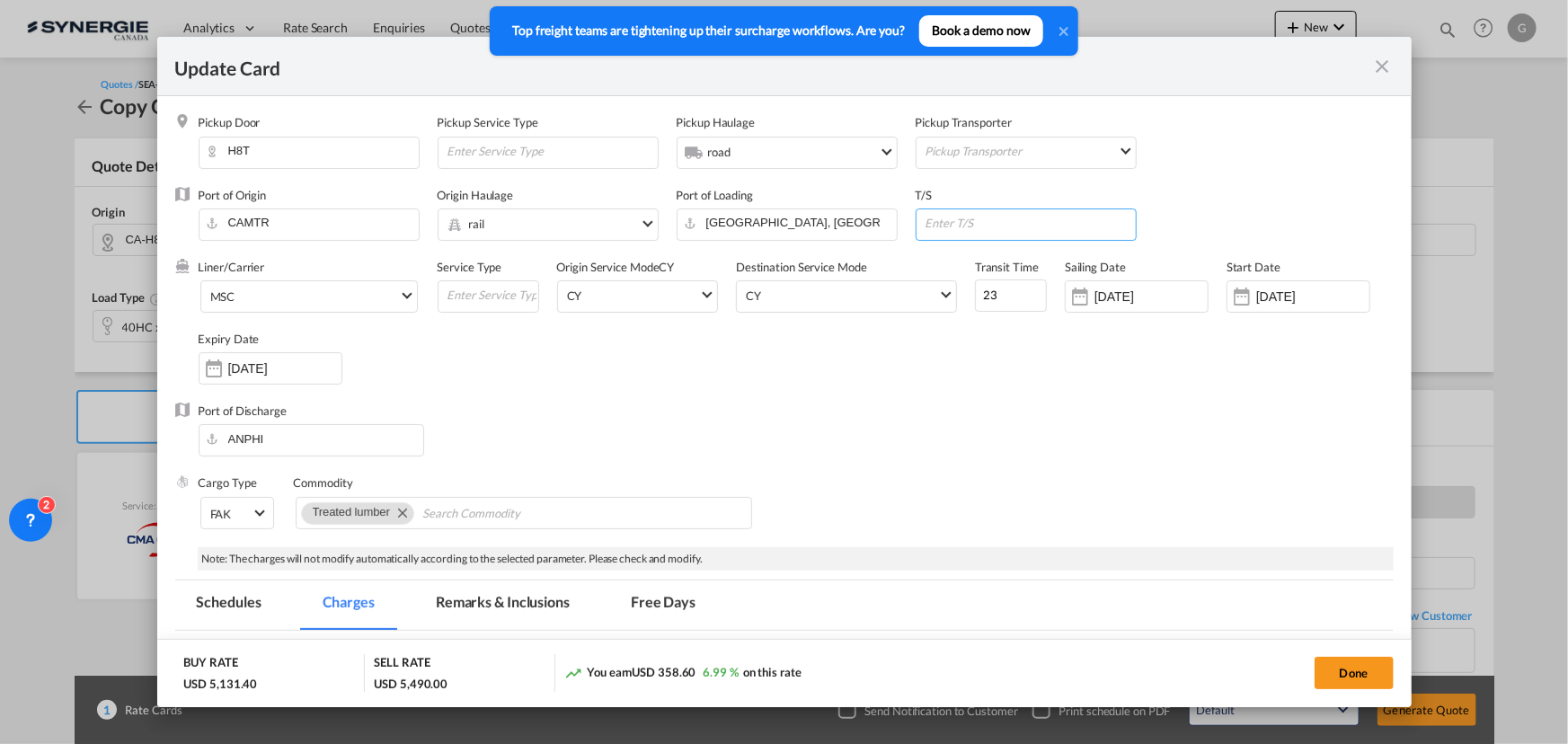 paste on "freeport, grand bahama (BSFPO)" 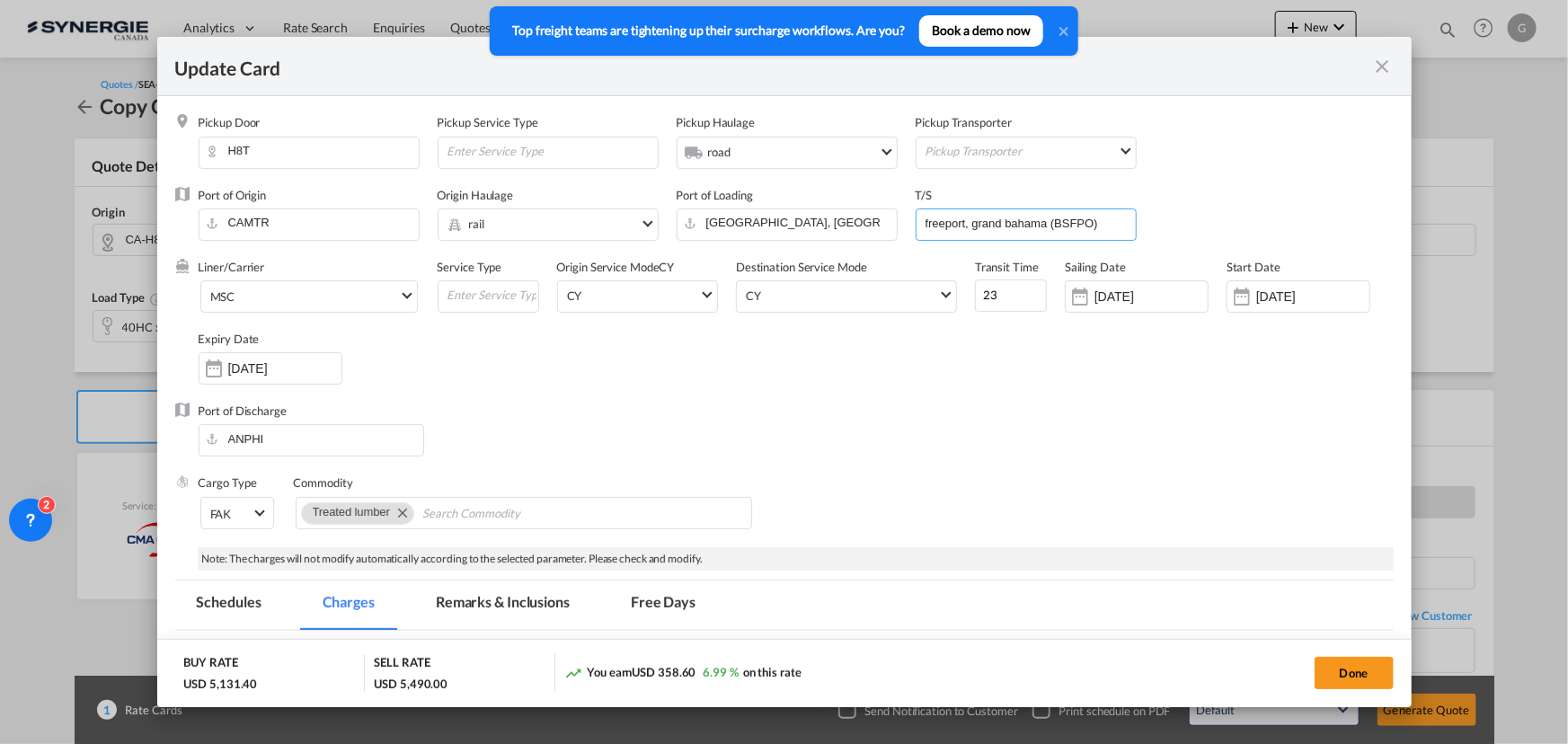 click on "freeport, grand bahama (BSFPO)" at bounding box center [1030, 223] 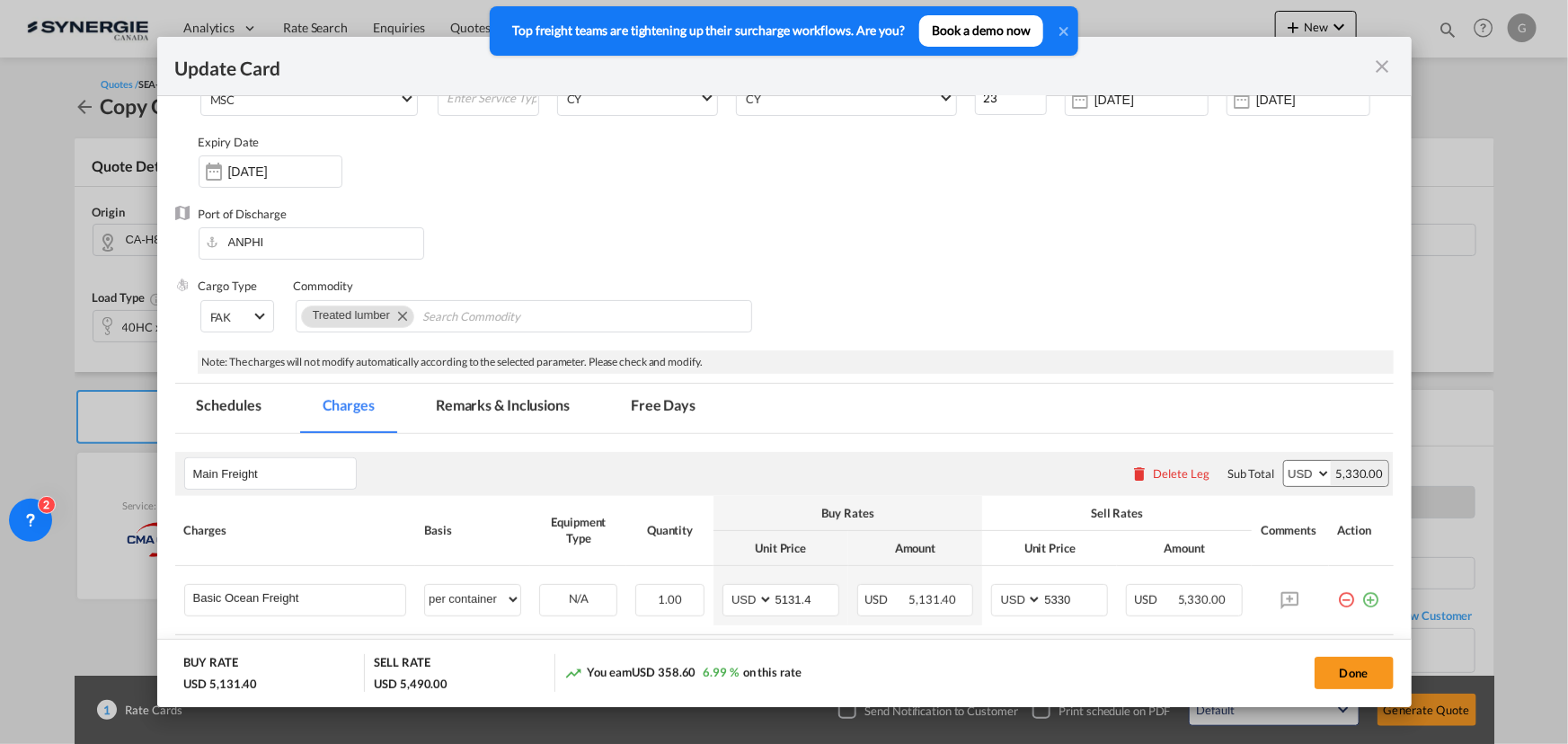 scroll, scrollTop: 244, scrollLeft: 0, axis: vertical 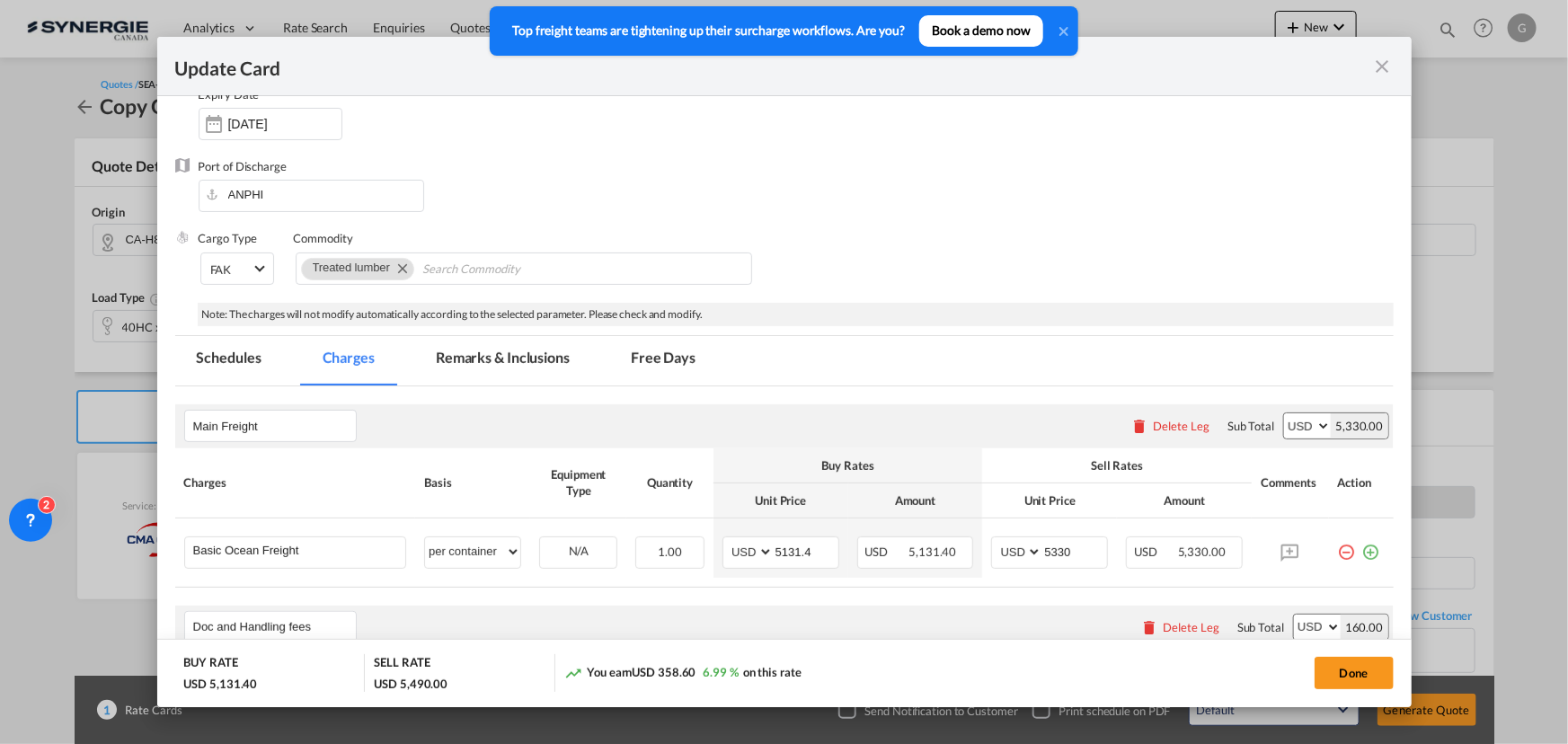 type on "Freeport, Grand Bahama (BSFPO)" 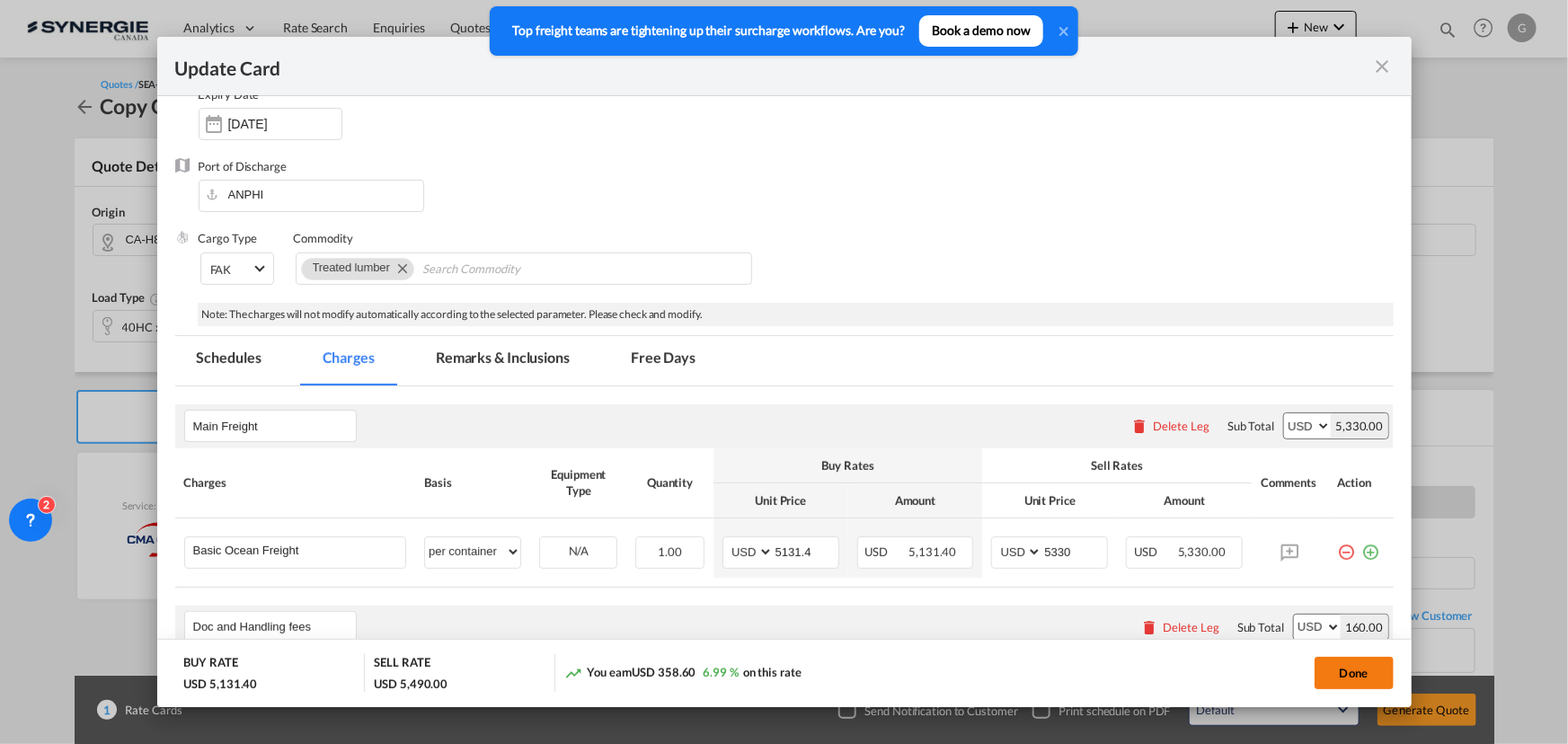 click on "Done" 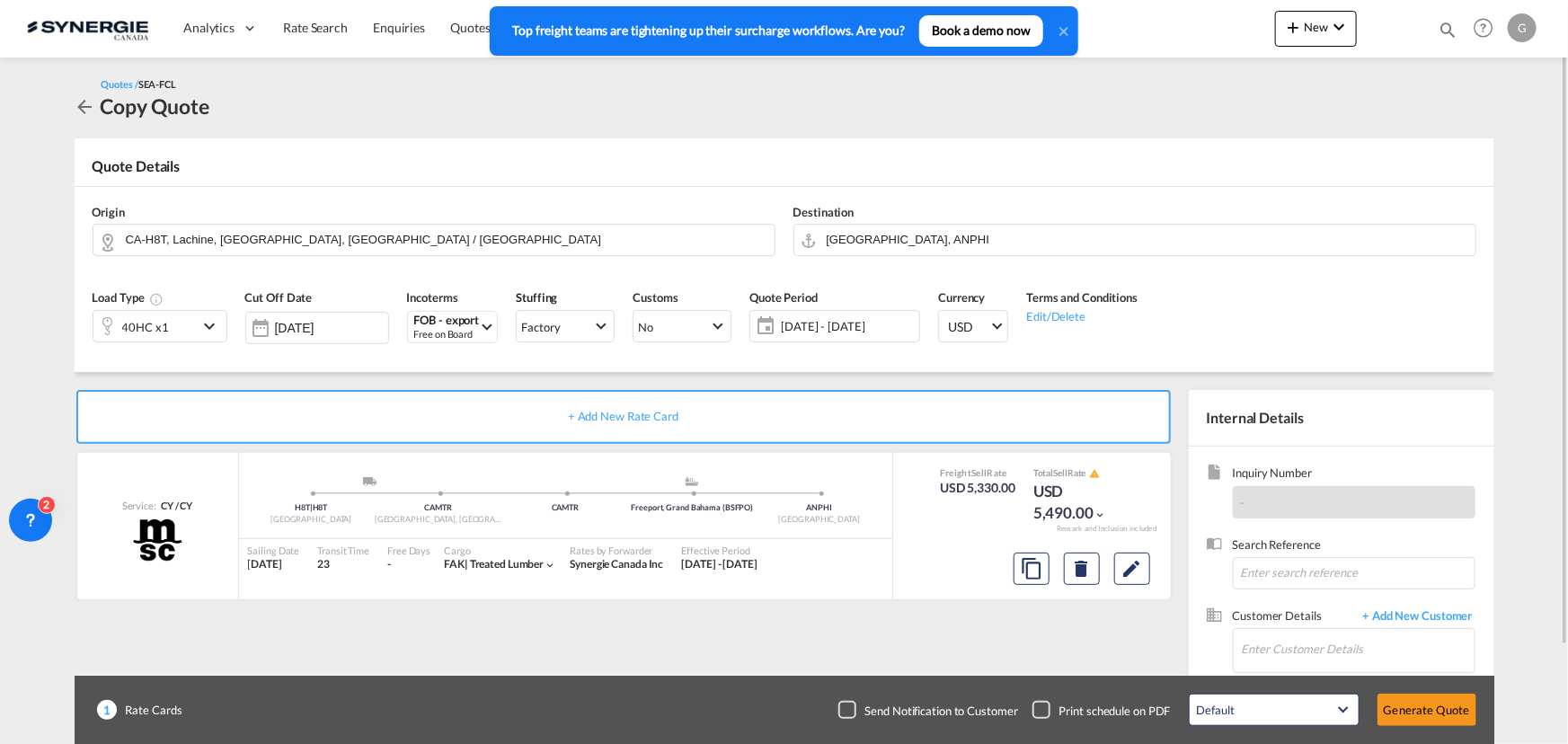 click on "[DATE] - [DATE]" 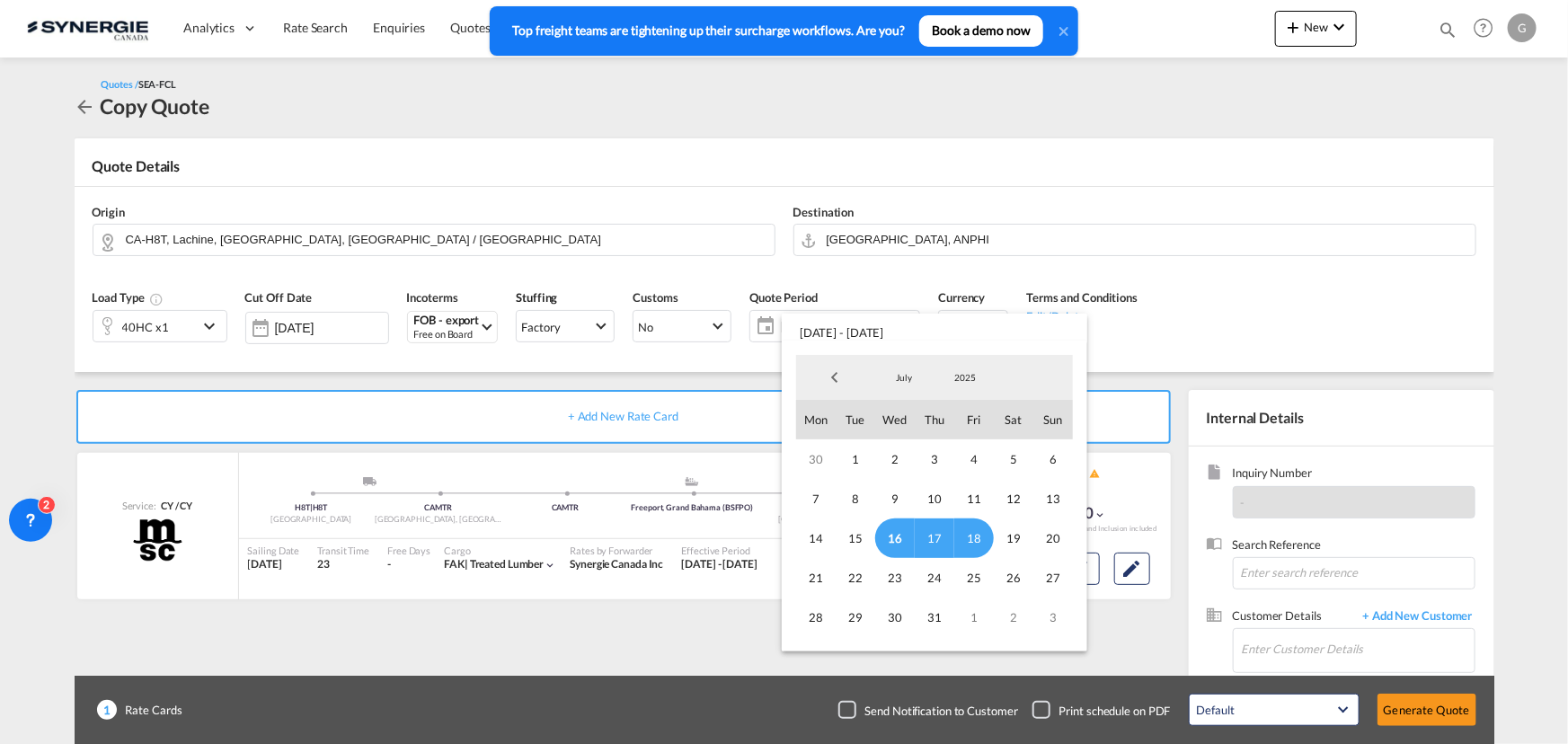 click on "16" at bounding box center (895, 538) 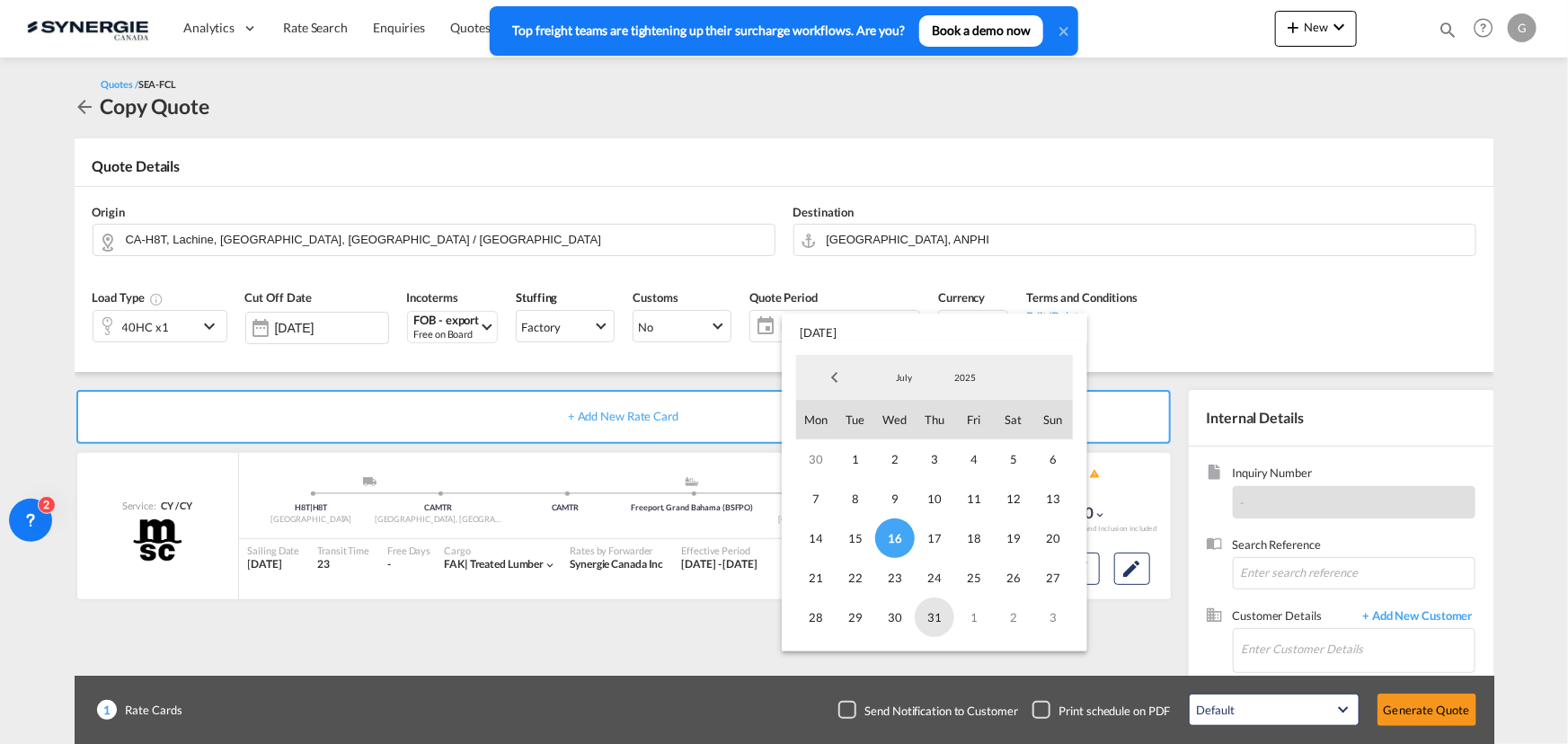 click on "31" at bounding box center [935, 617] 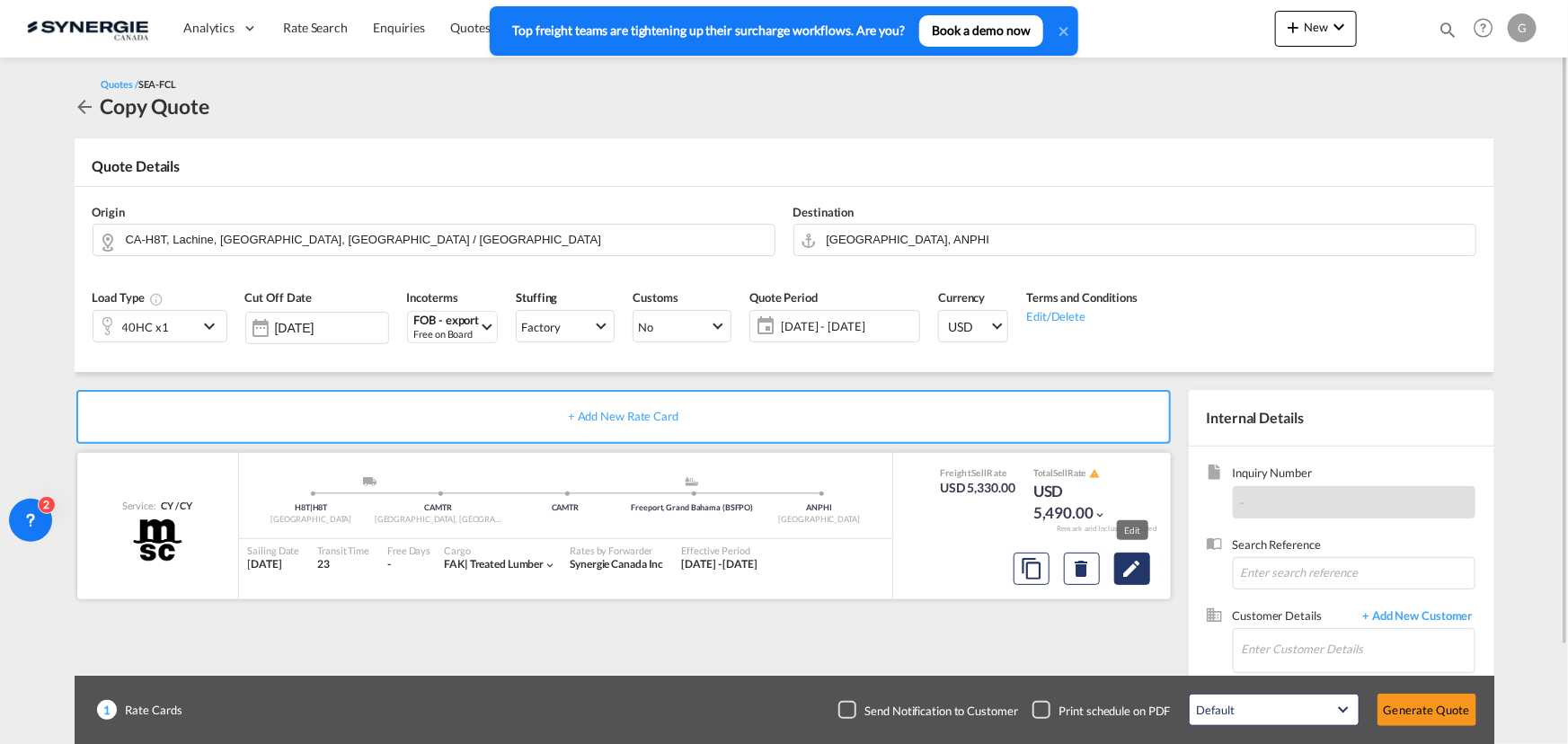 click at bounding box center [1132, 569] 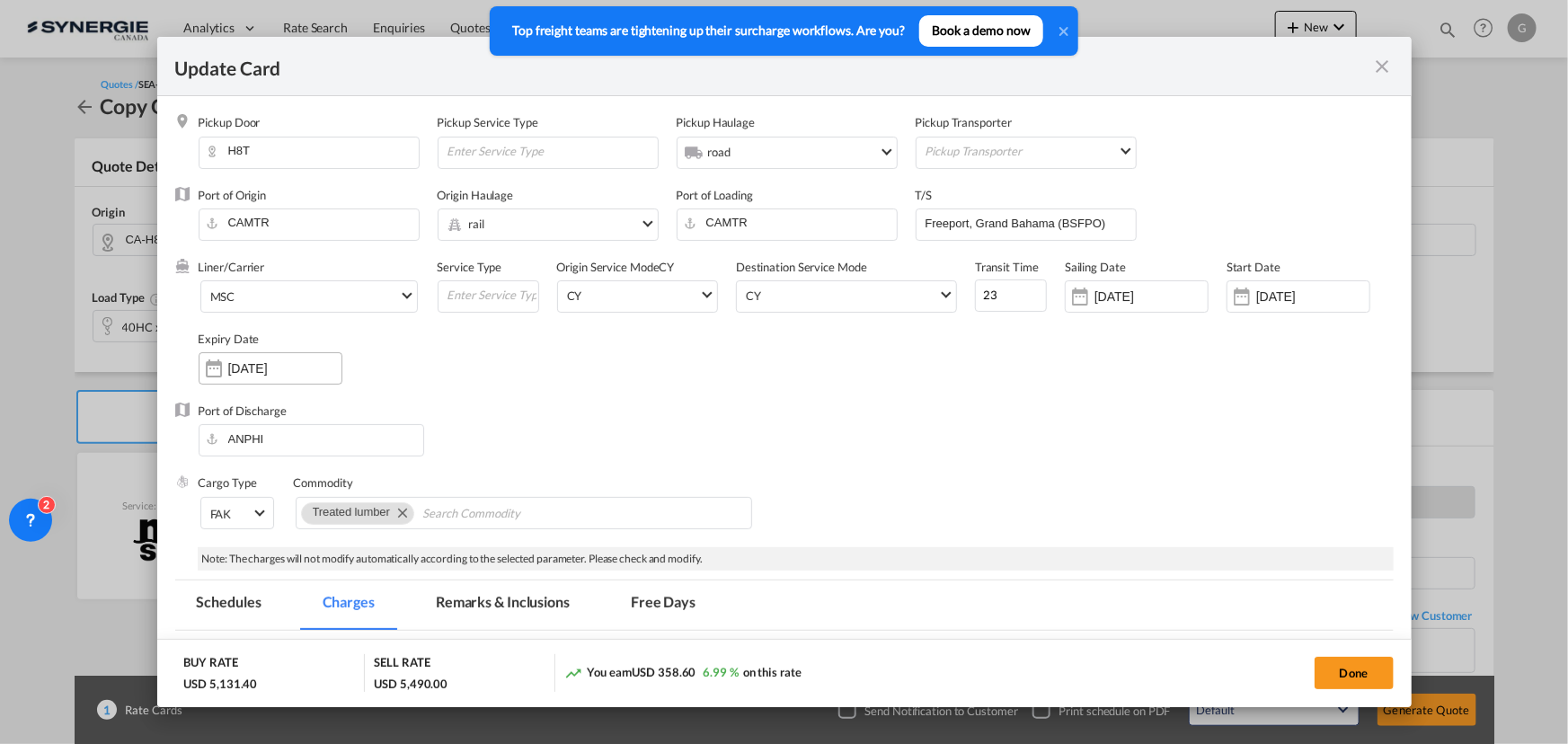 click on "[DATE]" at bounding box center (285, 368) 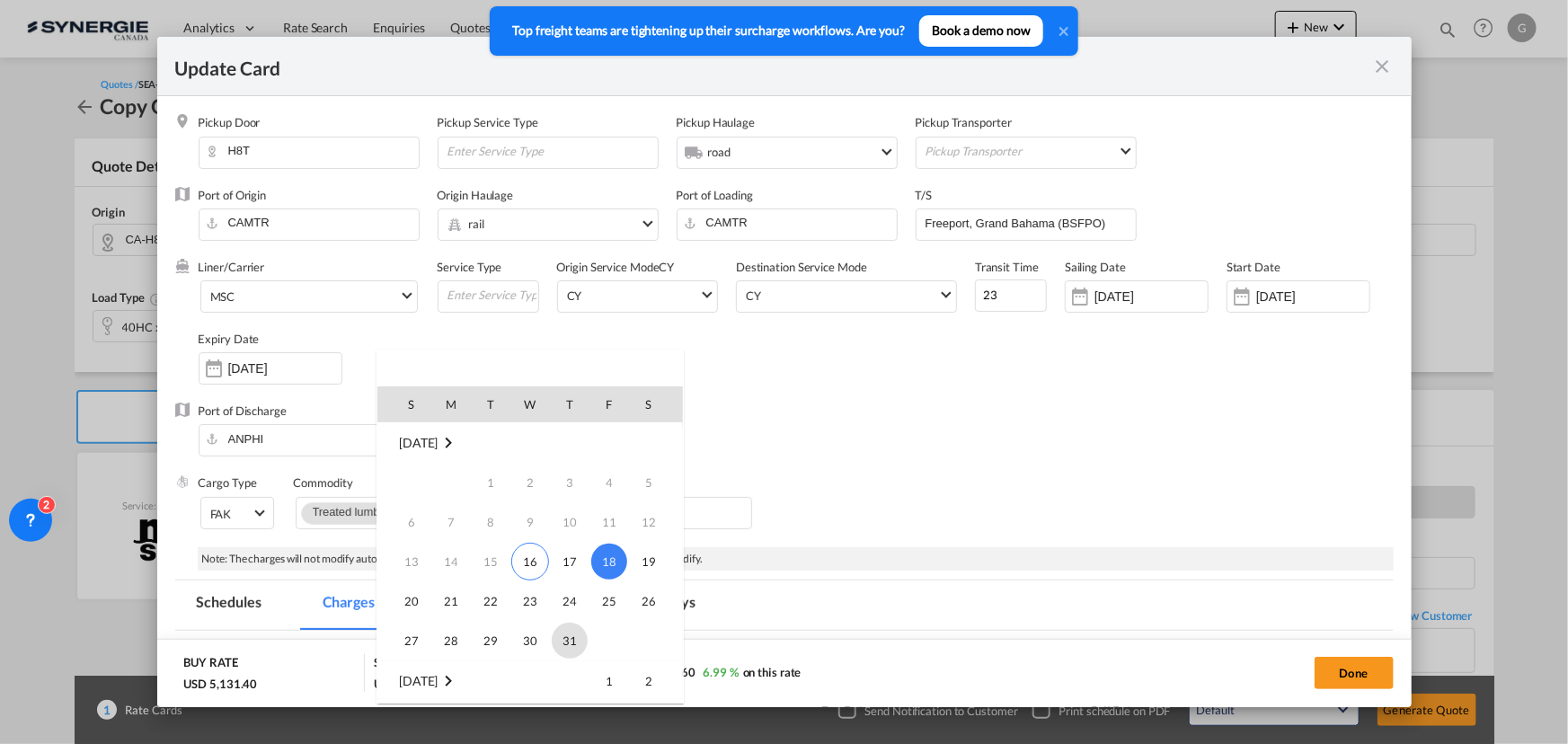 click on "31" at bounding box center [570, 641] 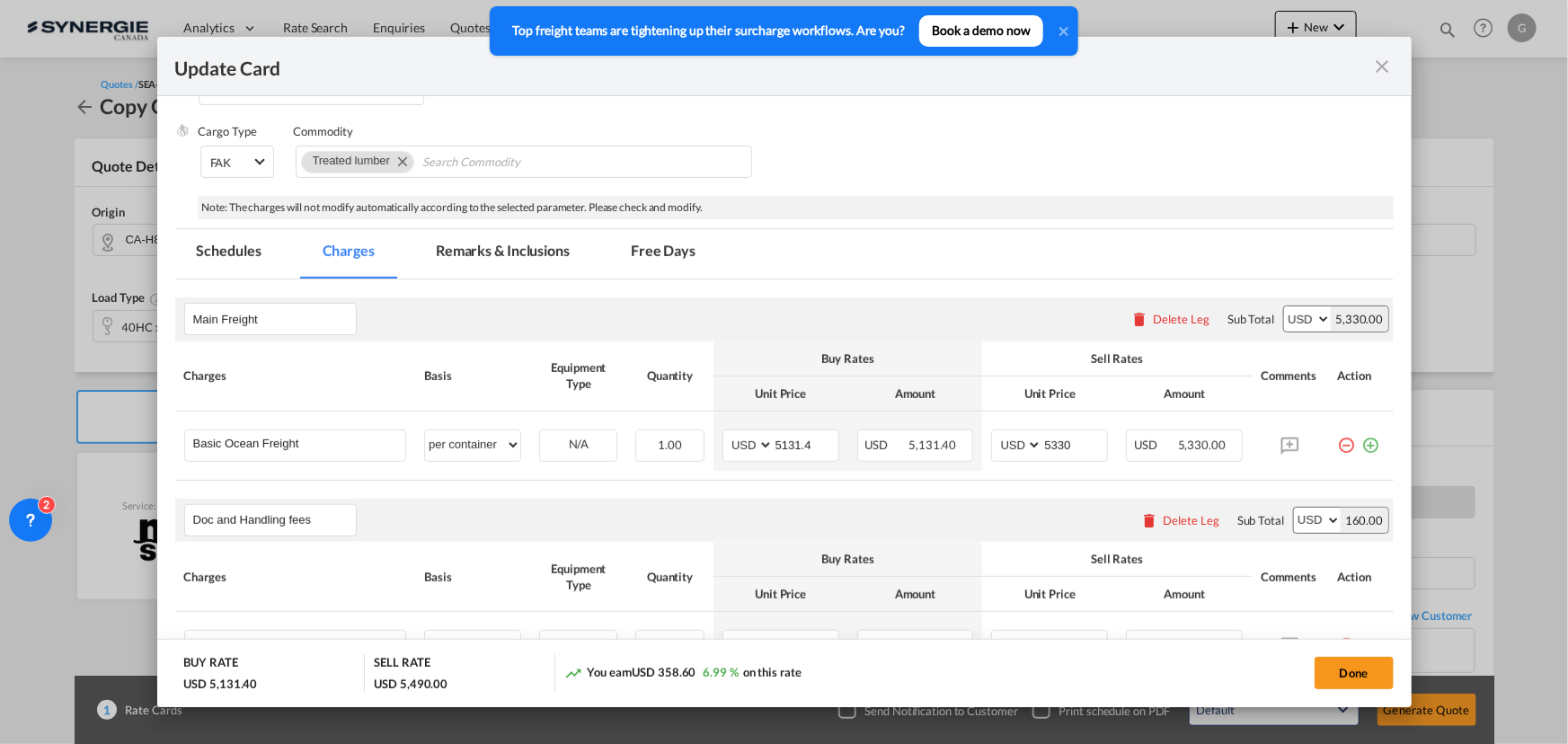 scroll, scrollTop: 0, scrollLeft: 0, axis: both 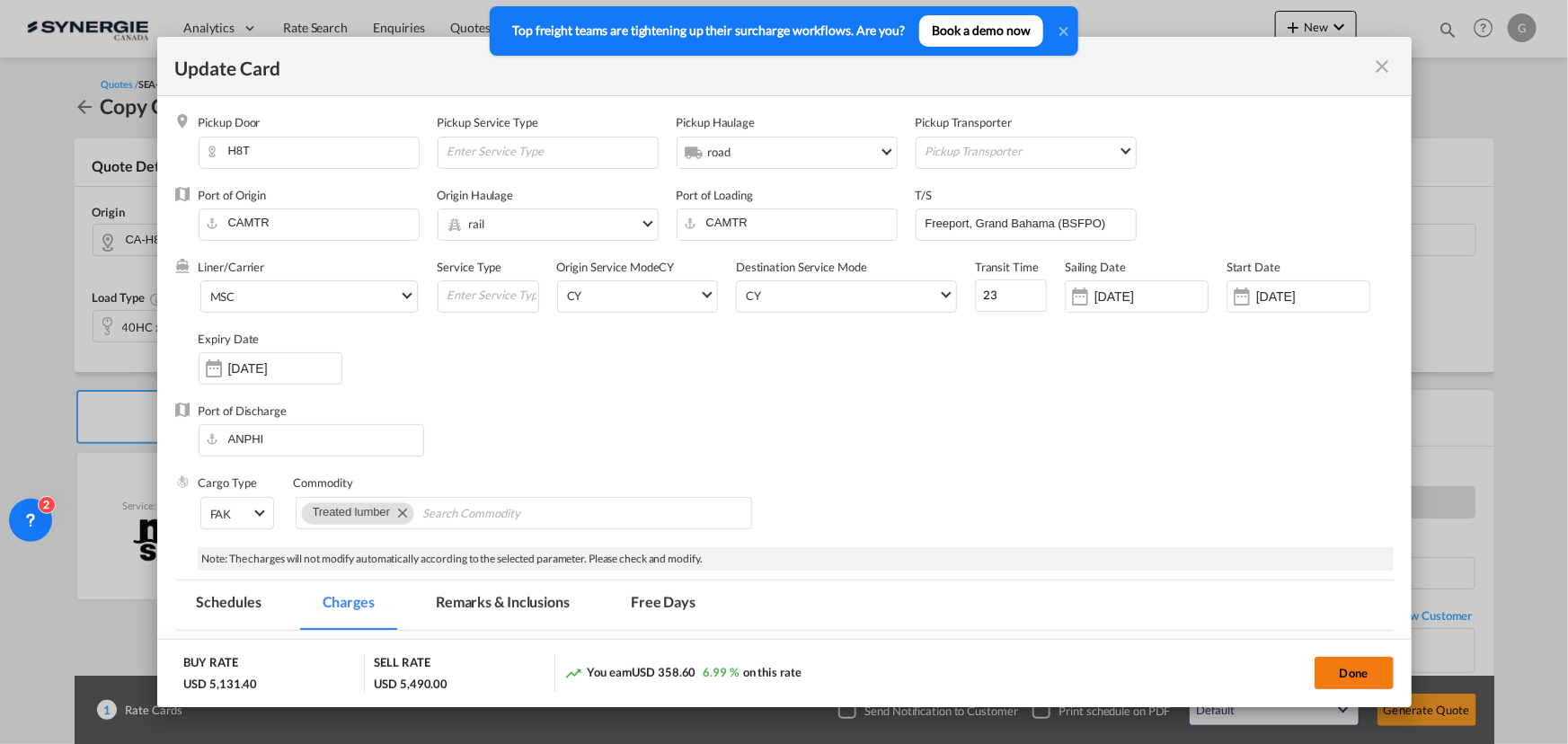 click on "Done" 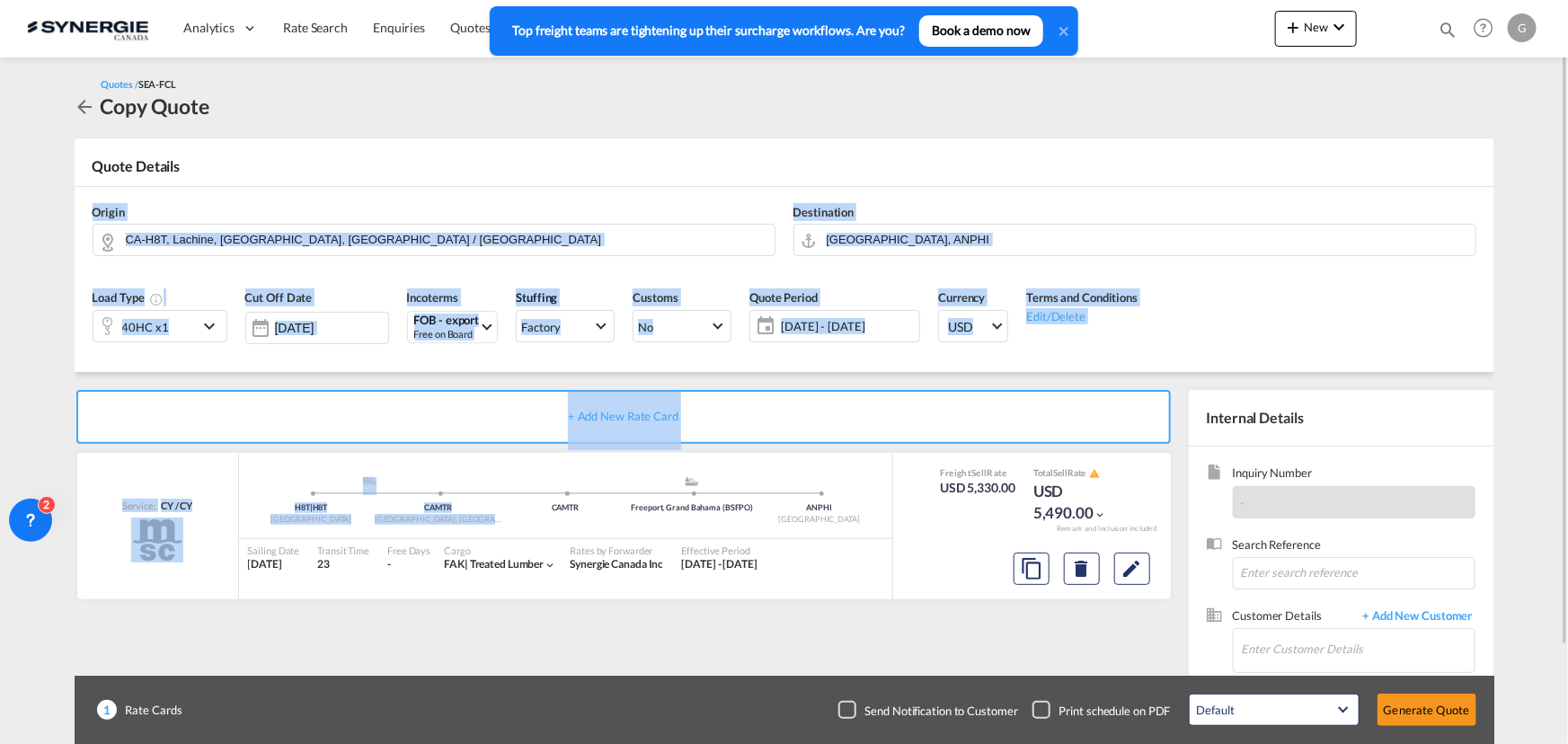 drag, startPoint x: 525, startPoint y: 447, endPoint x: 77, endPoint y: 208, distance: 507.7647 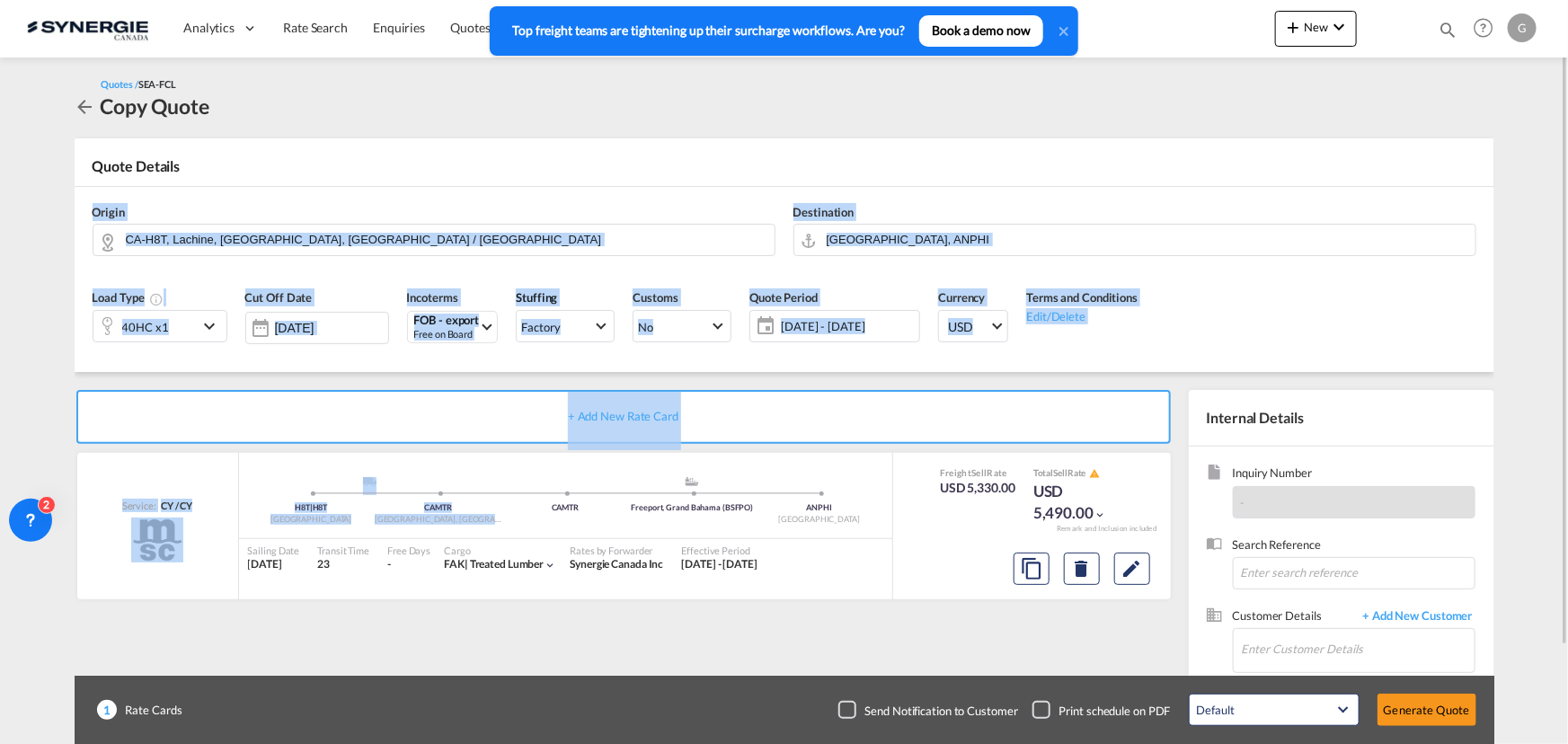 click on "Quotes /
SEA-FCL
Copy Quote Quote Details Origin
CA-H8T, [GEOGRAPHIC_DATA], [GEOGRAPHIC_DATA], [GEOGRAPHIC_DATA] / [GEOGRAPHIC_DATA]                                                     Destination
[GEOGRAPHIC_DATA], ANPHI
Load Type 40HC x1 Cut Off Date
[DATE]   Incoterms FOB - export
Free on Board
FCA - import
Free Carrier CIP - export
Carriage and Insurance Paid to CIF - import
Cost,Insurance and Freight DDP - export
Delivery Duty Paid CIF - export
Cost,Insurance and Freight FOB - export
Free on Board FOB - import
Free on Board CFR - import
Cost and Freight CPT - import
Carrier Paid to DAP - export
Delivered at Place DAP - import
Delivered at Place CIP - import
Carriage and Insurance Paid to EXW - export
Ex Works DPU - import
Delivery at Place Unloaded DPU - export
Delivery at Place Unloaded CPT - export
Carrier Paid to CFR - export
Cost and Freight FAS - import FCA - export" at bounding box center (784, 422) 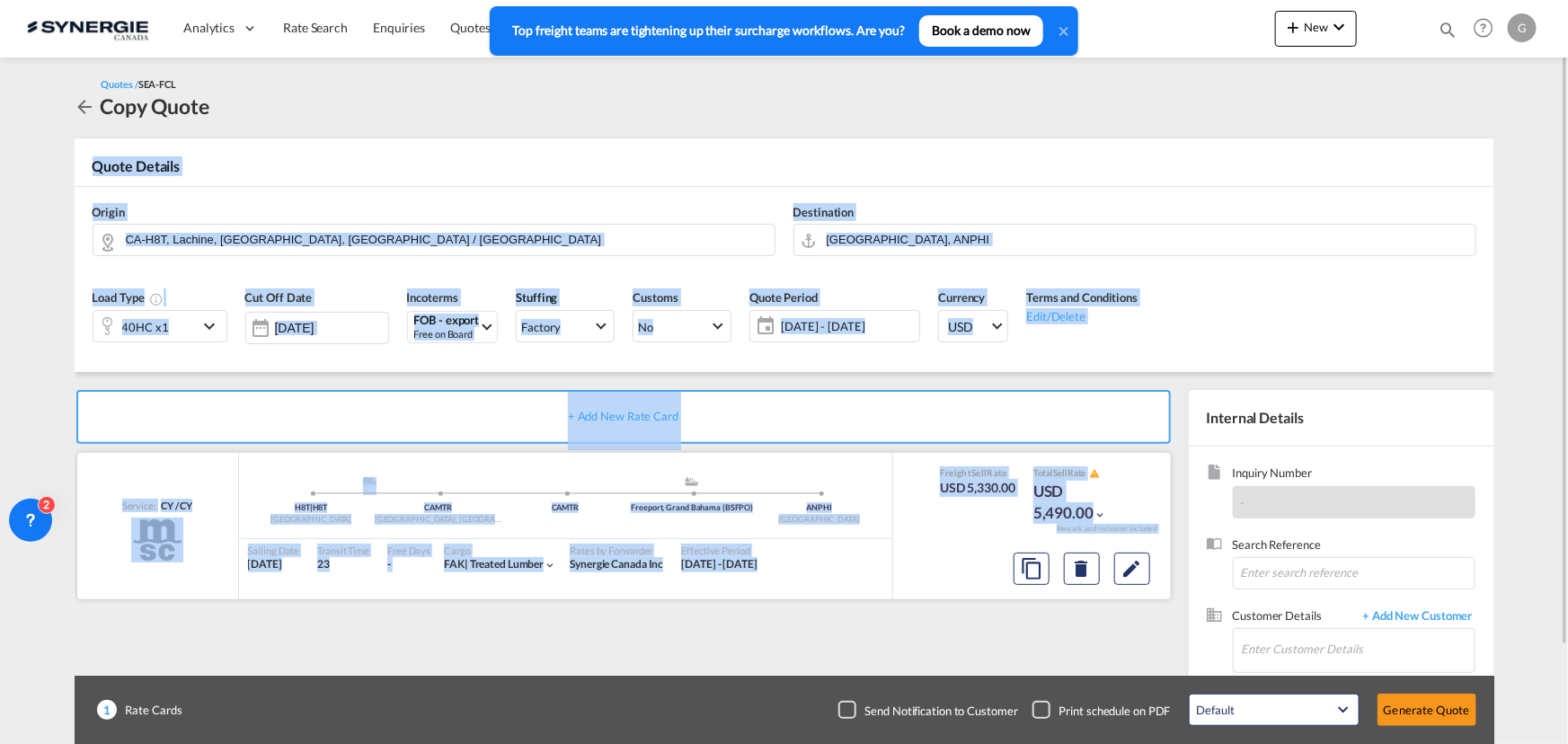 drag, startPoint x: 82, startPoint y: 162, endPoint x: 1153, endPoint y: 596, distance: 1155.5938 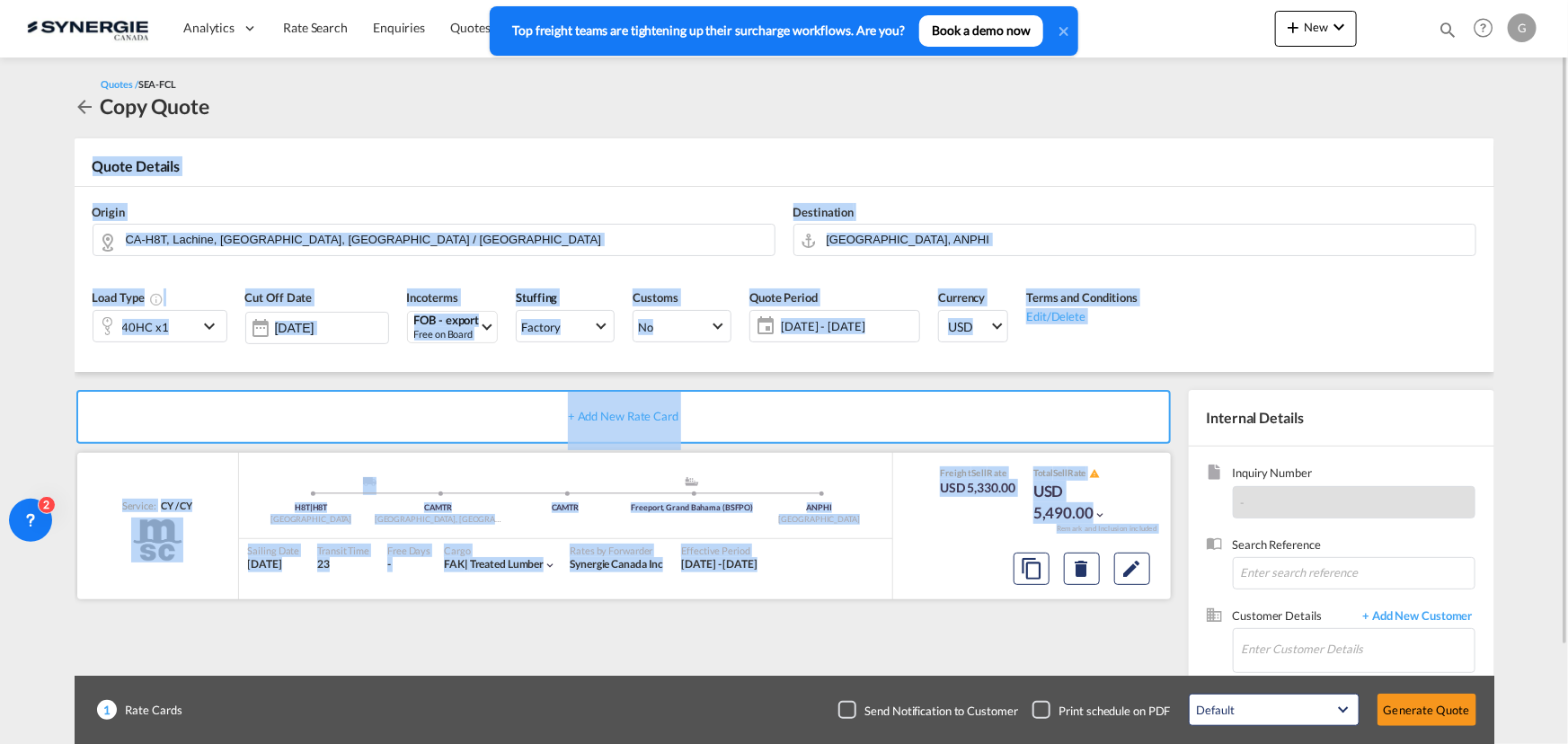 click on "Quotes /
SEA-FCL
Copy Quote Quote Details Origin
CA-H8T, [GEOGRAPHIC_DATA], [GEOGRAPHIC_DATA], [GEOGRAPHIC_DATA] / [GEOGRAPHIC_DATA]                                                     Destination
[GEOGRAPHIC_DATA], ANPHI
Load Type 40HC x1 Cut Off Date
[DATE]   Incoterms FOB - export
Free on Board
FCA - import
Free Carrier CIP - export
Carriage and Insurance Paid to CIF - import
Cost,Insurance and Freight DDP - export
Delivery Duty Paid CIF - export
Cost,Insurance and Freight FOB - export
Free on Board FOB - import
Free on Board CFR - import
Cost and Freight CPT - import
Carrier Paid to DAP - export
Delivered at Place DAP - import
Delivered at Place CIP - import
Carriage and Insurance Paid to EXW - export
Ex Works DPU - import
Delivery at Place Unloaded DPU - export
Delivery at Place Unloaded CPT - export
Carrier Paid to CFR - export
Cost and Freight FAS - import FCA - export" at bounding box center (784, 422) 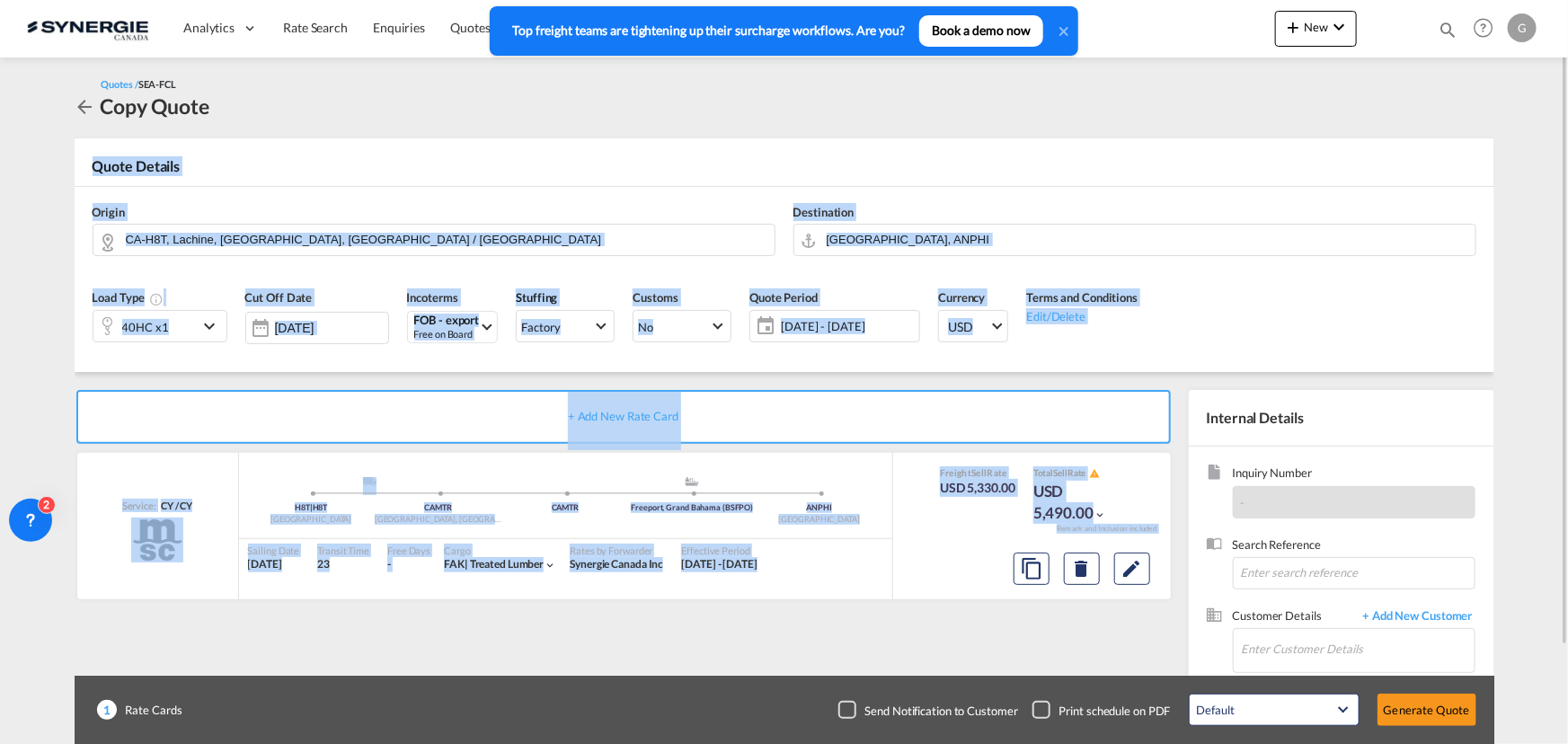click on "Analytics
Reports
Dashboard
Rate Search
Enquiries
Quotes
Bookings" at bounding box center (784, 372) 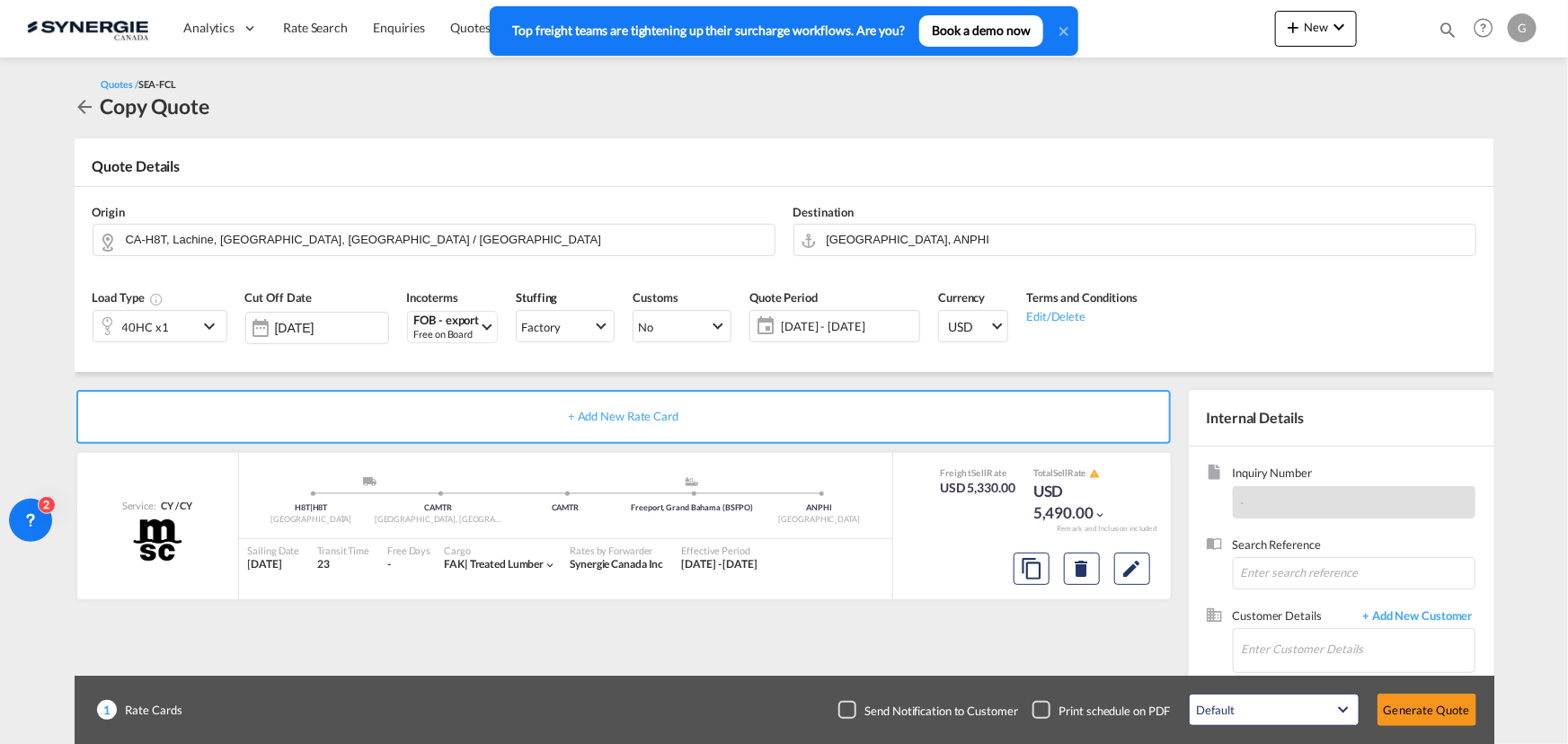 click 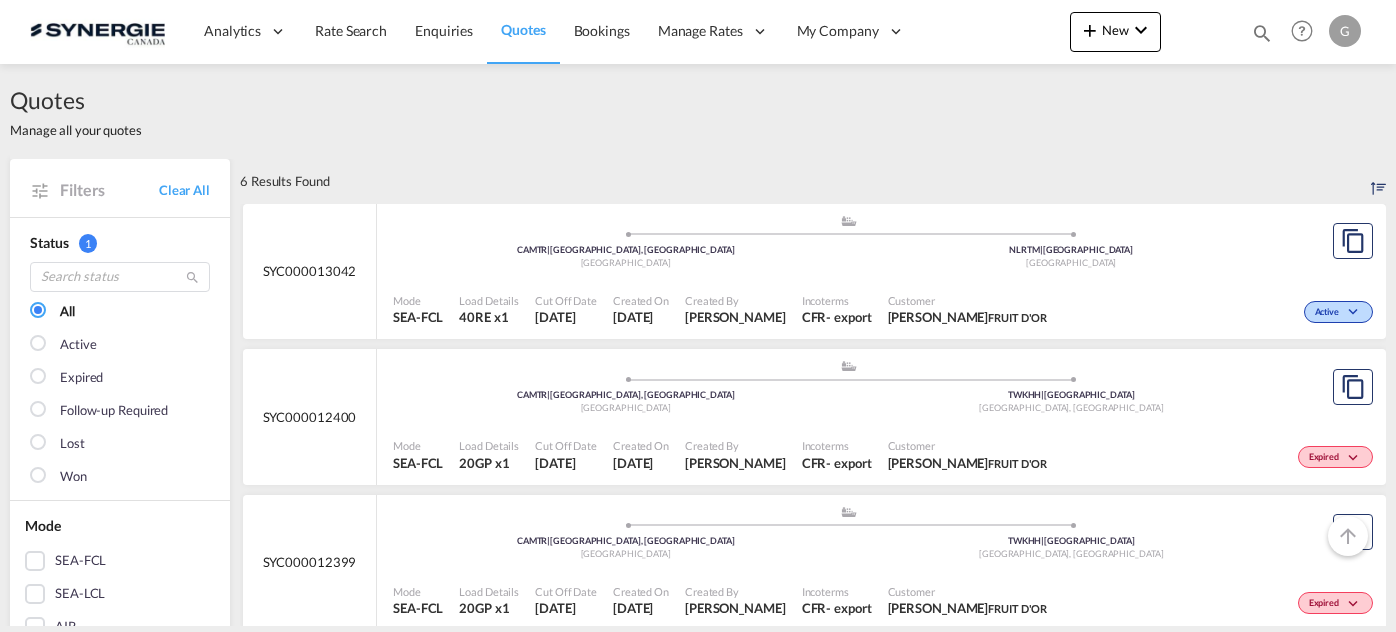 scroll, scrollTop: 0, scrollLeft: 0, axis: both 